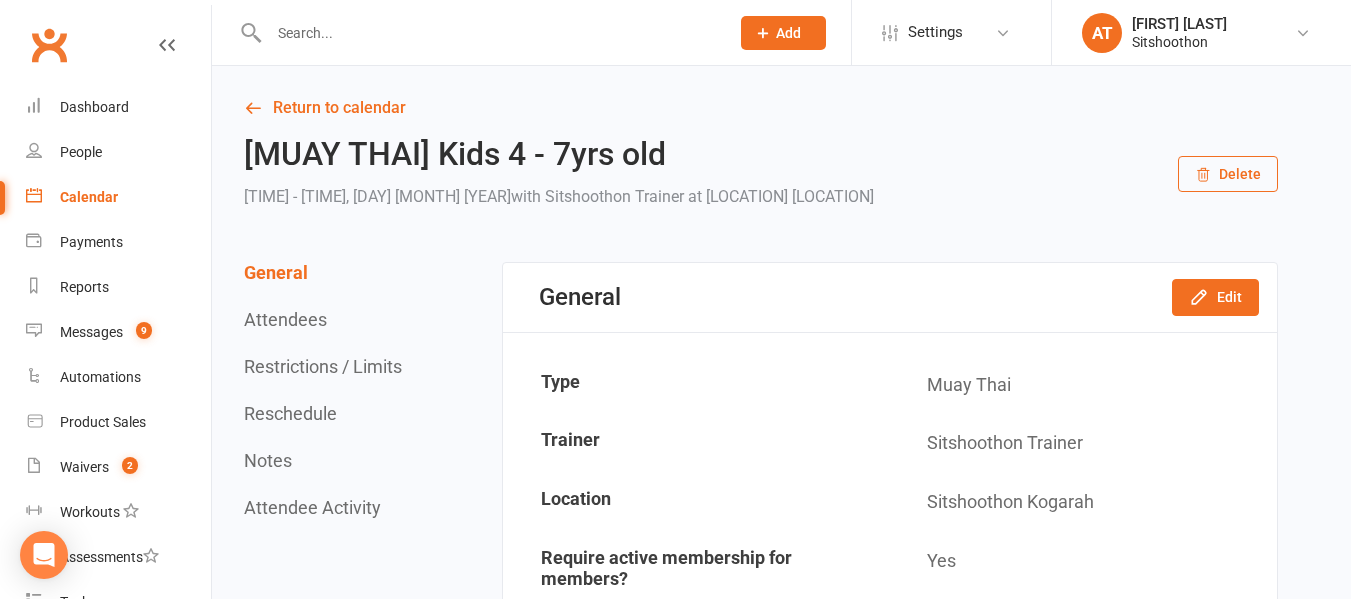 scroll, scrollTop: 0, scrollLeft: 0, axis: both 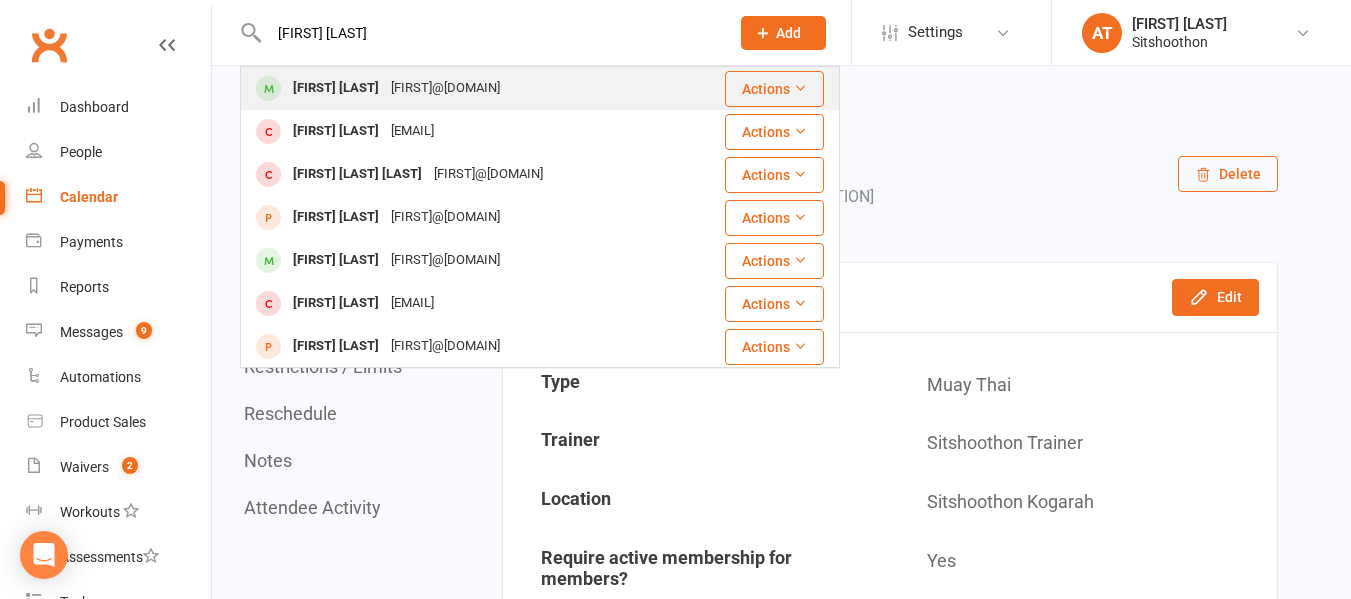 type on "[FIRST] [LAST]" 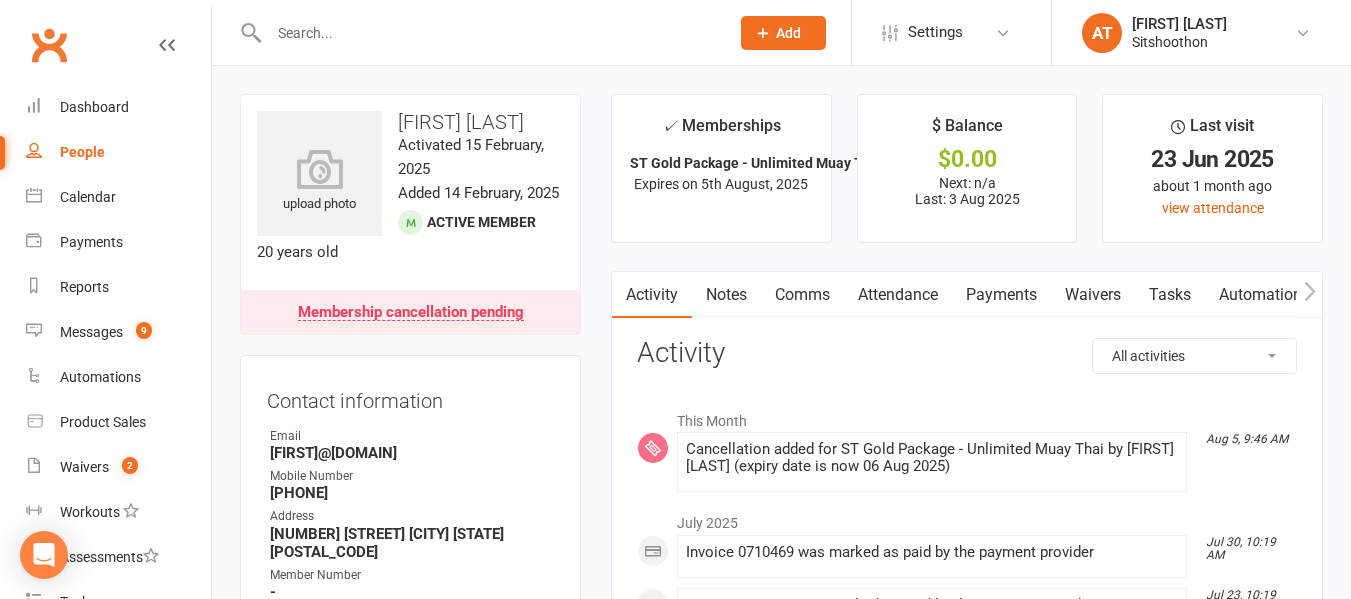 click at bounding box center (489, 33) 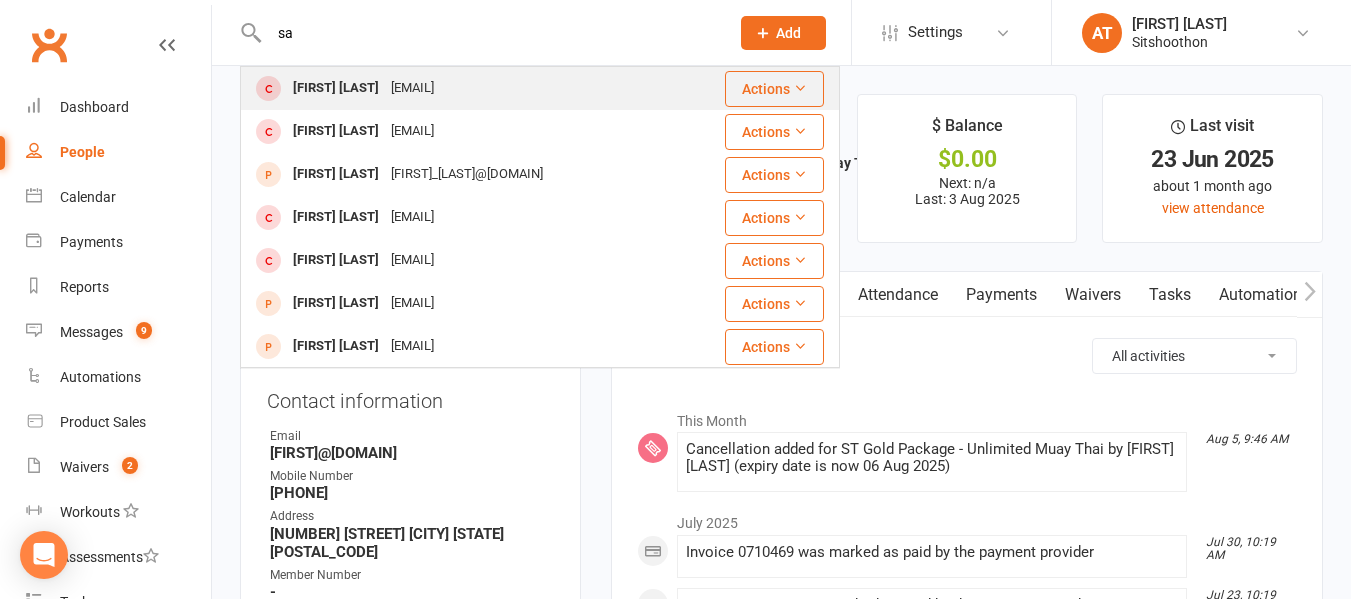 type on "s" 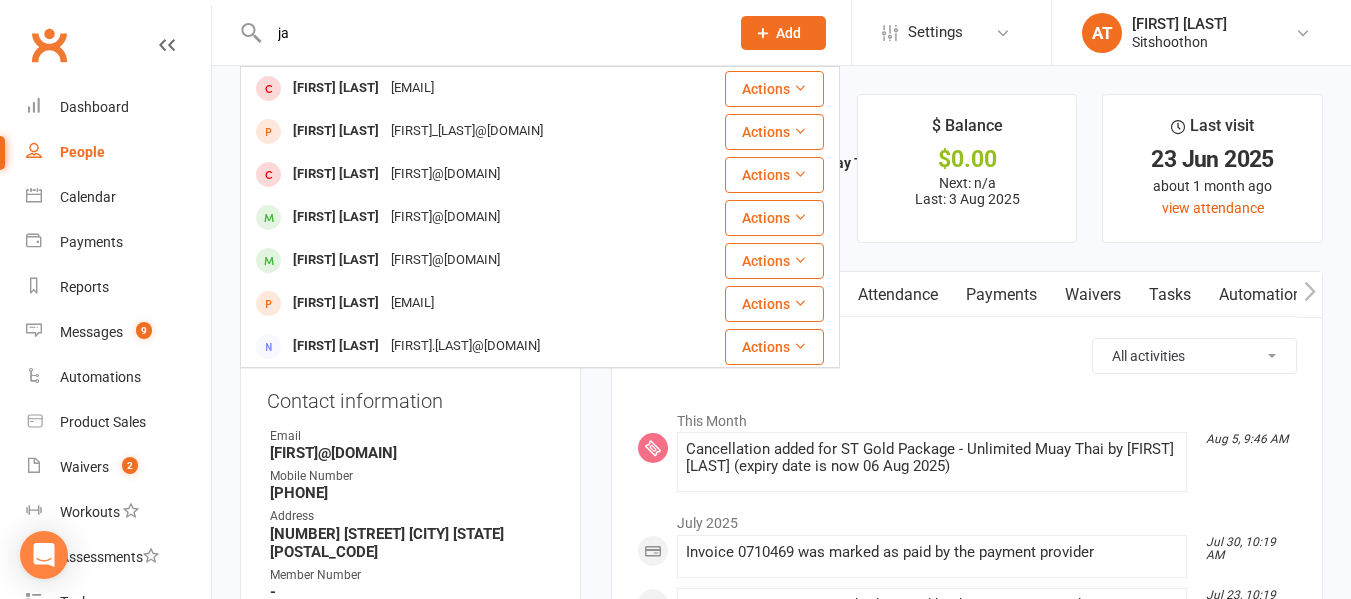 type on "j" 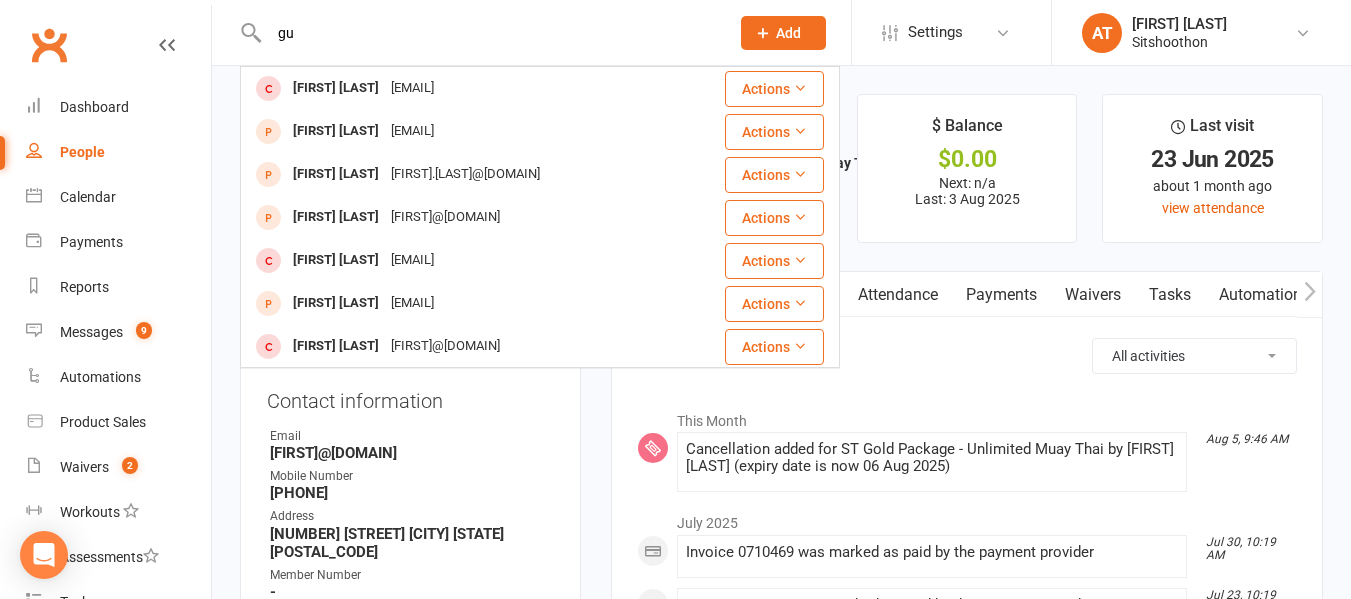 type on "g" 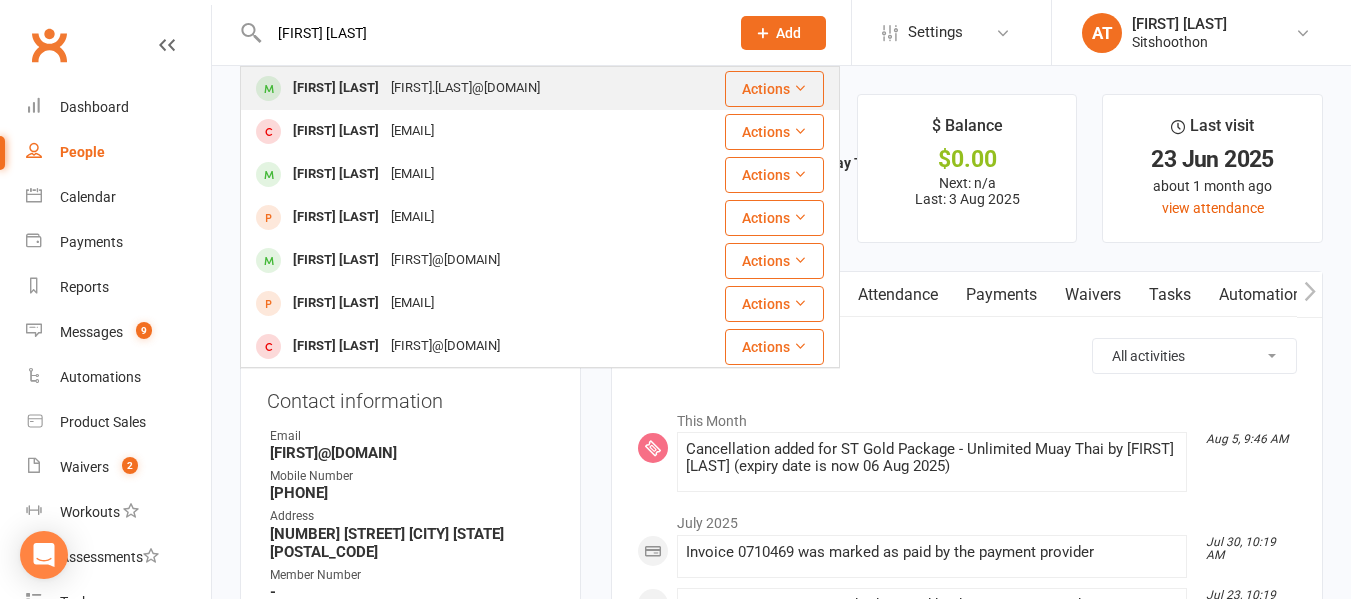 type on "darren devena" 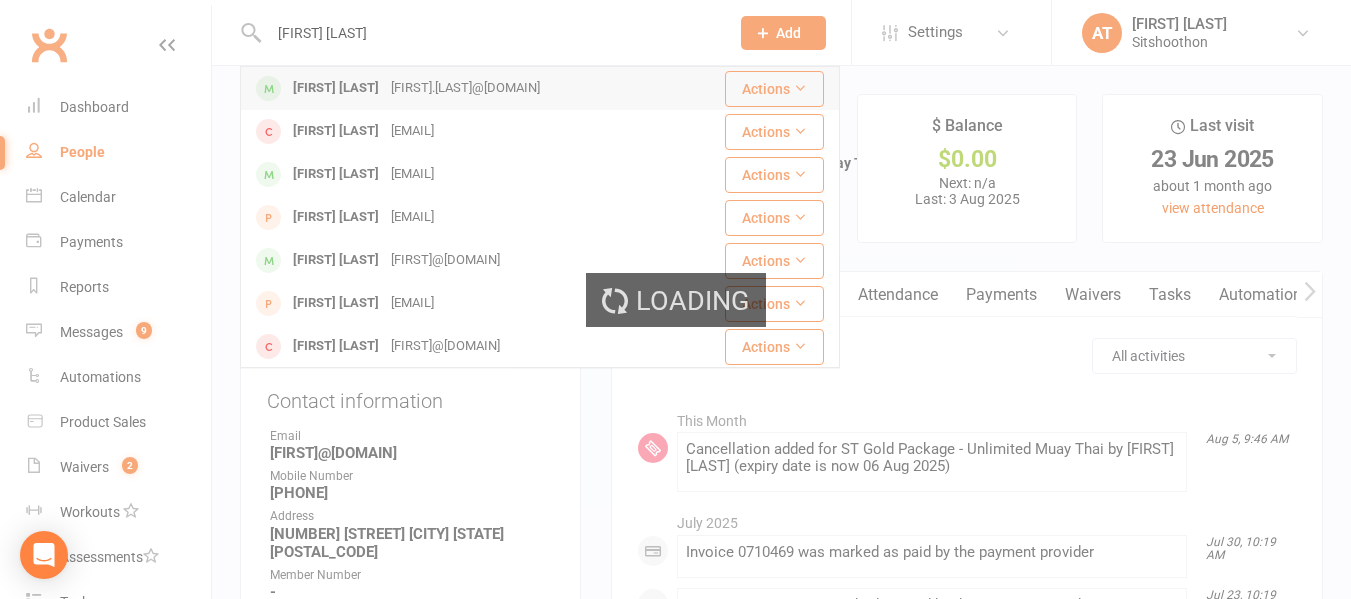 type 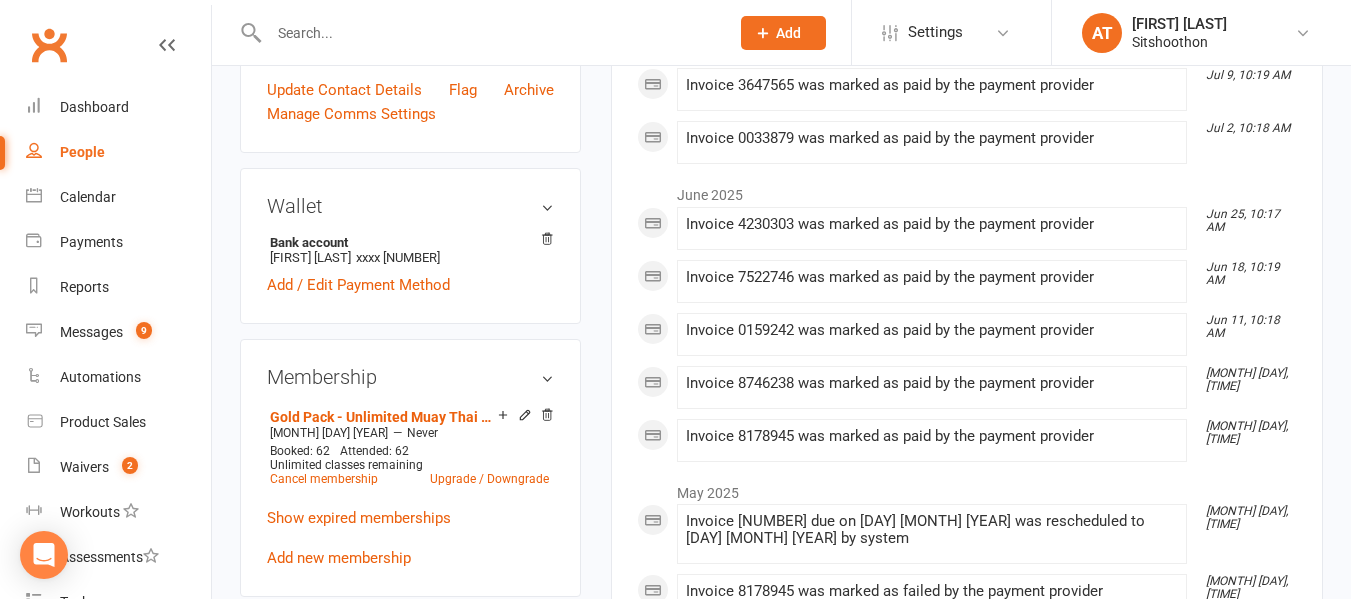 scroll, scrollTop: 535, scrollLeft: 0, axis: vertical 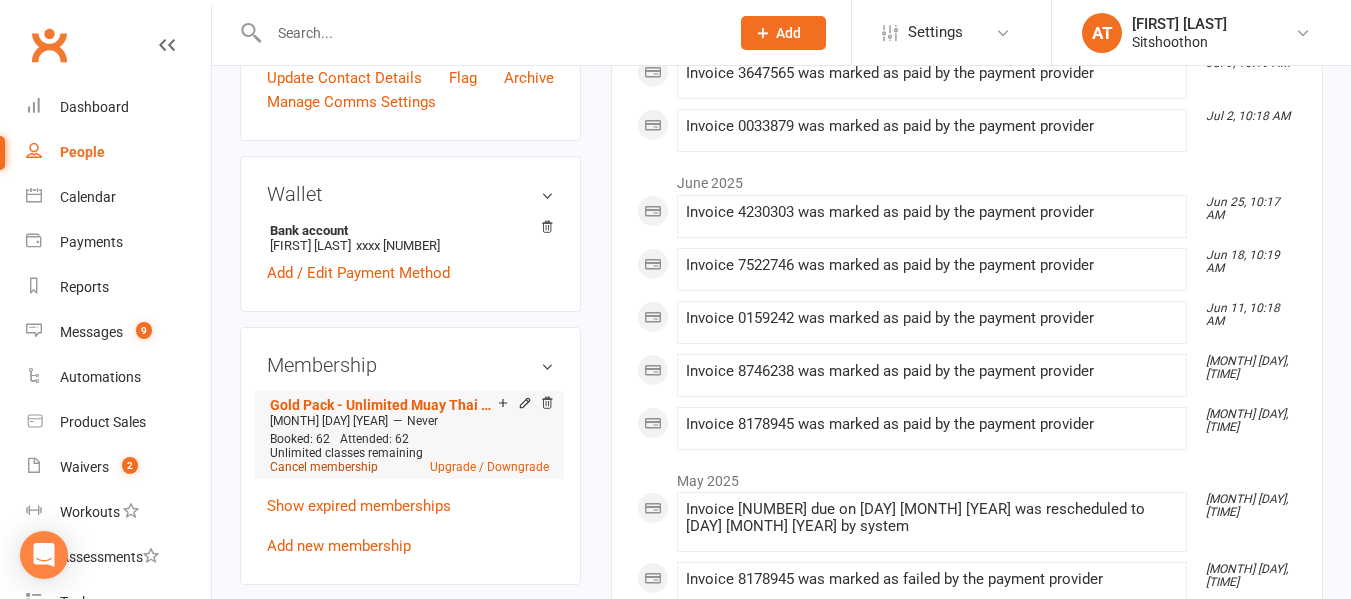 click on "Cancel membership" at bounding box center (324, 467) 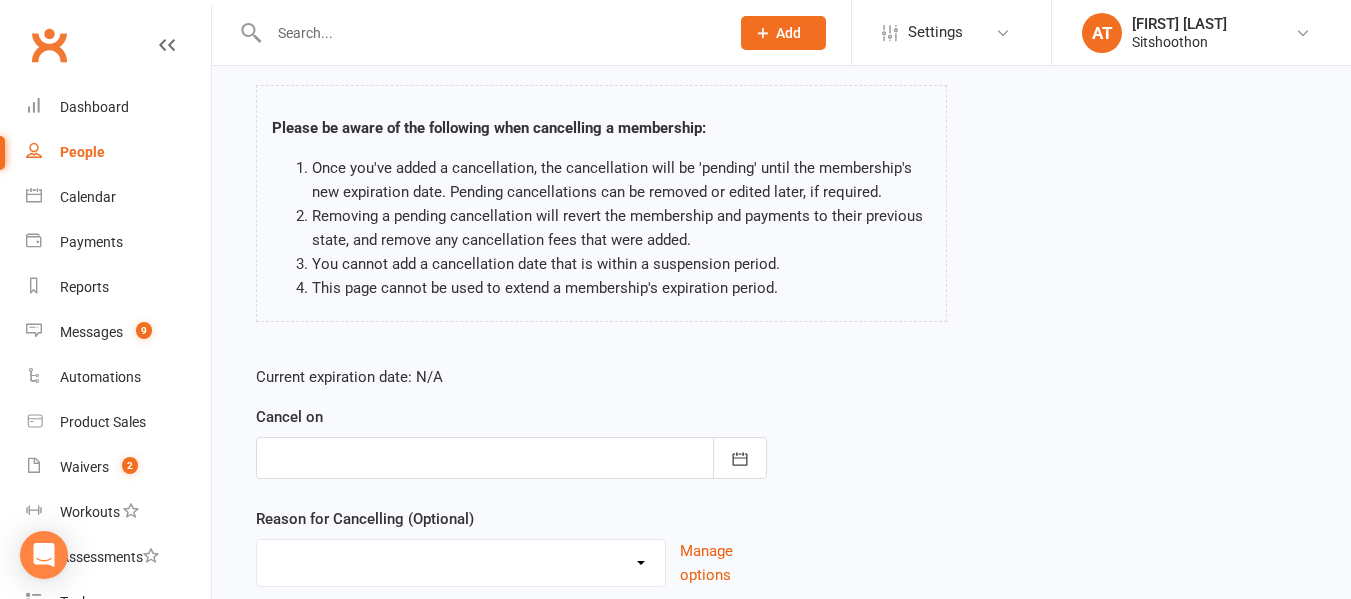 scroll, scrollTop: 115, scrollLeft: 0, axis: vertical 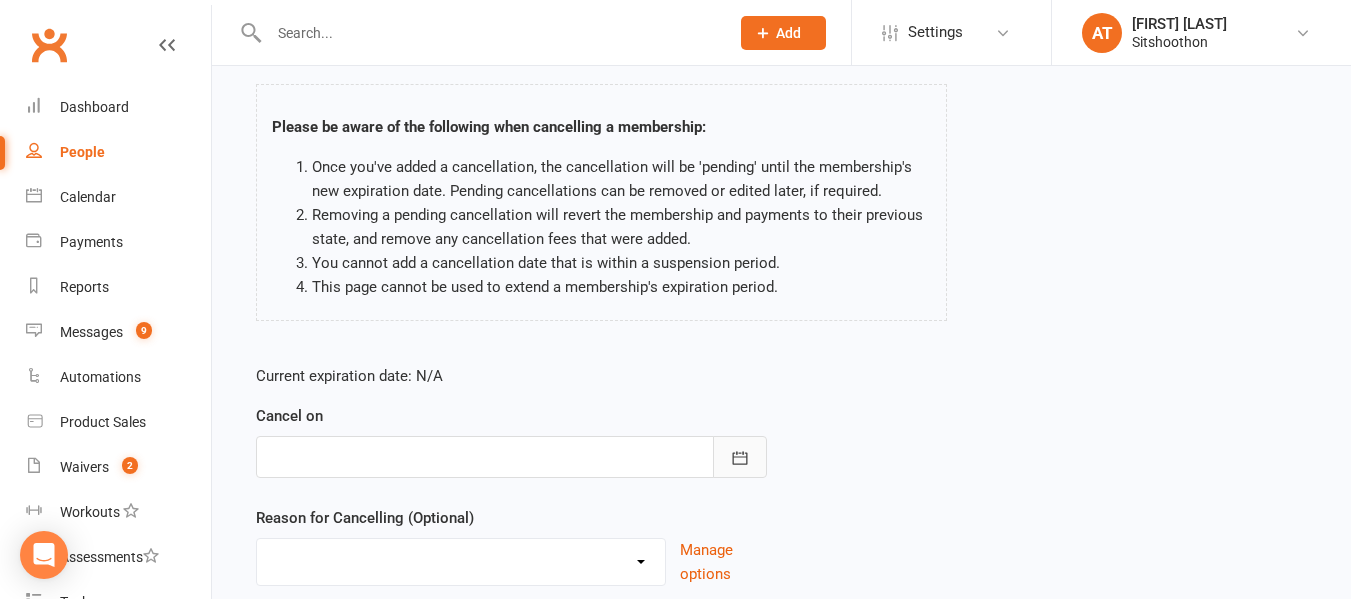 click 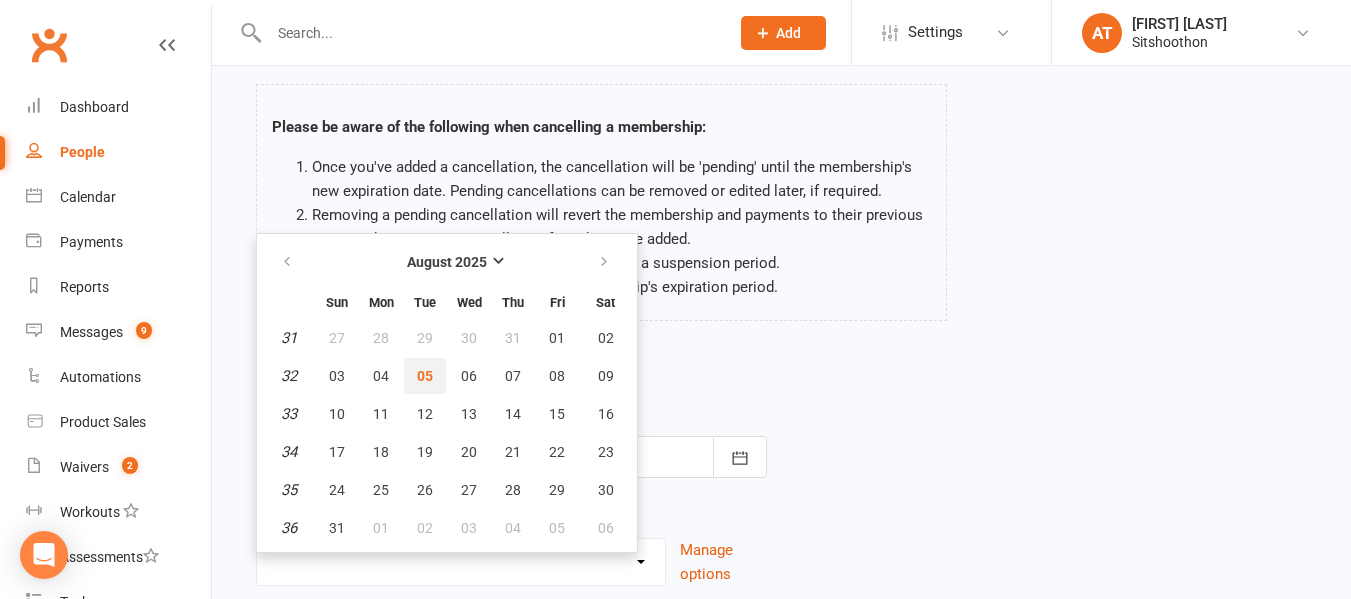 click on "05" at bounding box center [425, 376] 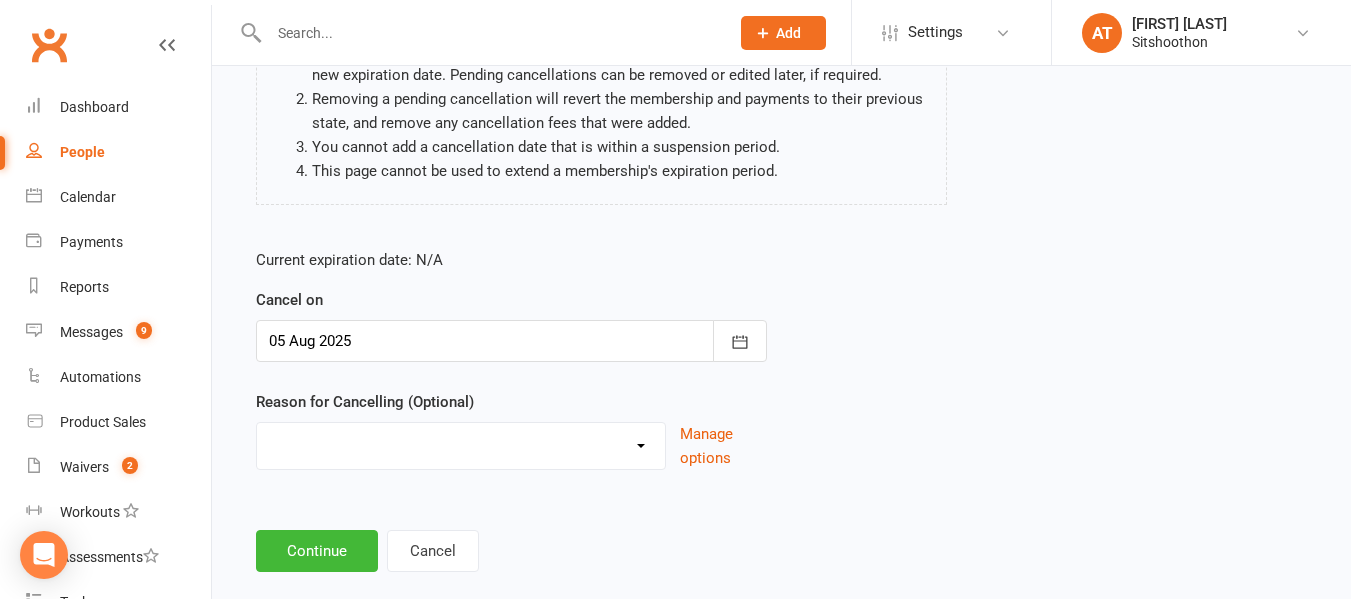 scroll, scrollTop: 232, scrollLeft: 0, axis: vertical 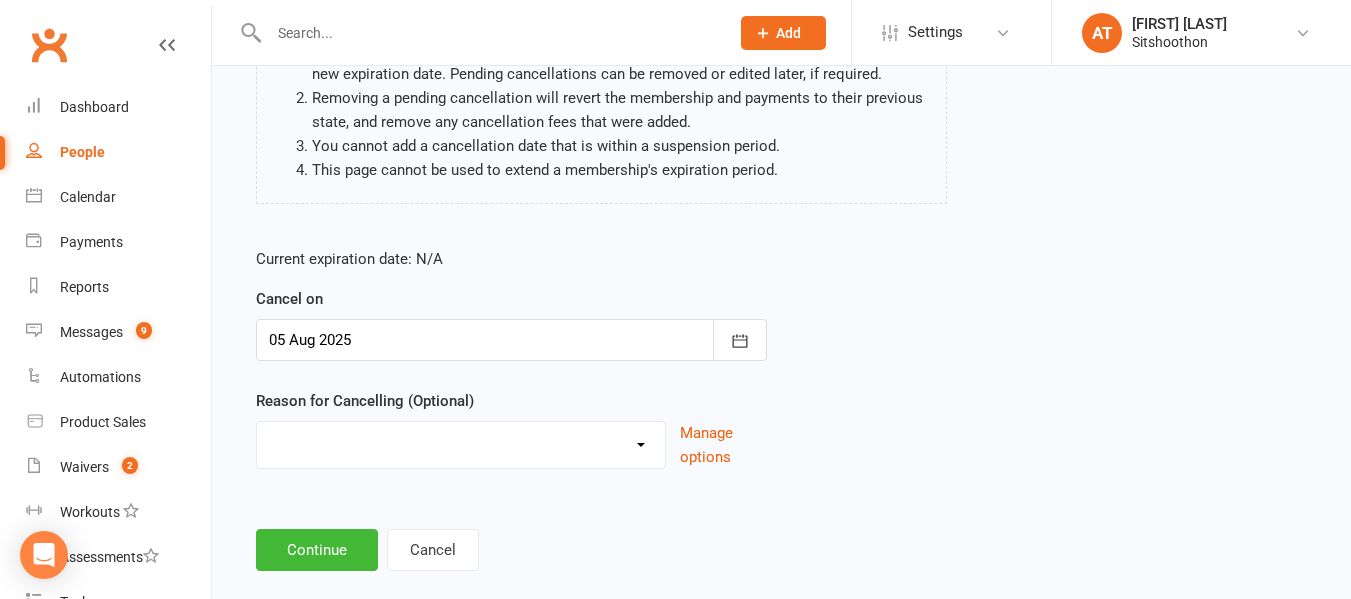 click on "Downgrade Financial Reasons Holiday Injury Upgrade Other reason" at bounding box center (461, 442) 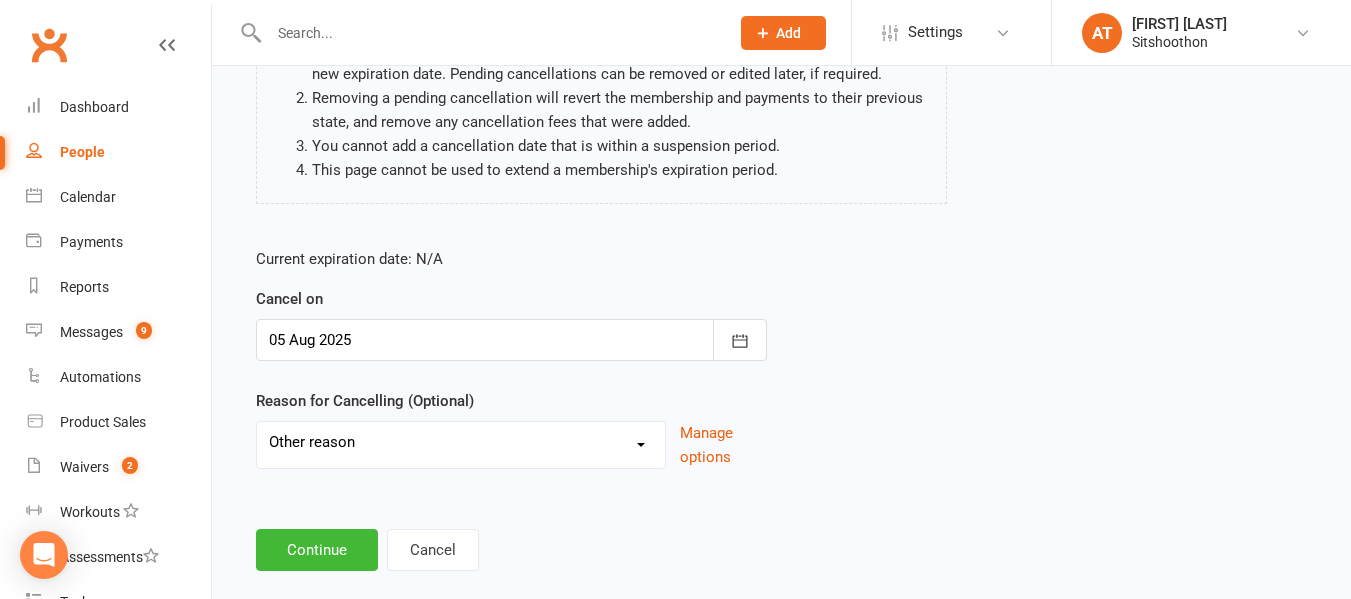 click on "Downgrade Financial Reasons Holiday Injury Upgrade Other reason" at bounding box center [461, 442] 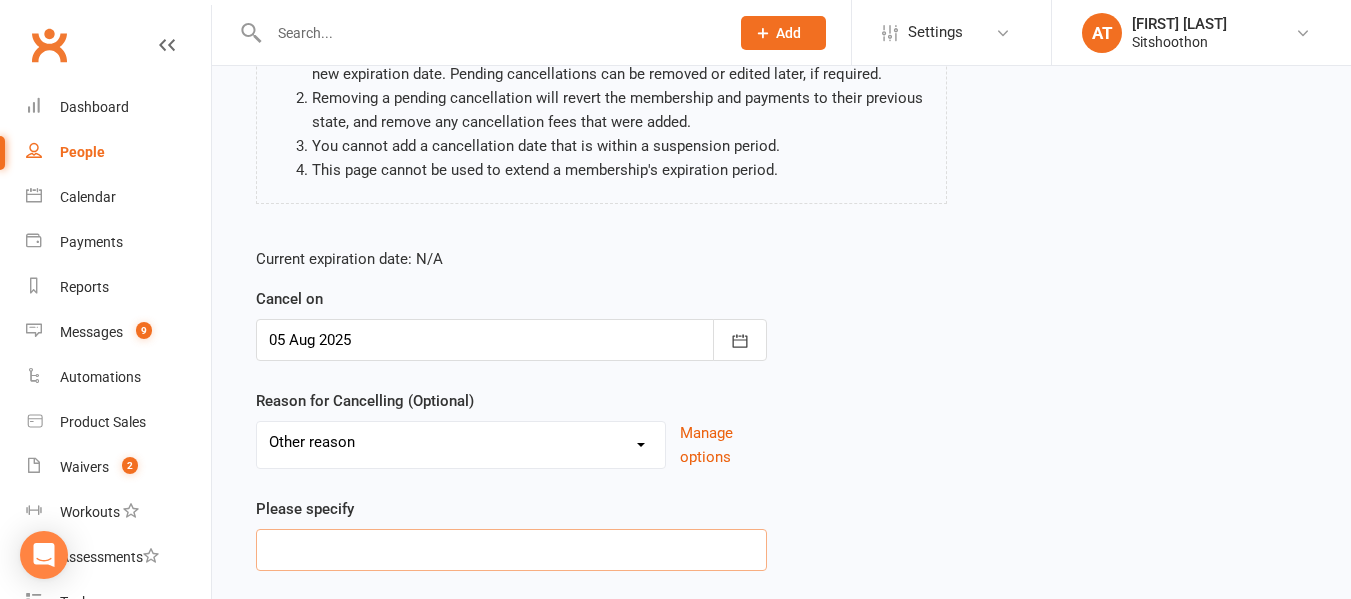 click at bounding box center (511, 550) 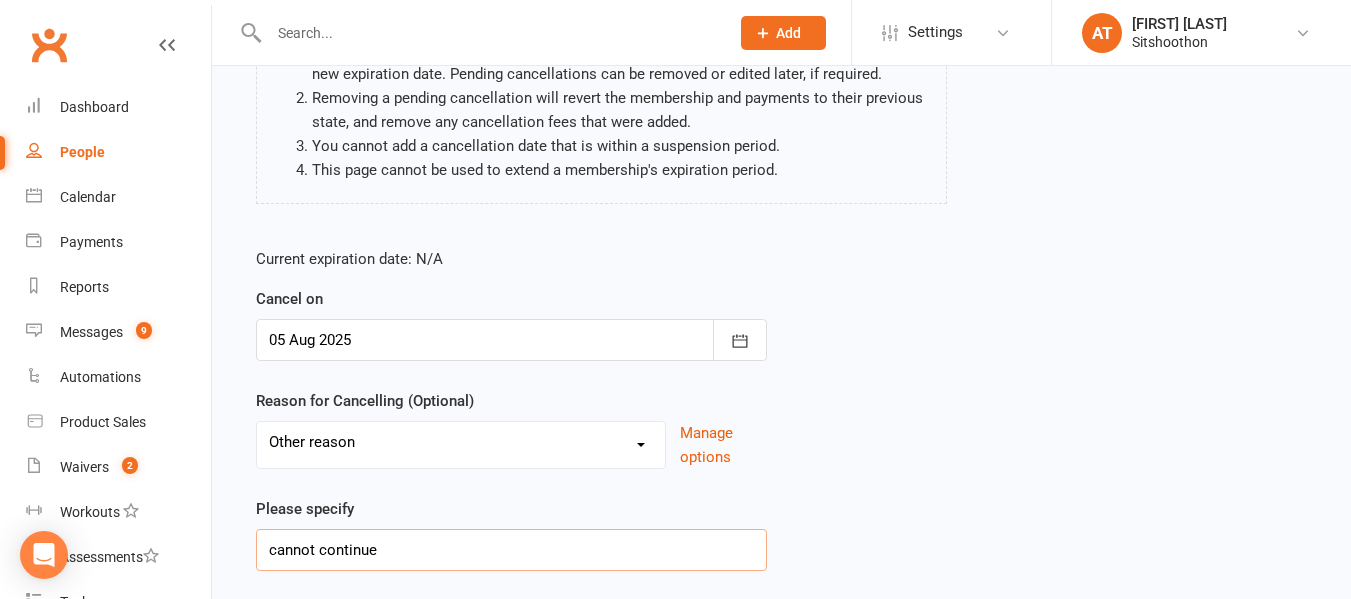 scroll, scrollTop: 367, scrollLeft: 0, axis: vertical 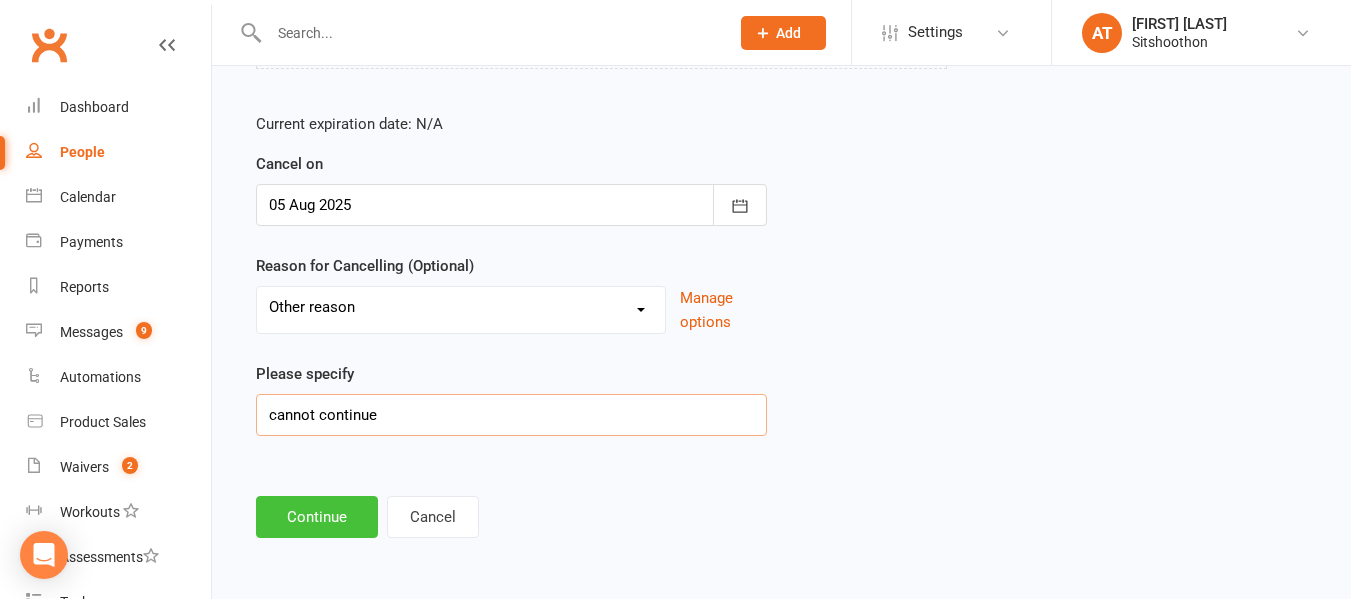 type on "cannot continue" 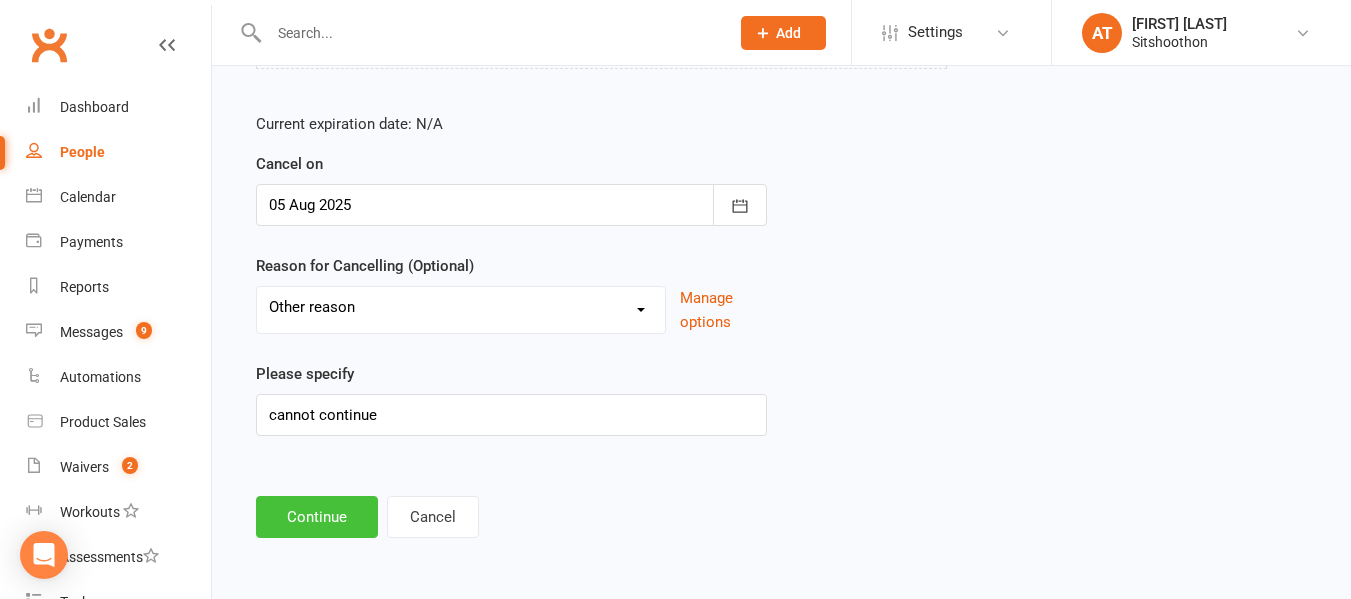 click on "Continue" at bounding box center (317, 517) 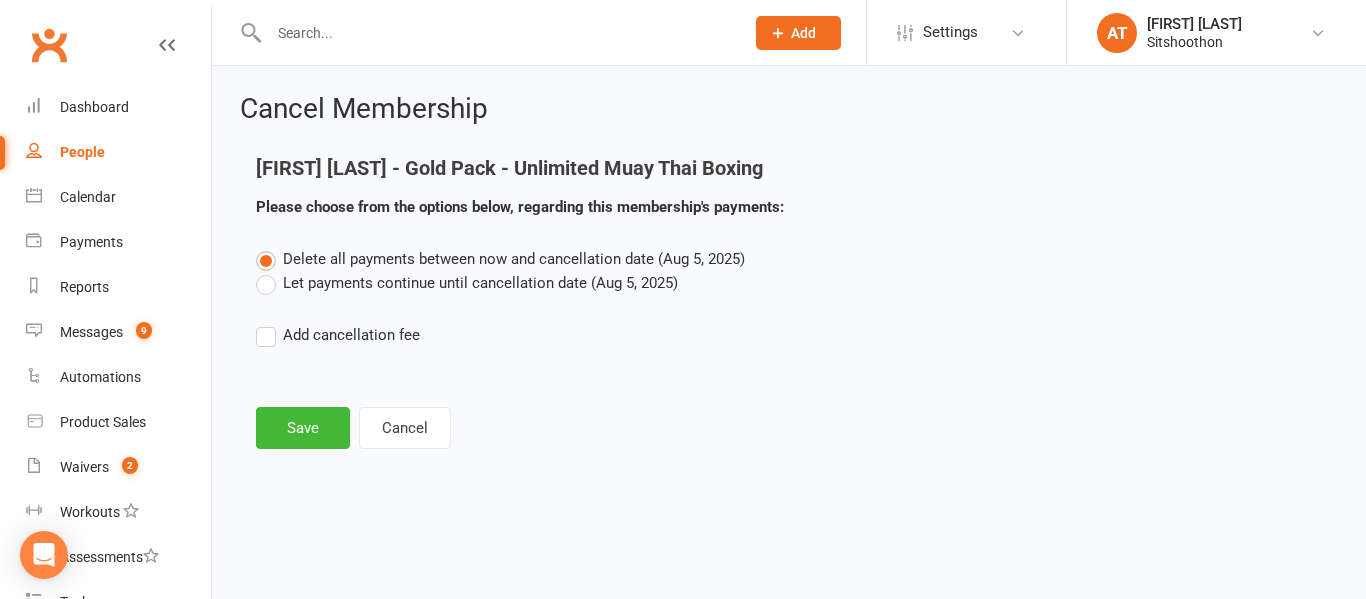 click on "Let payments continue until cancellation date (Aug 5, 2025)" at bounding box center (467, 283) 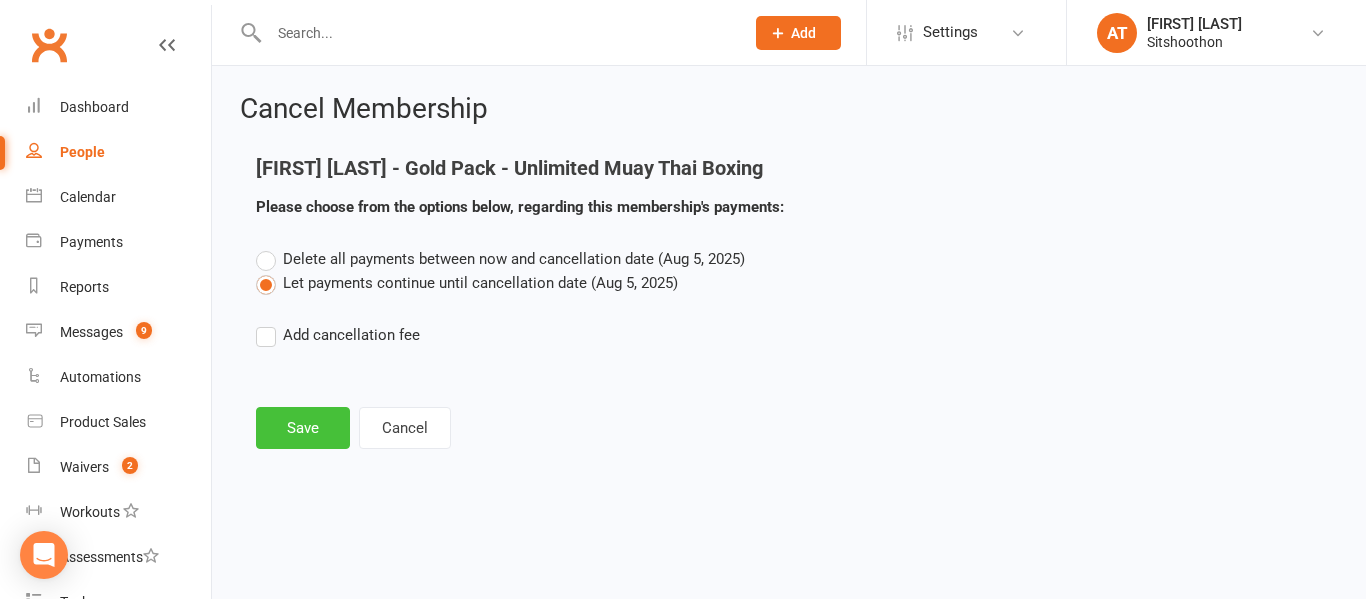 click on "Save" at bounding box center (303, 428) 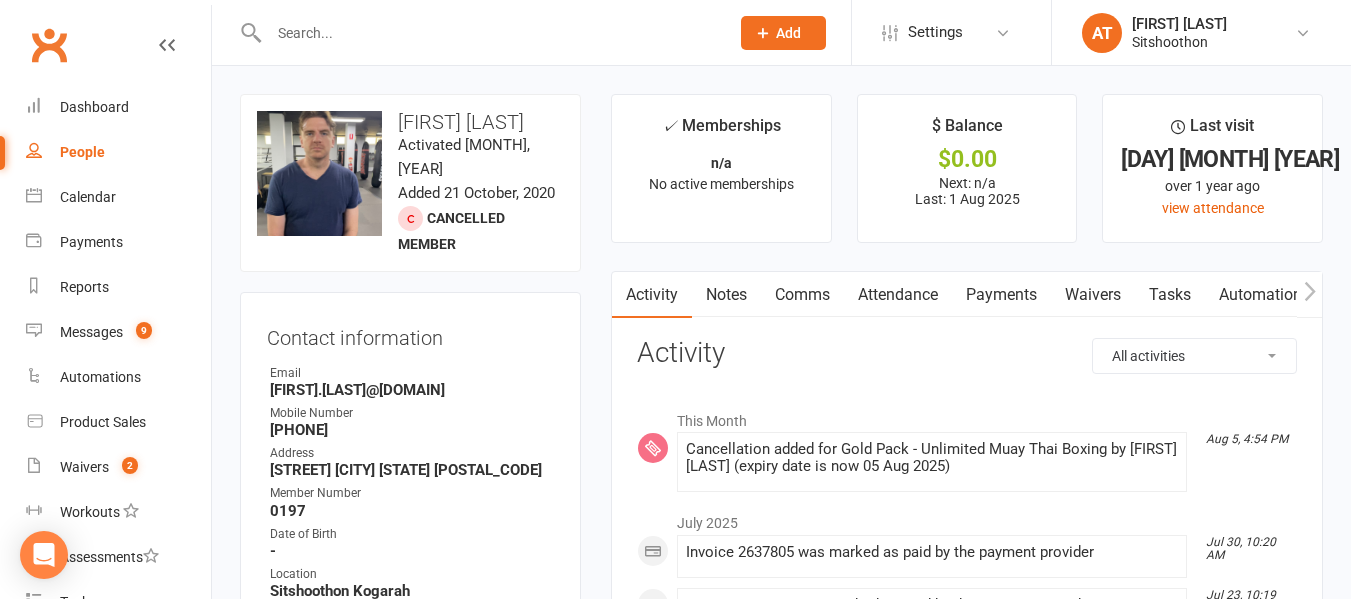 click at bounding box center (489, 33) 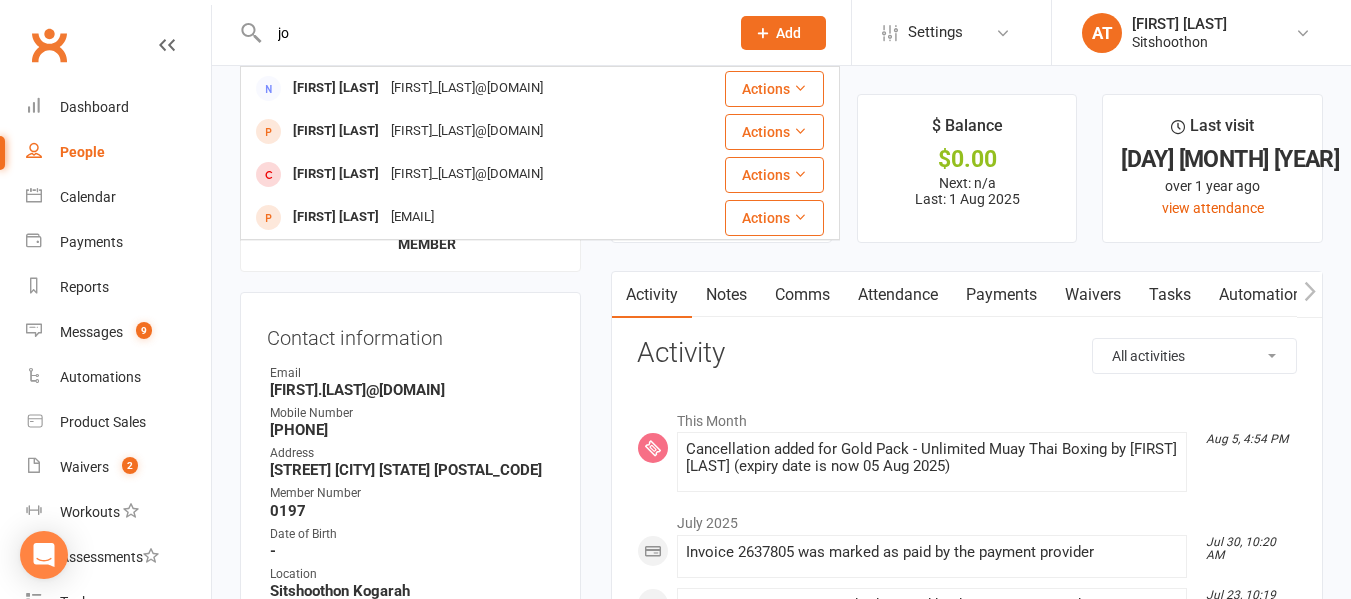 type on "j" 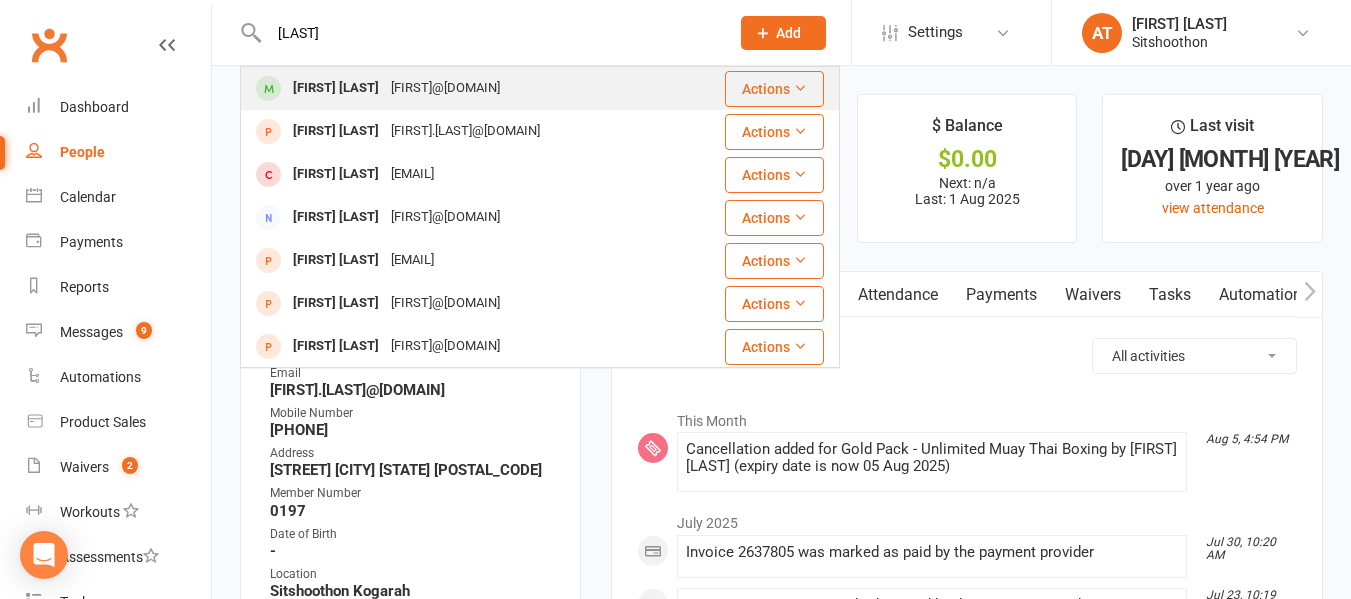 type on "khalil" 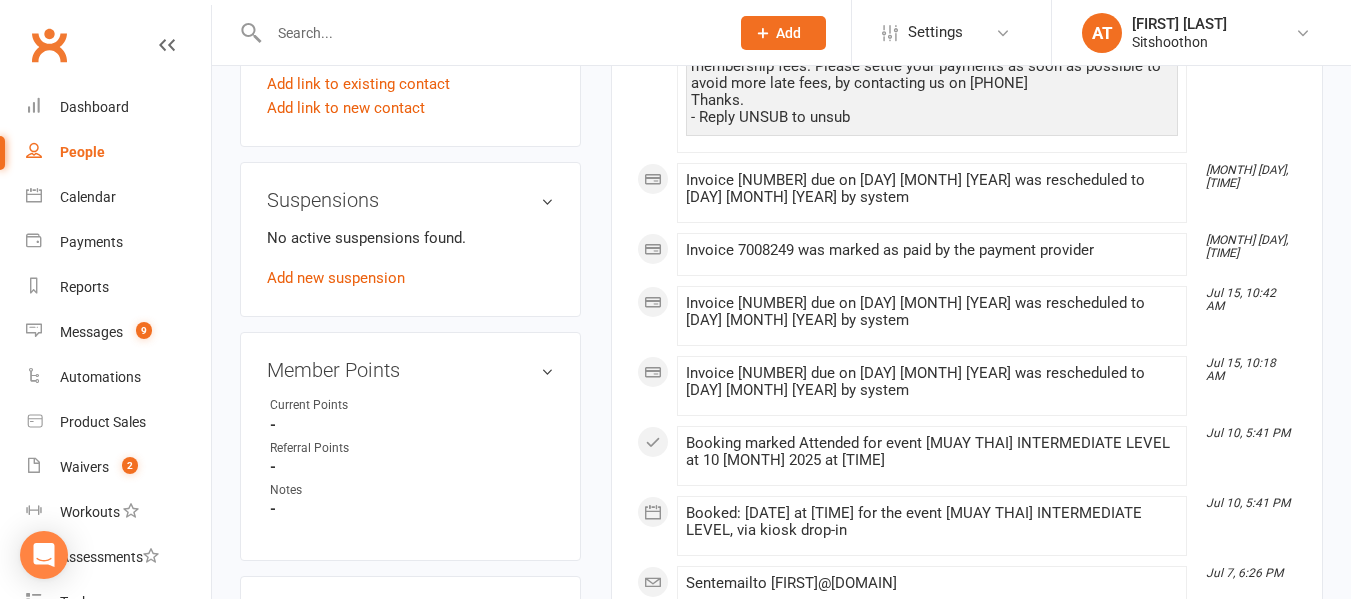 scroll, scrollTop: 0, scrollLeft: 0, axis: both 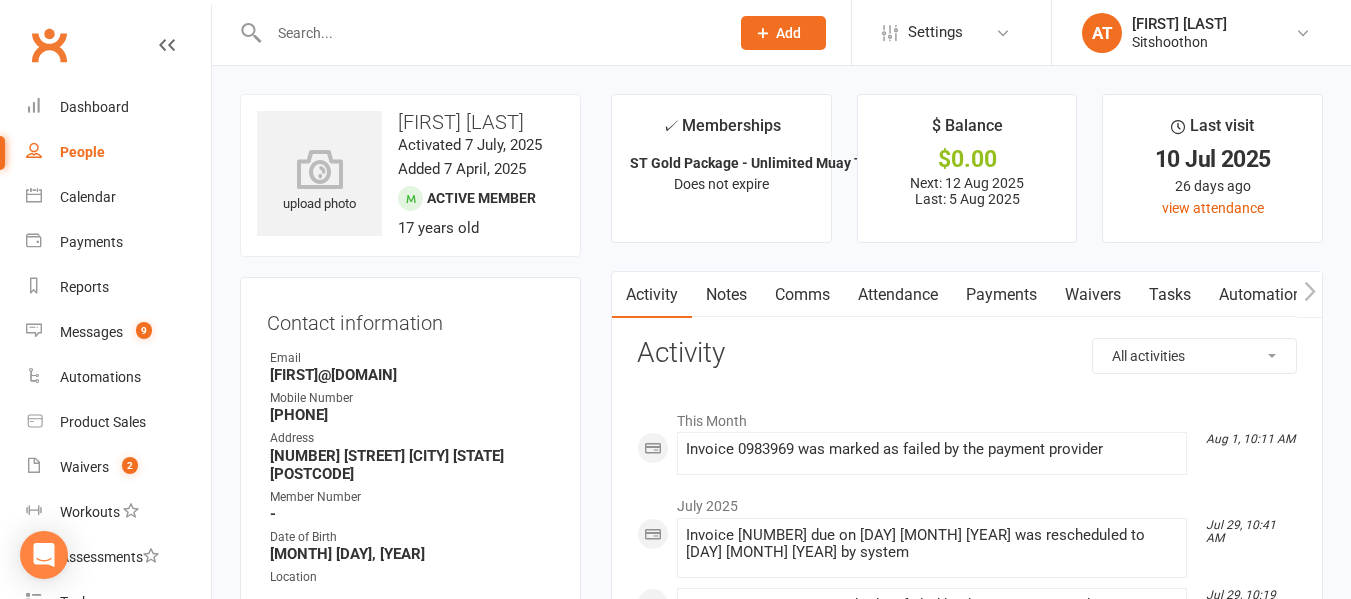click on "Payments" at bounding box center (1001, 295) 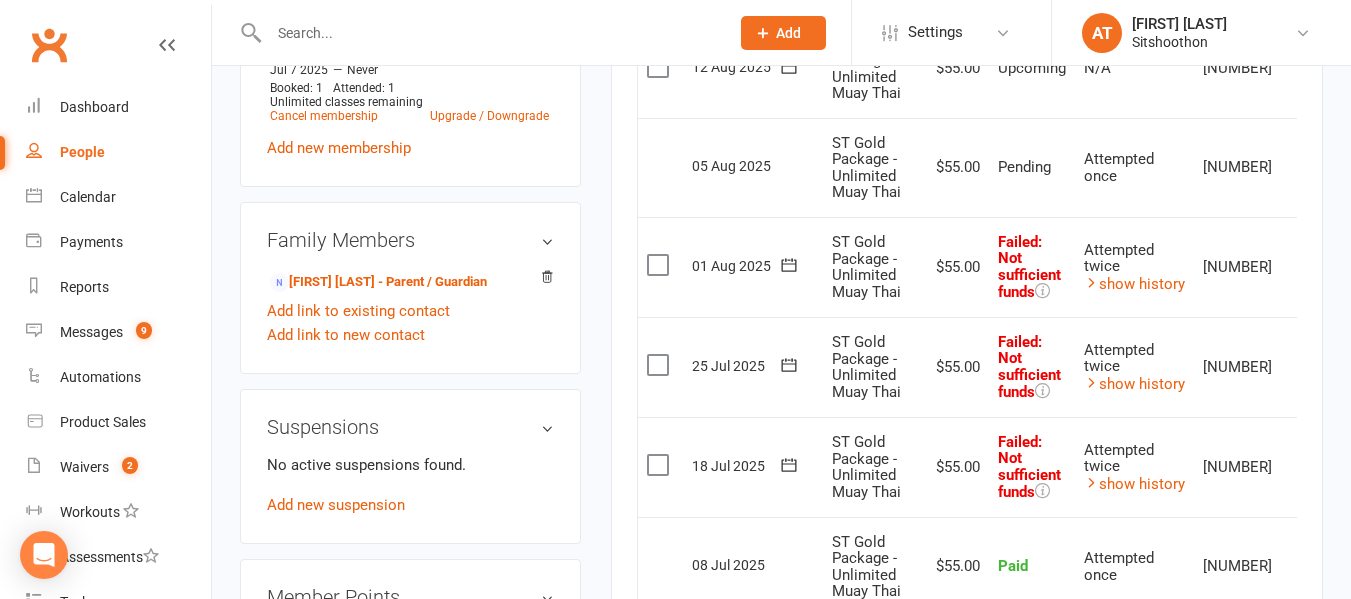 scroll, scrollTop: 904, scrollLeft: 0, axis: vertical 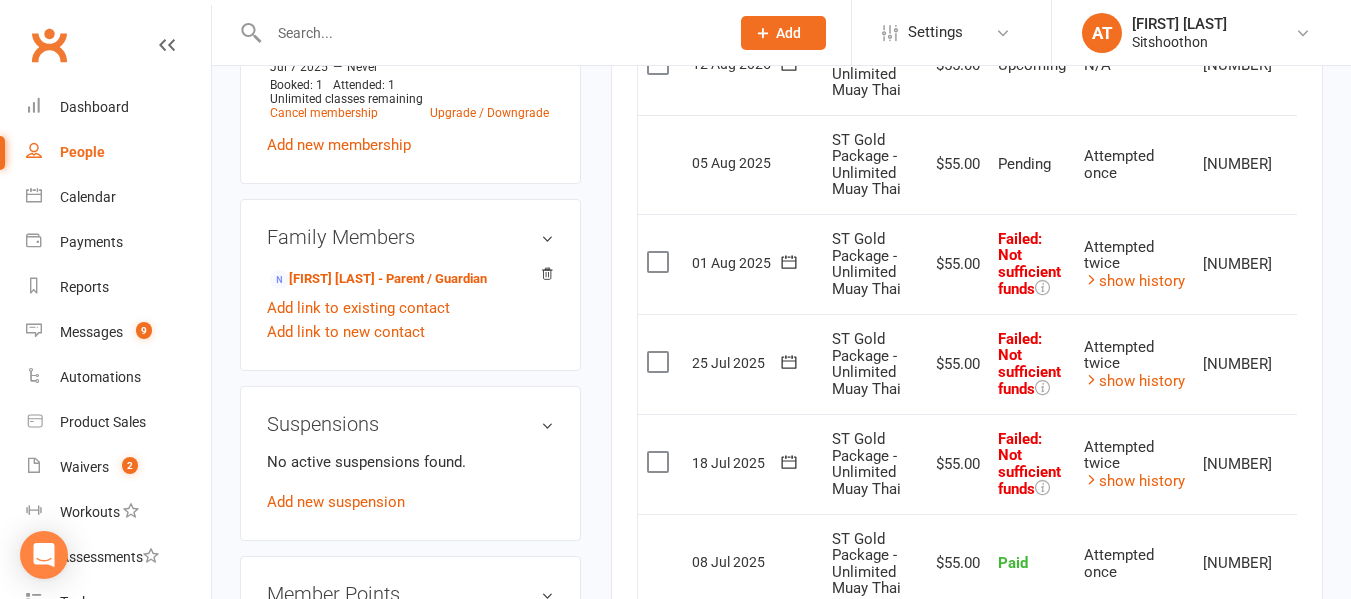 click at bounding box center (660, 462) 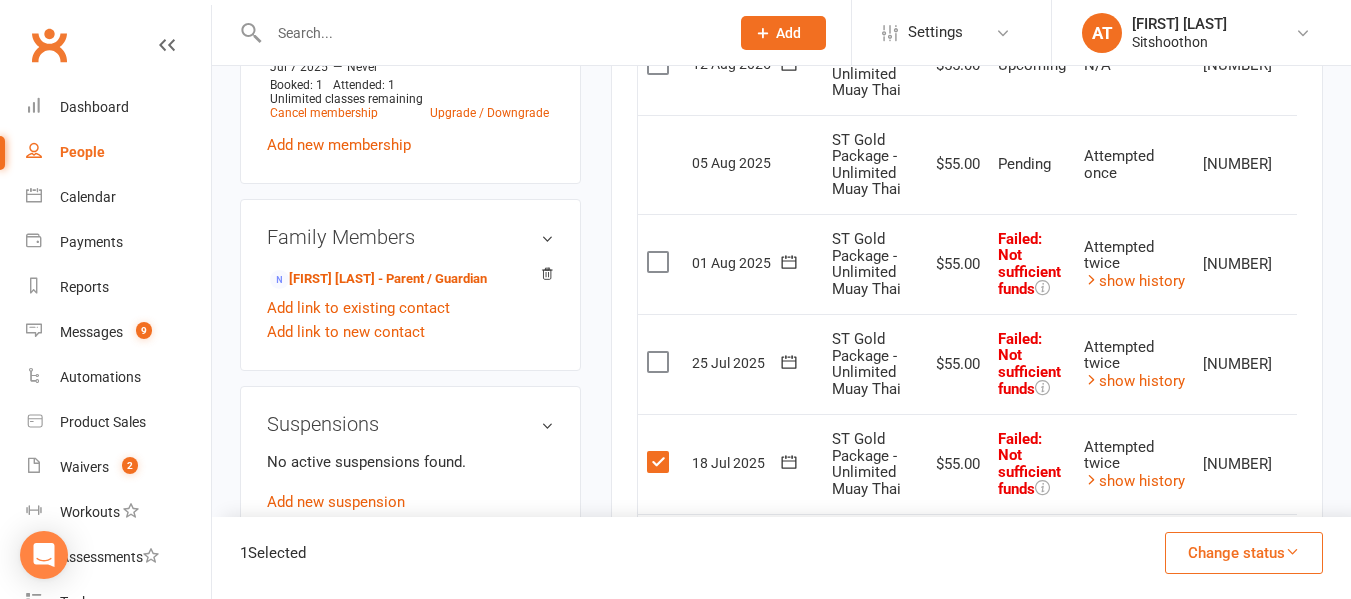 click at bounding box center [660, 362] 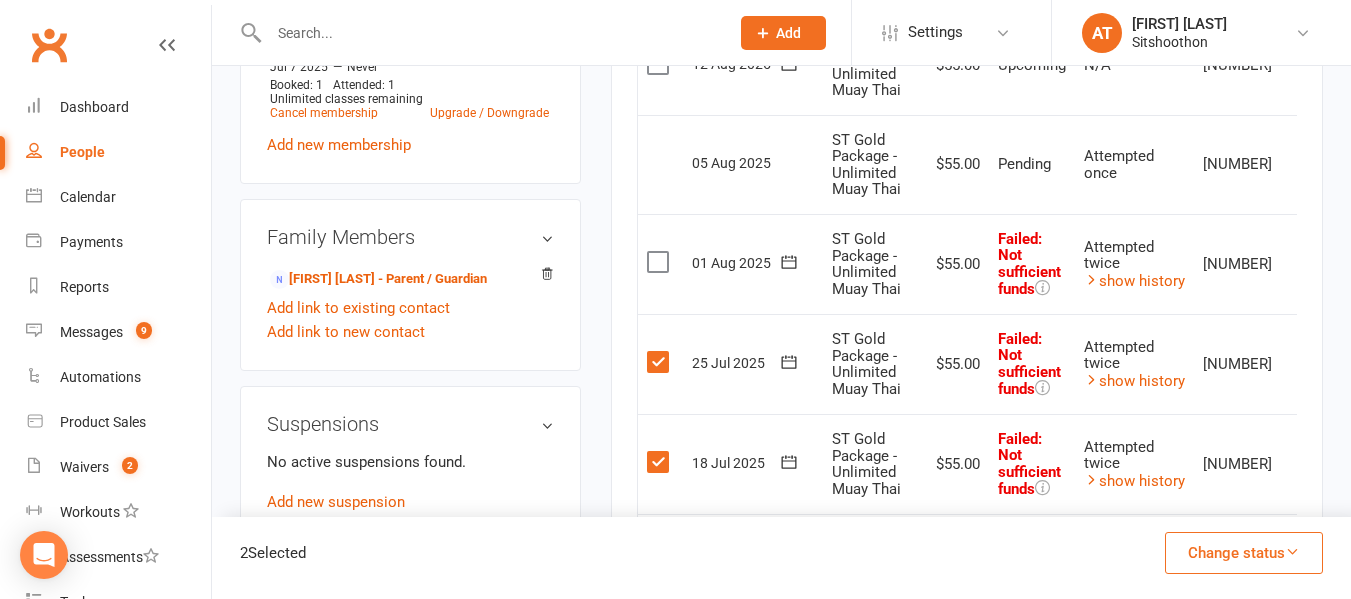 click at bounding box center [660, 262] 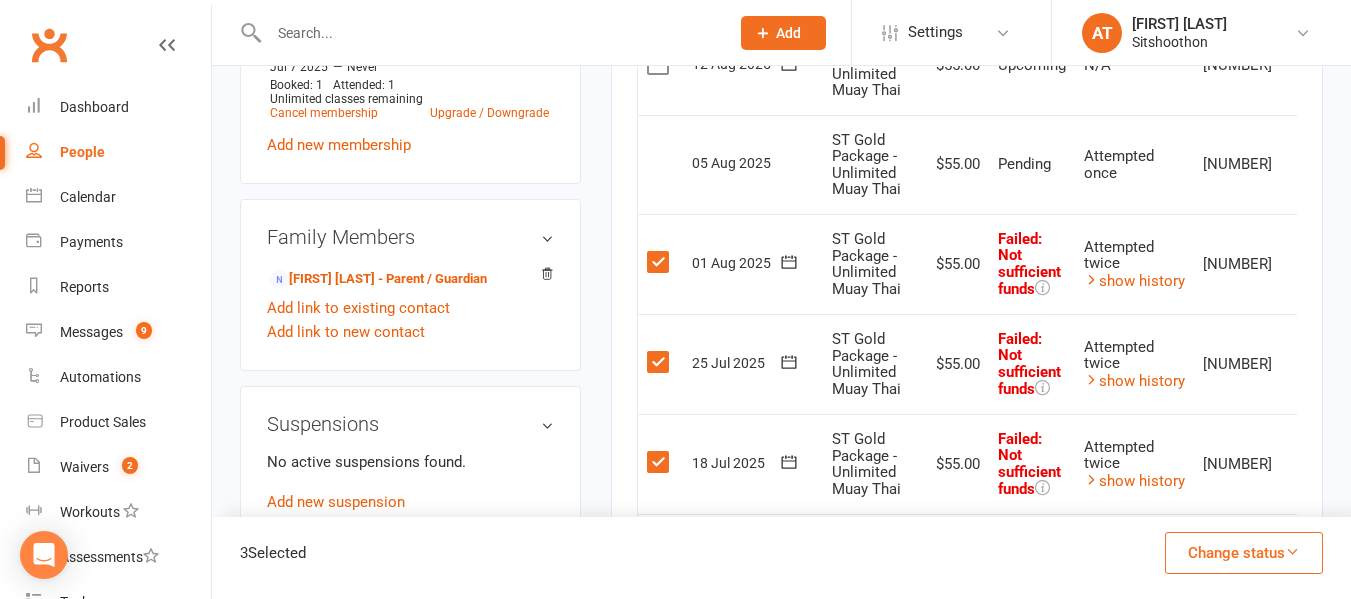 click at bounding box center (660, 262) 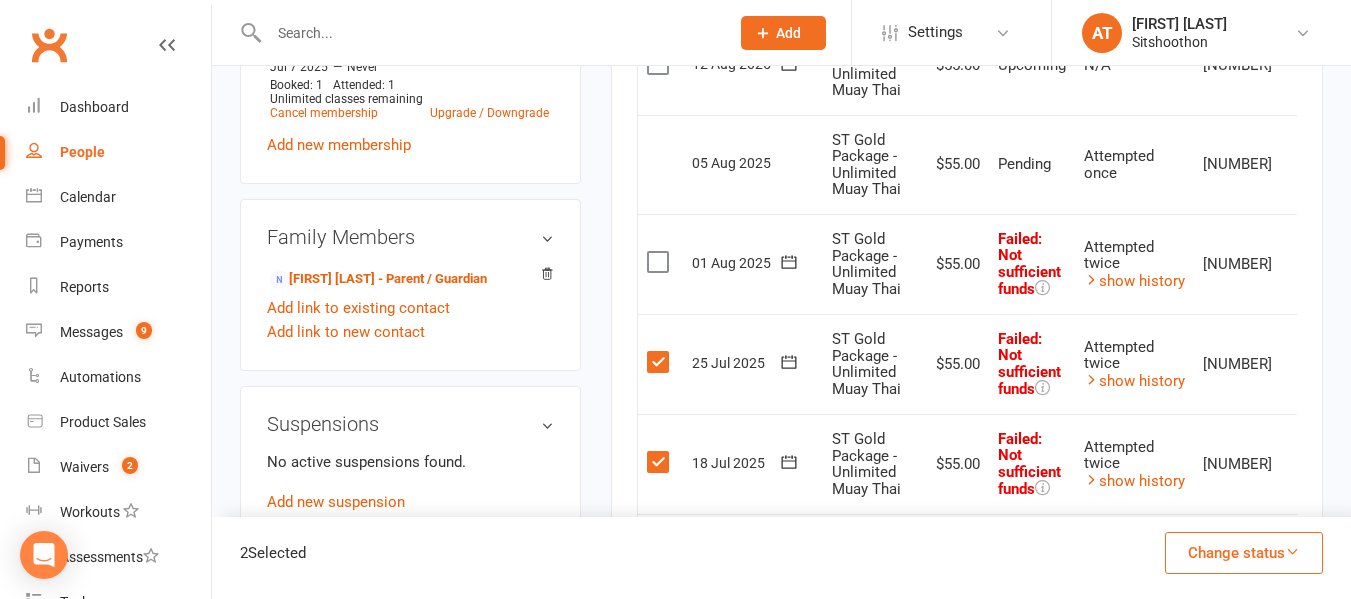 click at bounding box center [660, 362] 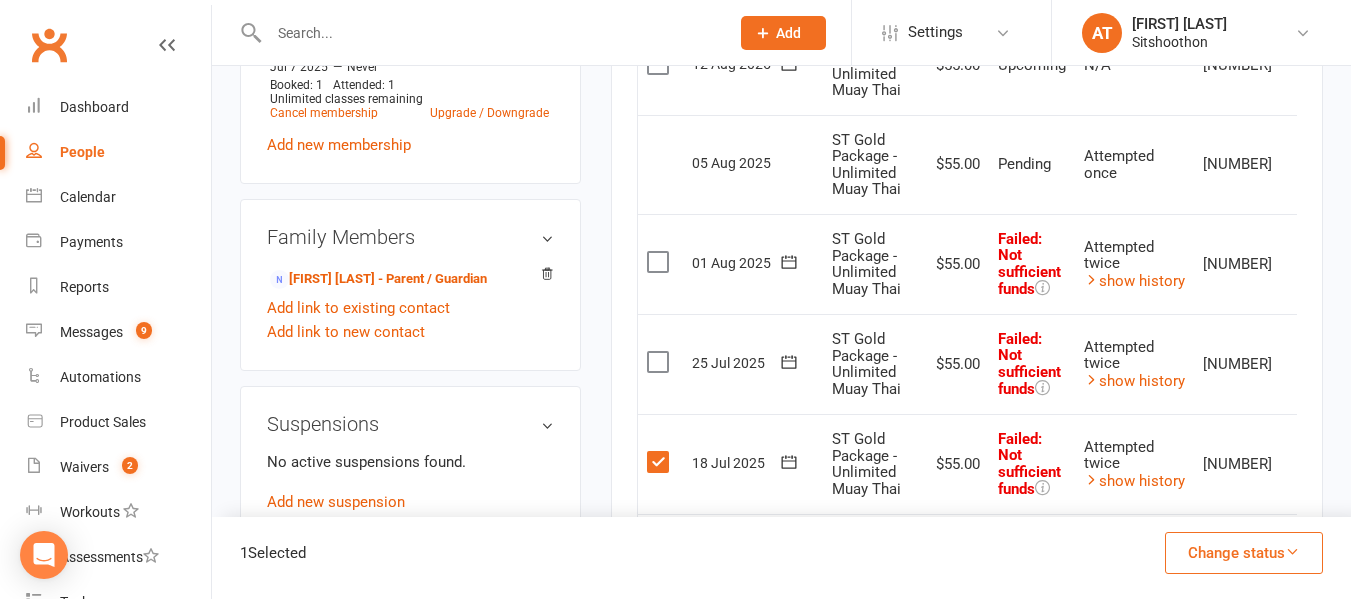 click at bounding box center (660, 462) 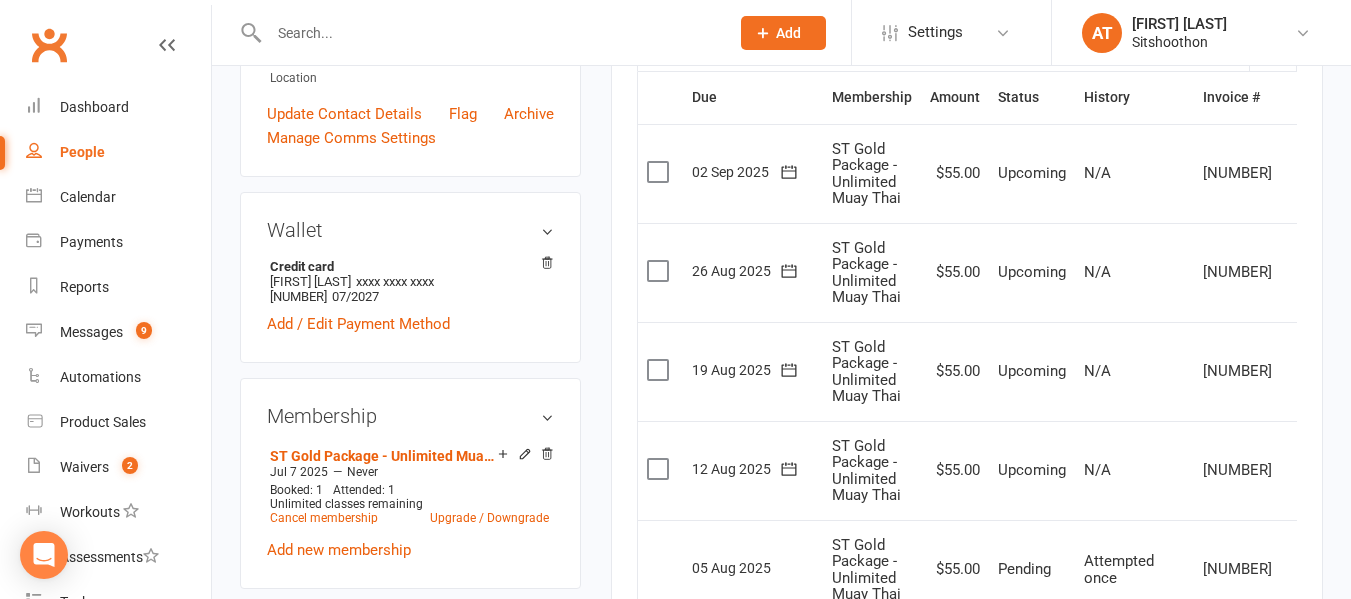 scroll, scrollTop: 498, scrollLeft: 0, axis: vertical 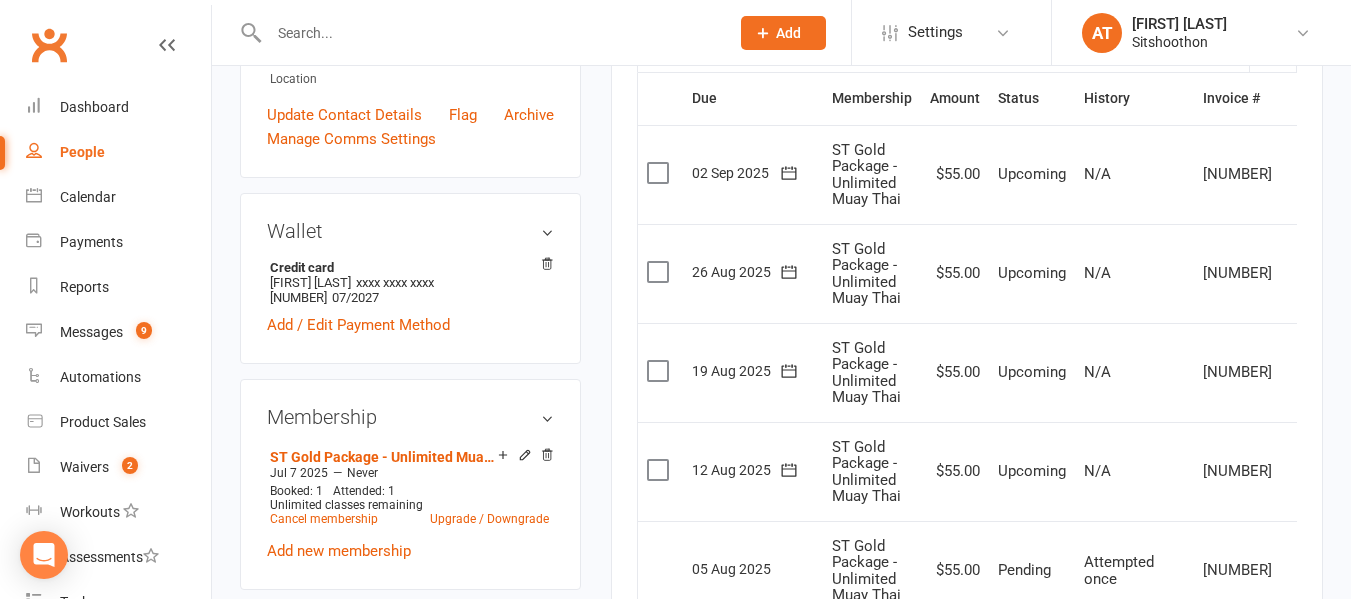 click at bounding box center [489, 33] 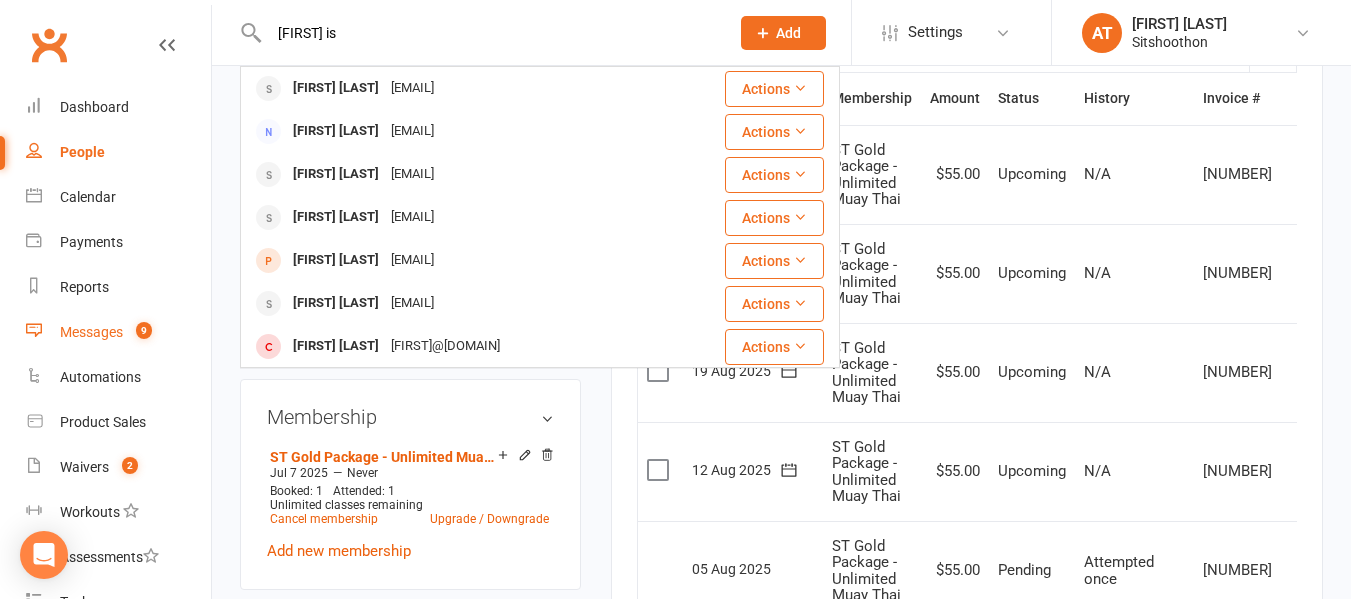 scroll, scrollTop: 318, scrollLeft: 0, axis: vertical 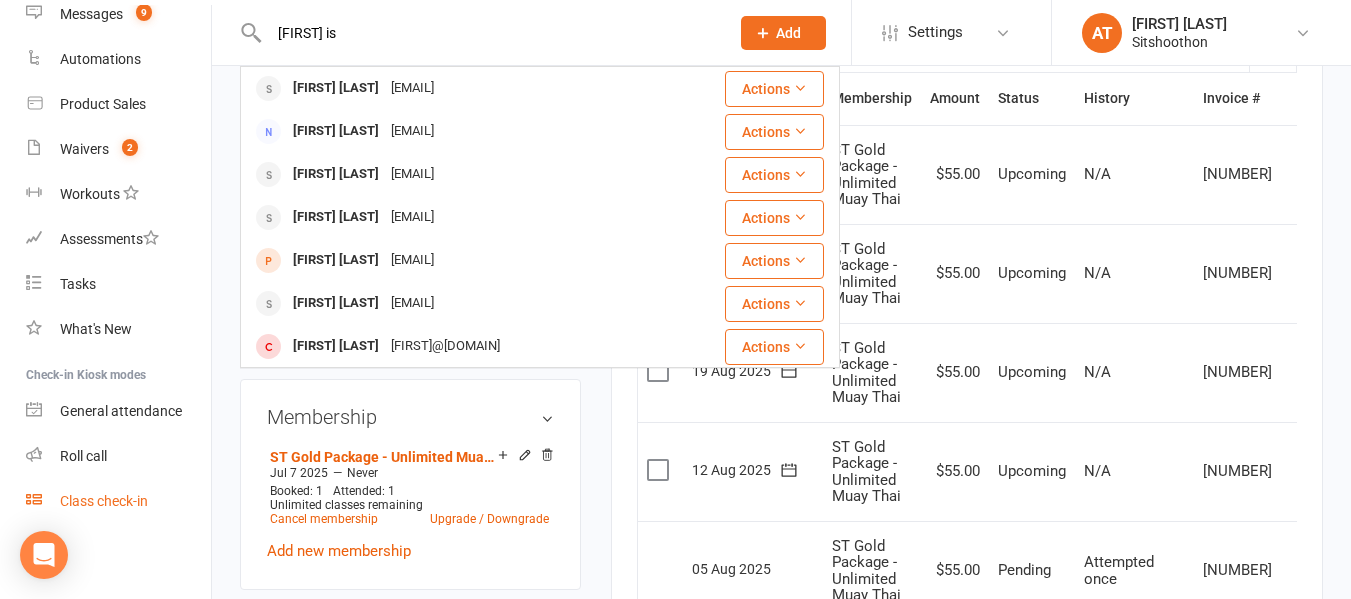 type on "shakir is" 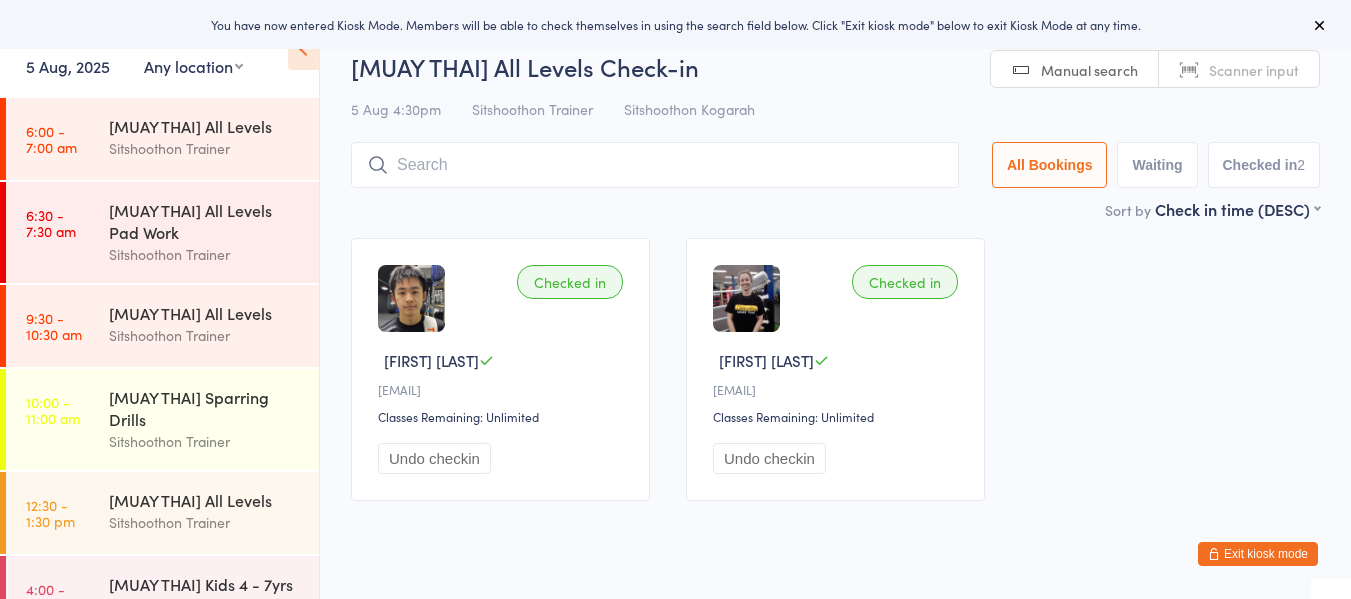 scroll, scrollTop: 0, scrollLeft: 0, axis: both 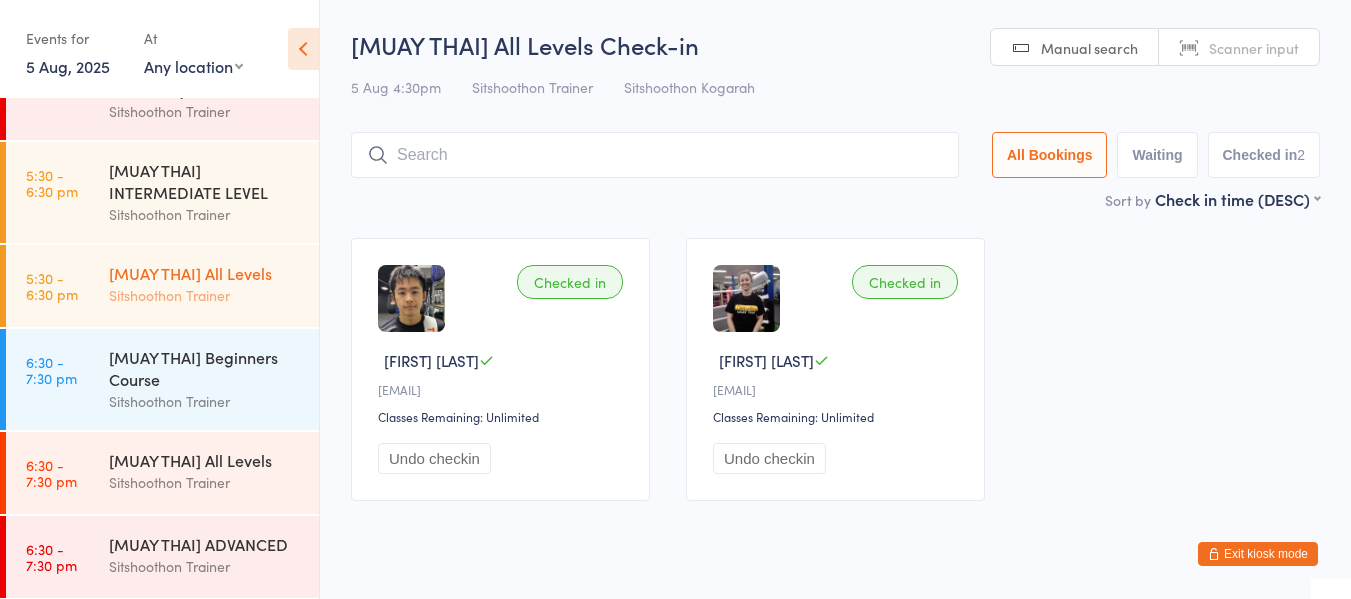 click on "[MUAY THAI] All Levels" at bounding box center [205, 273] 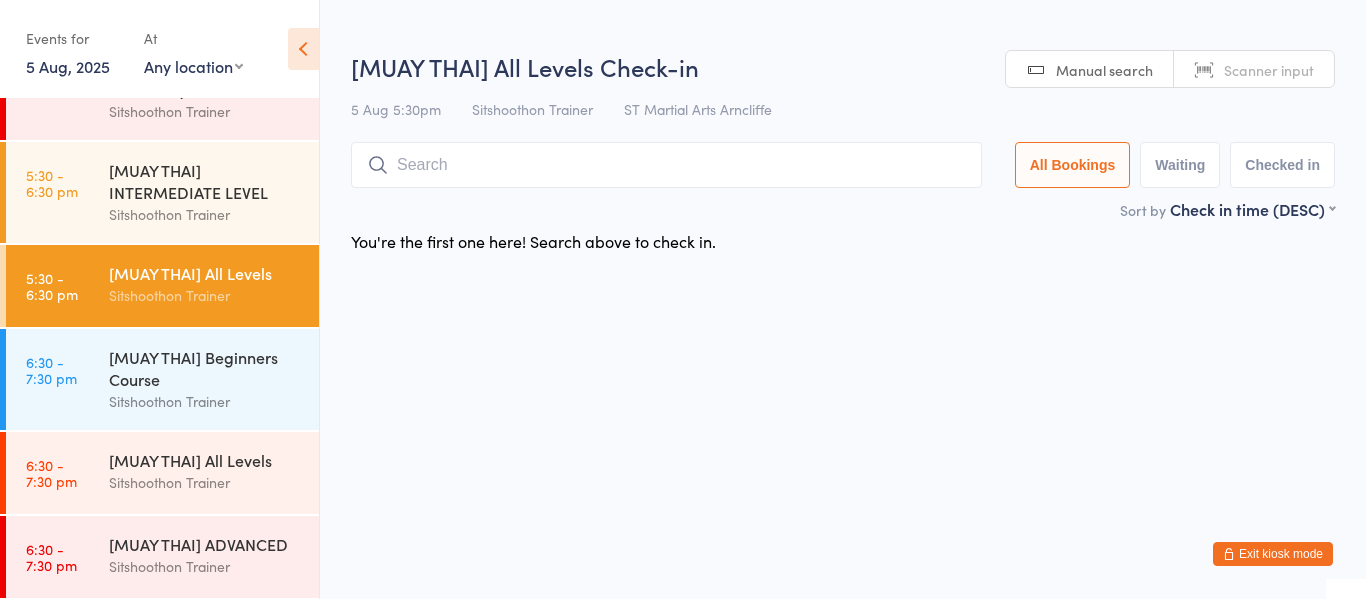 click at bounding box center [666, 165] 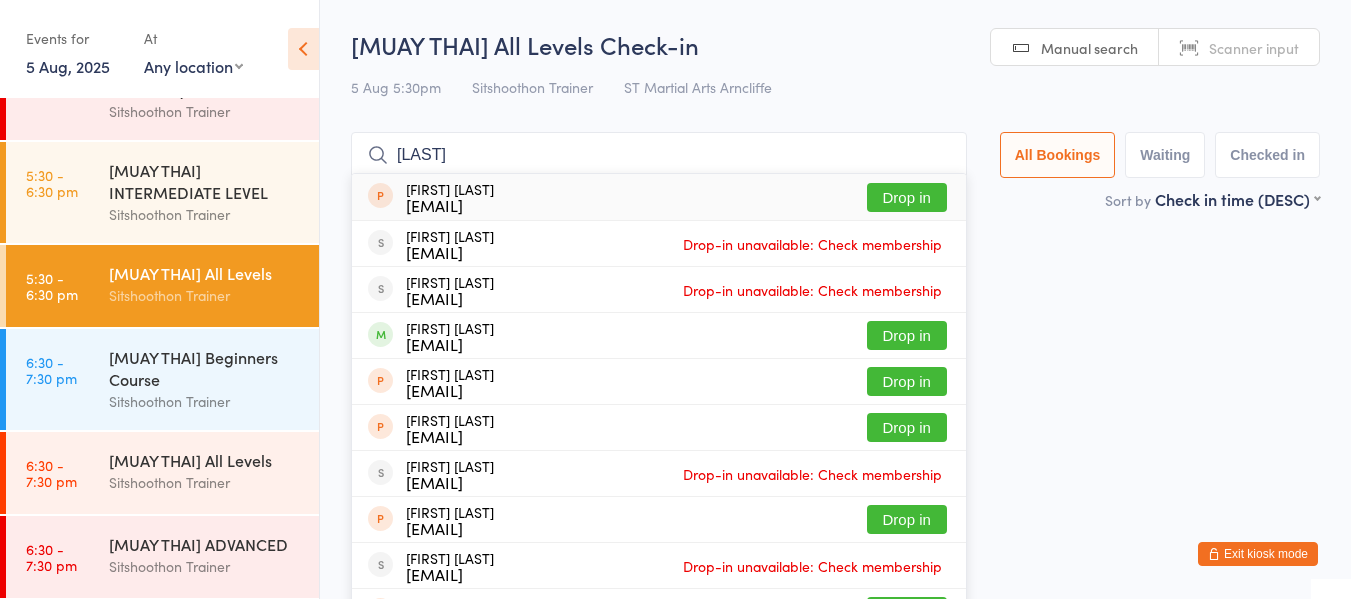 type on "[LAST]" 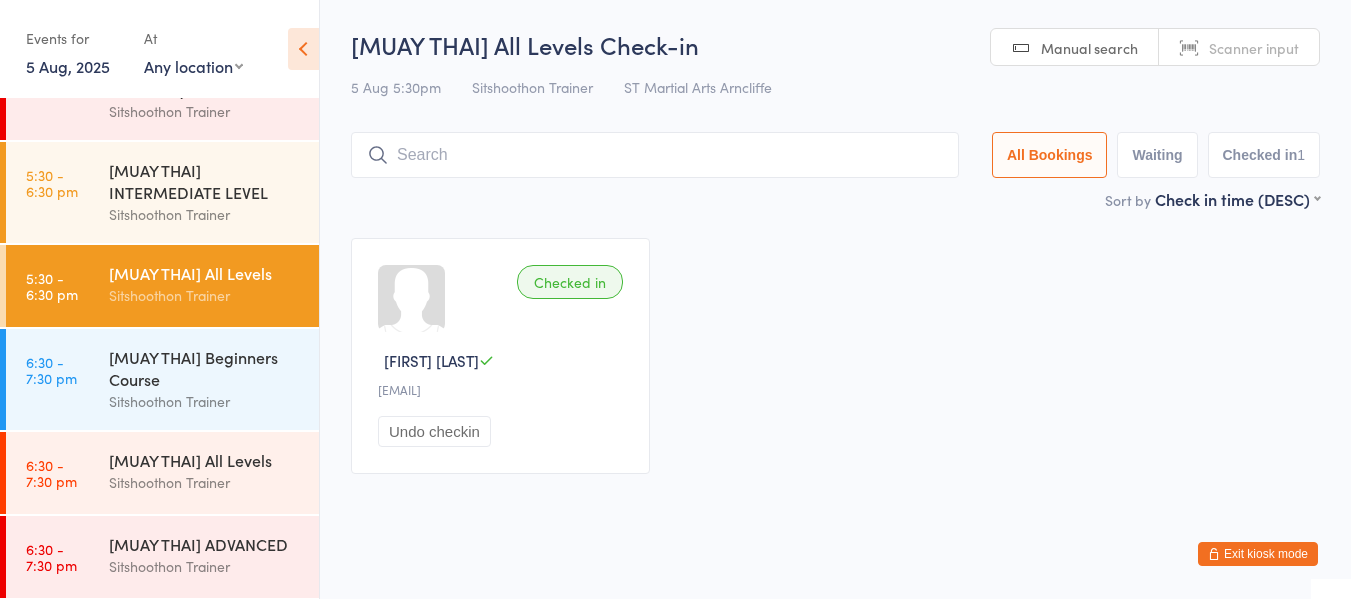 click on "Exit kiosk mode" at bounding box center [1258, 554] 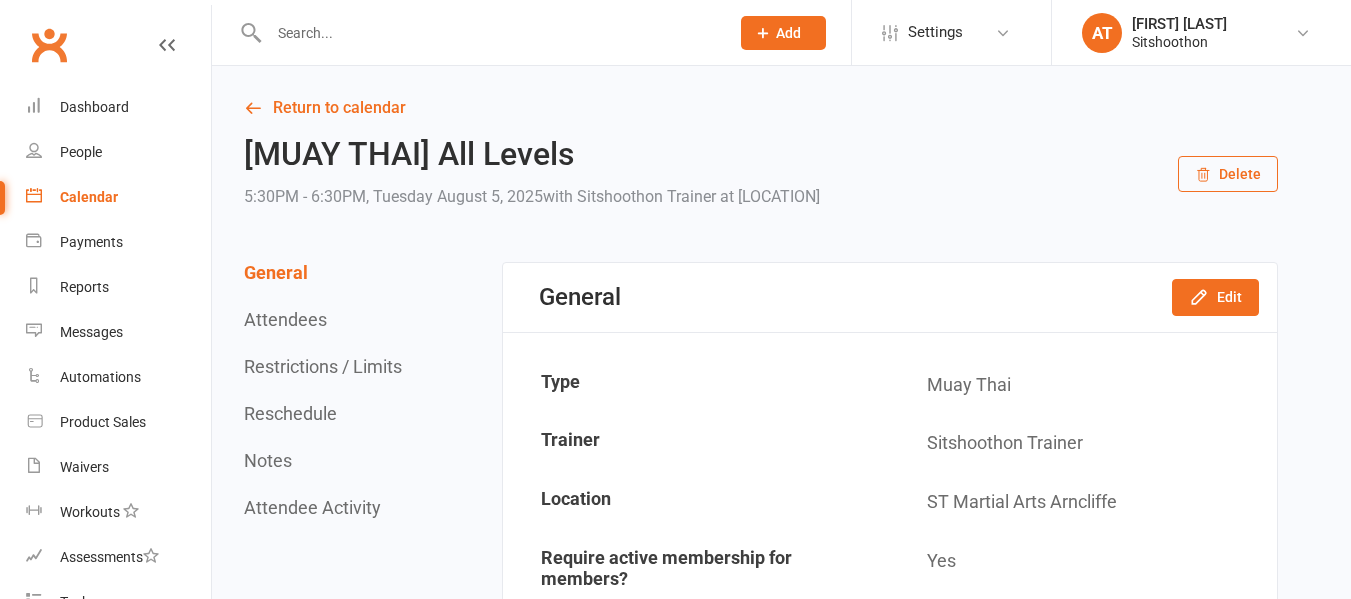 scroll, scrollTop: 0, scrollLeft: 0, axis: both 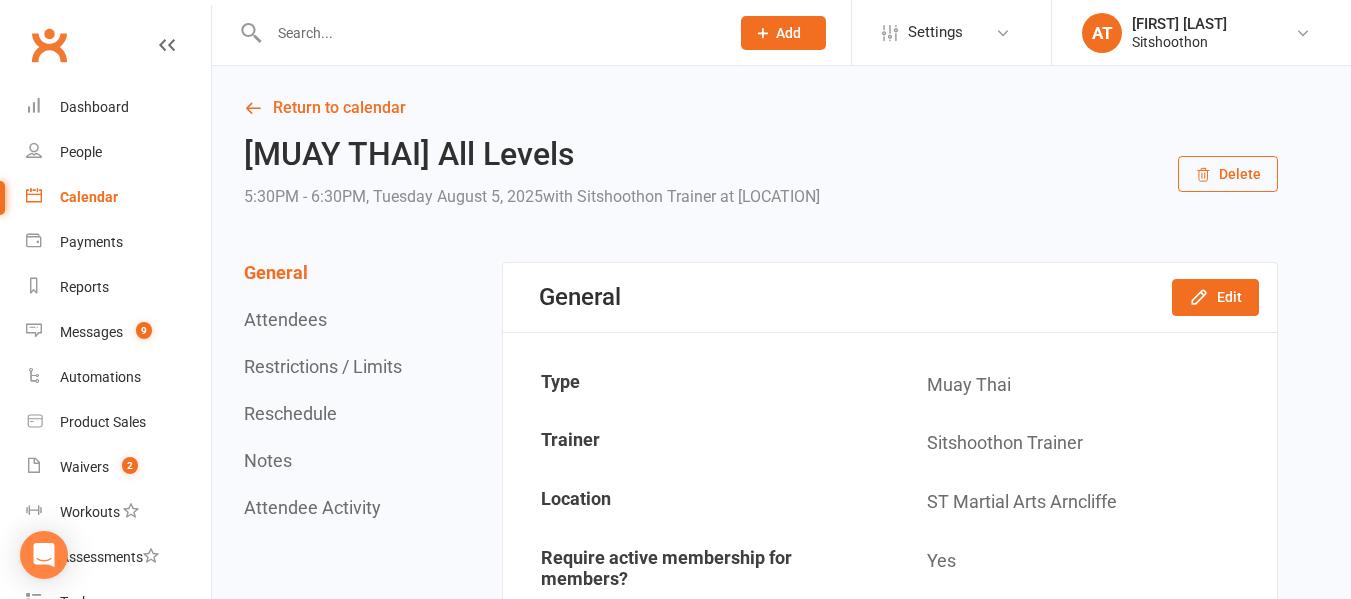 click at bounding box center [489, 33] 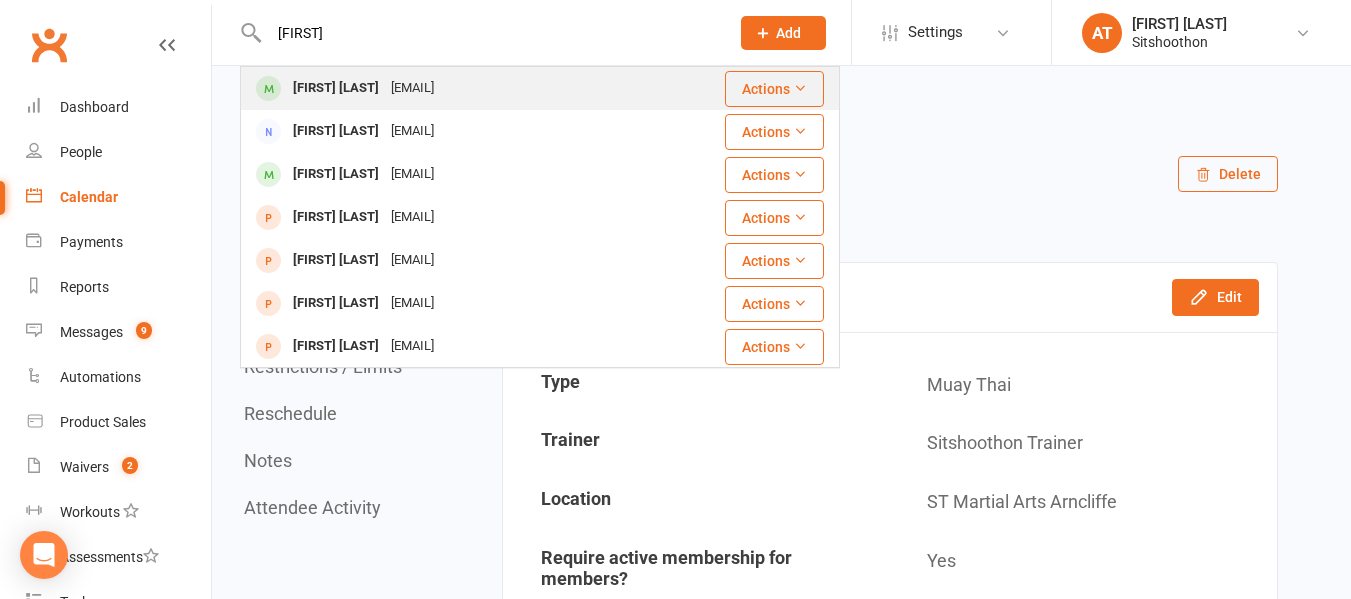 type on "[FIRST]" 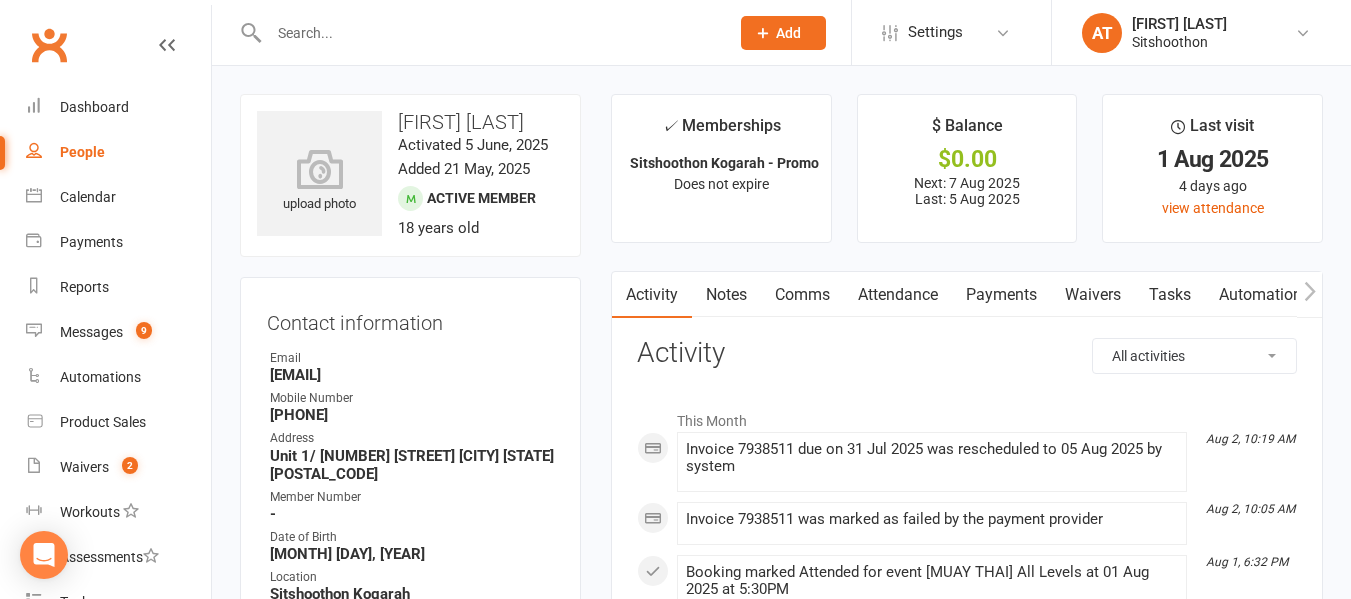 click on "Payments" at bounding box center [1001, 295] 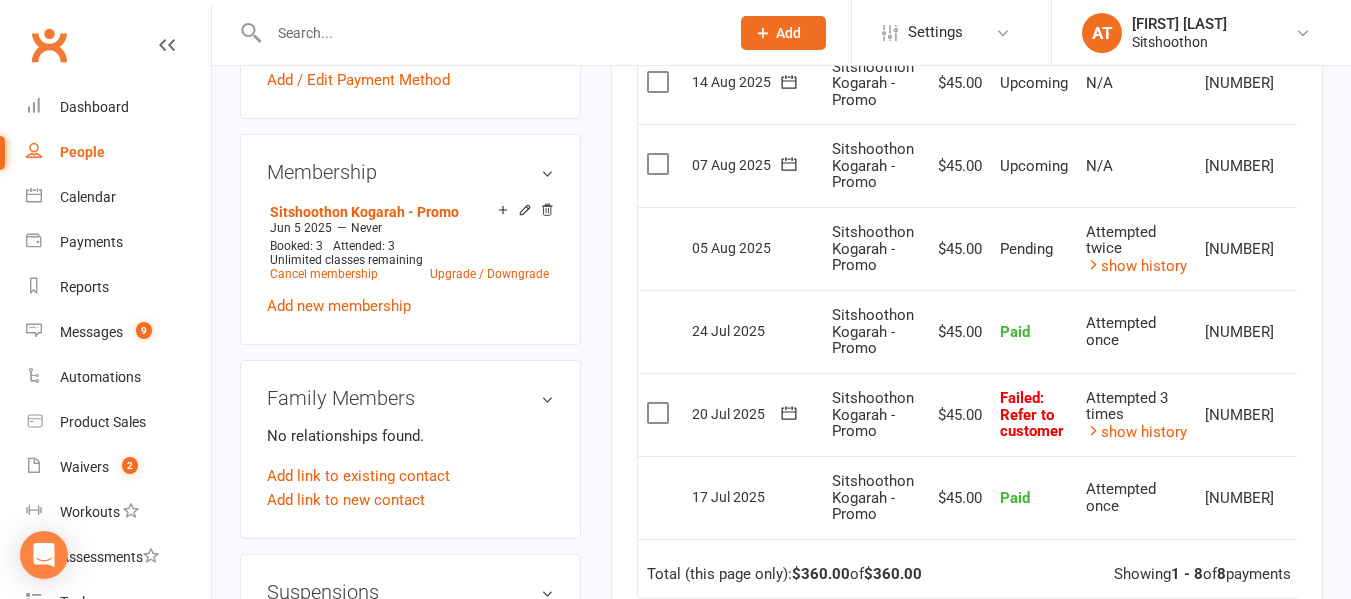 scroll, scrollTop: 0, scrollLeft: 0, axis: both 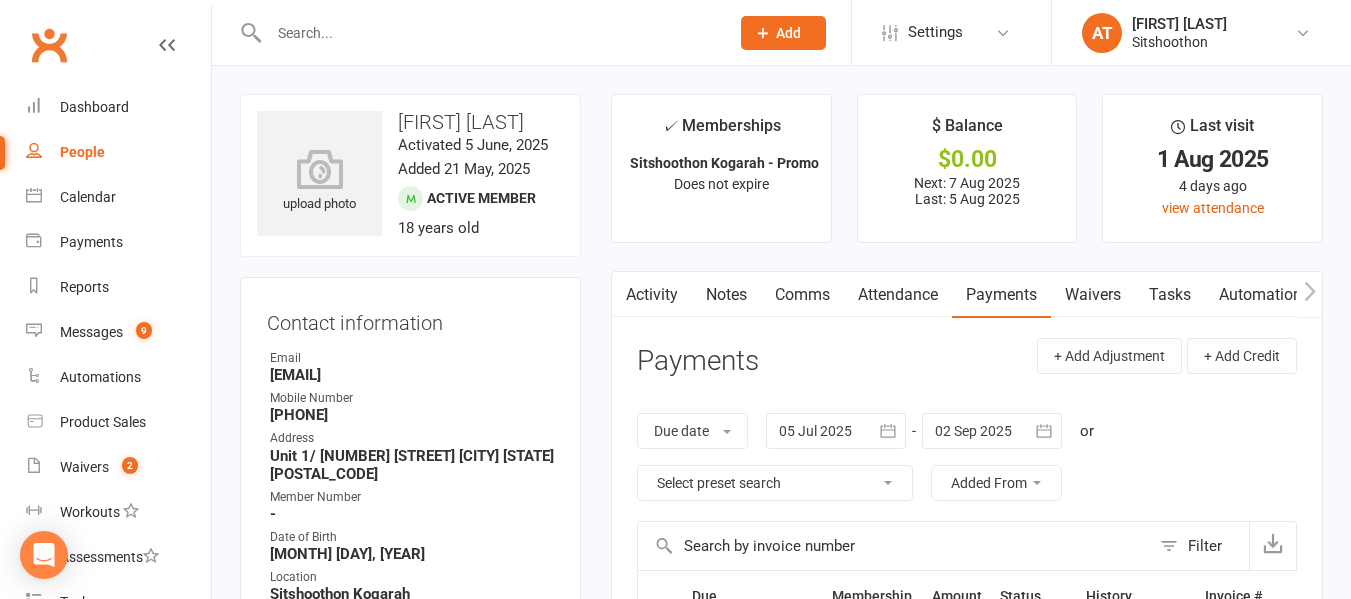 click on "[EMAIL]" at bounding box center (412, 375) 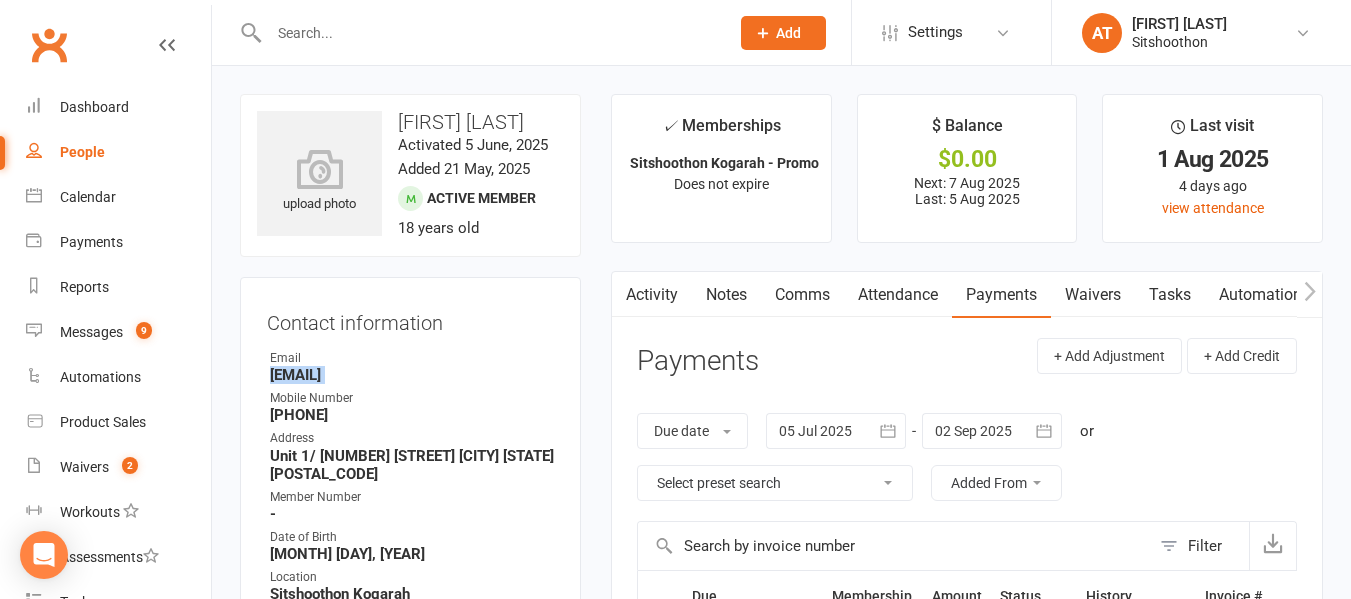 click on "[EMAIL]" at bounding box center [412, 375] 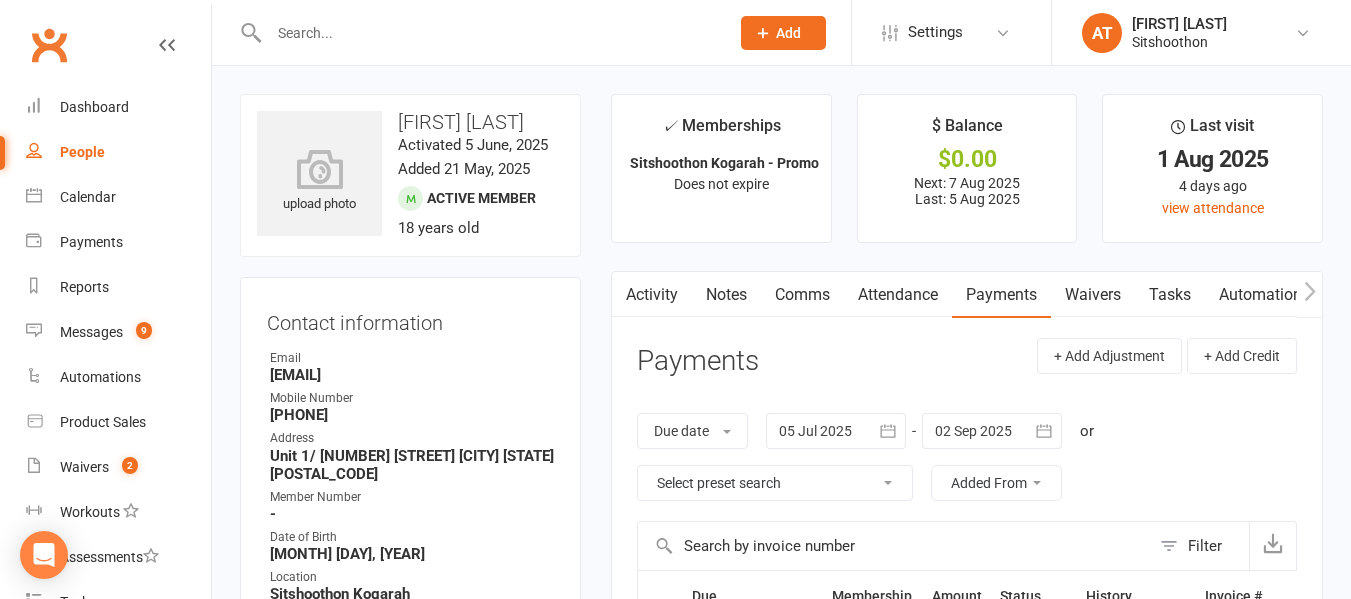 drag, startPoint x: 309, startPoint y: 16, endPoint x: 301, endPoint y: 29, distance: 15.264338 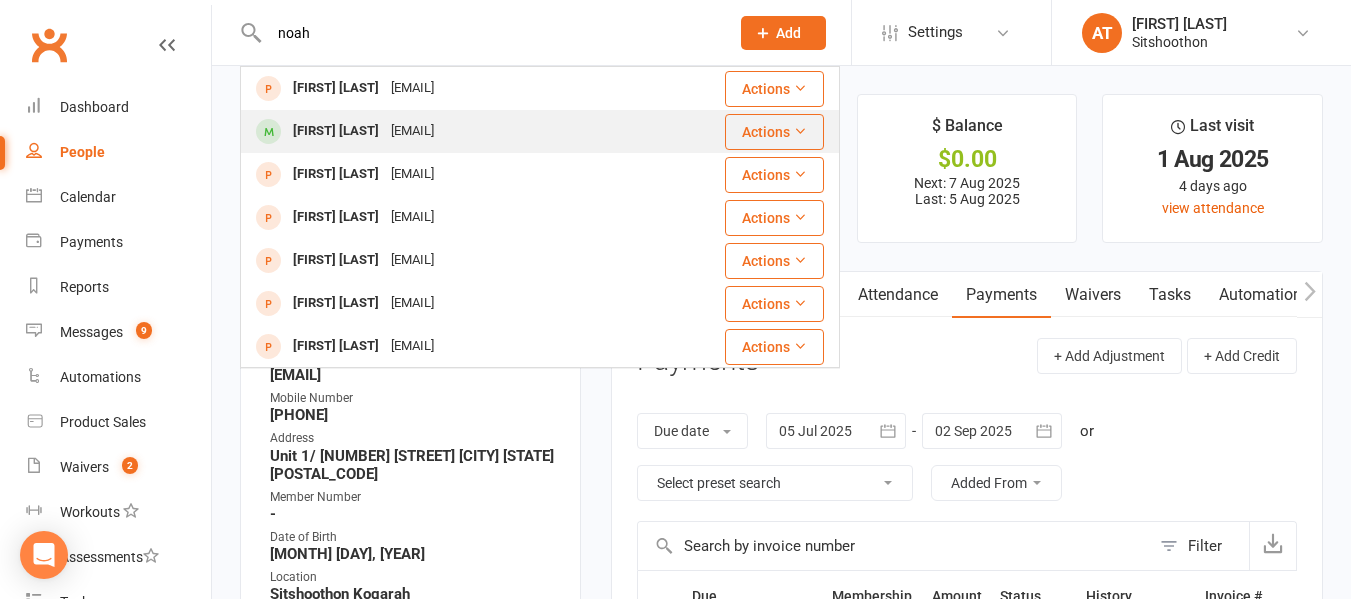 type on "noah" 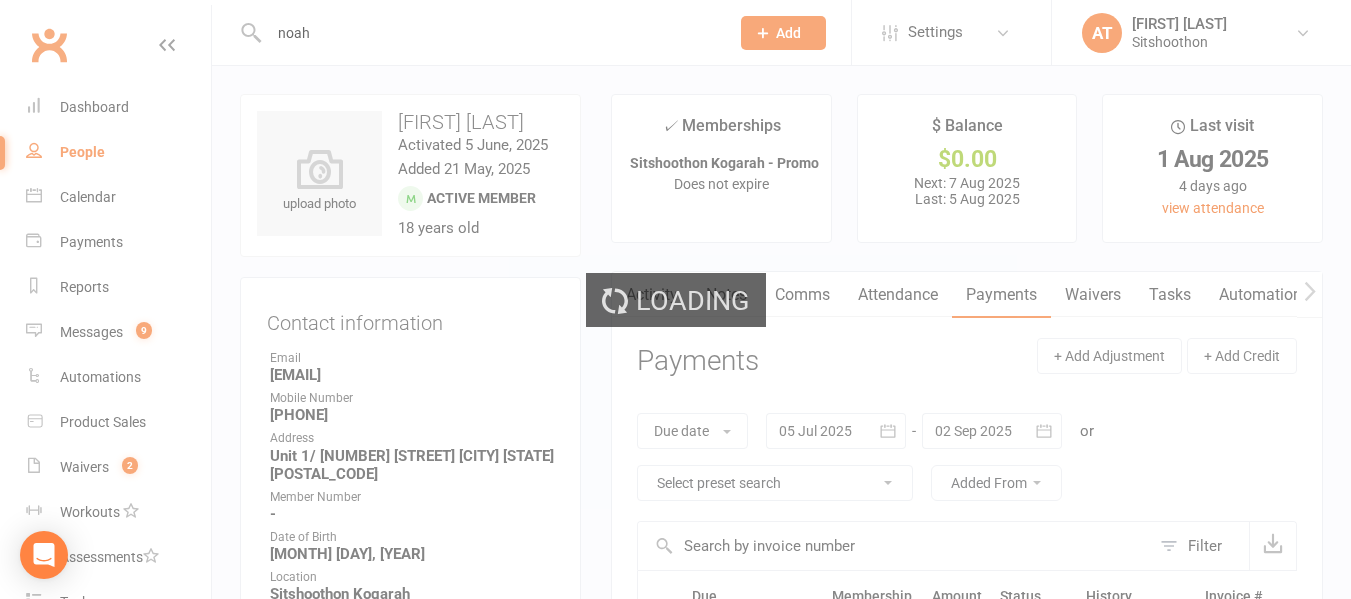 type 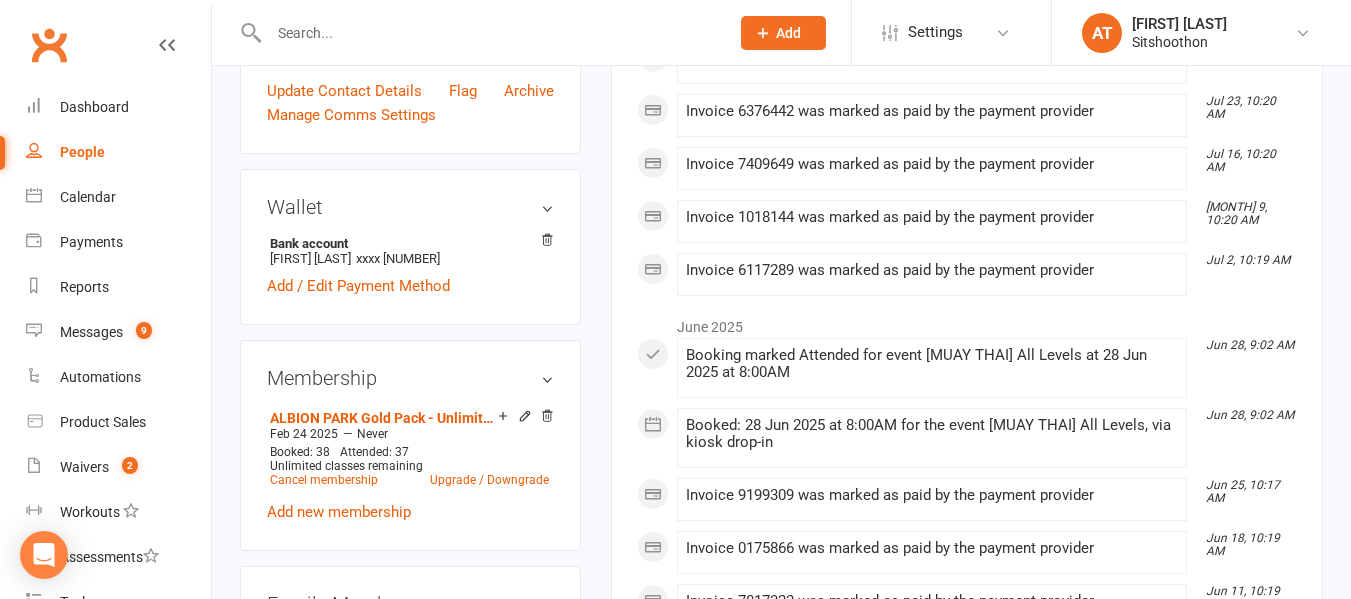 scroll, scrollTop: 565, scrollLeft: 0, axis: vertical 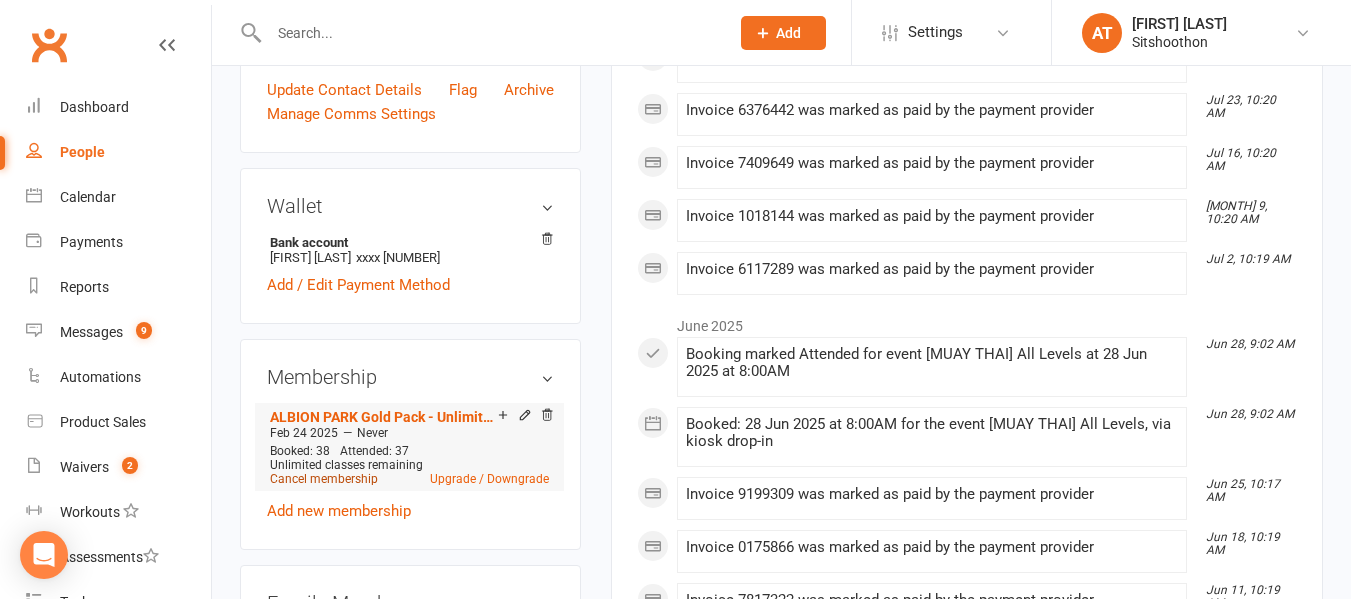 click on "Cancel membership" at bounding box center [324, 479] 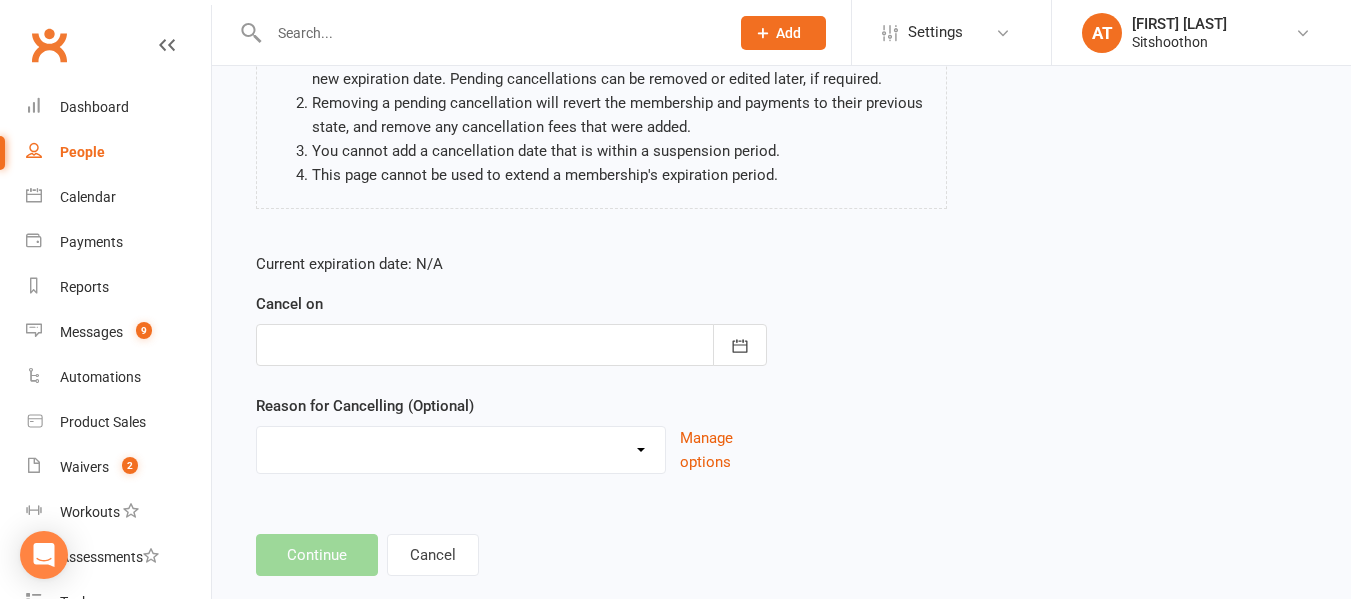 scroll, scrollTop: 228, scrollLeft: 0, axis: vertical 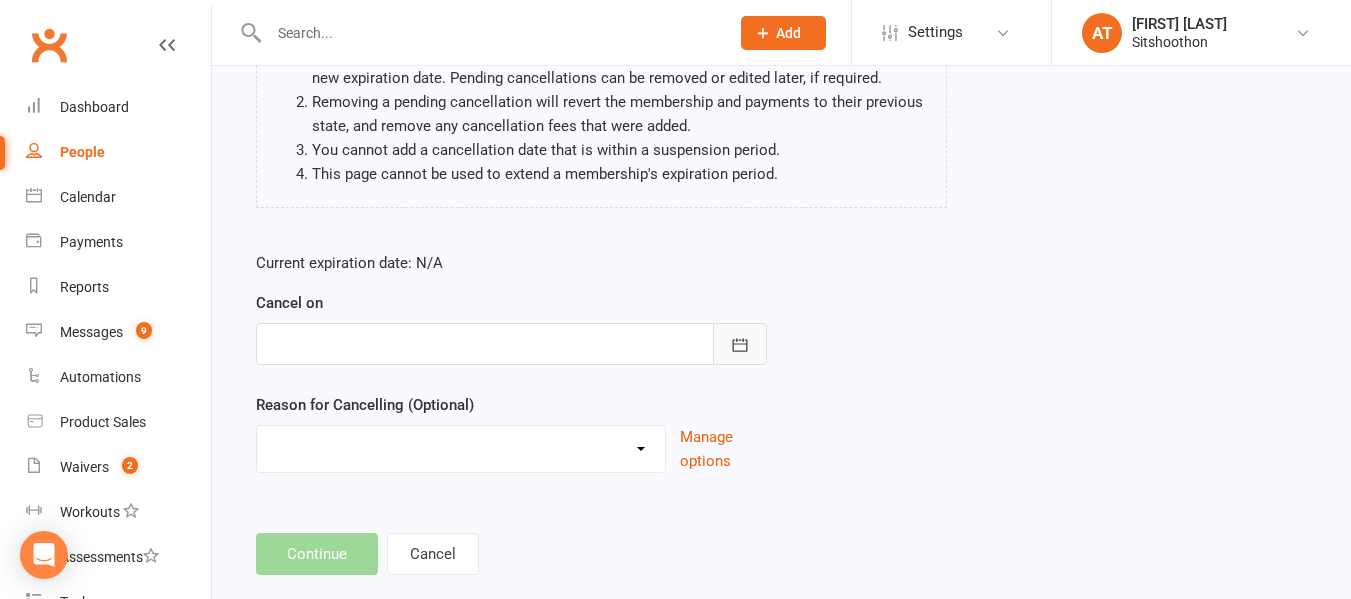click 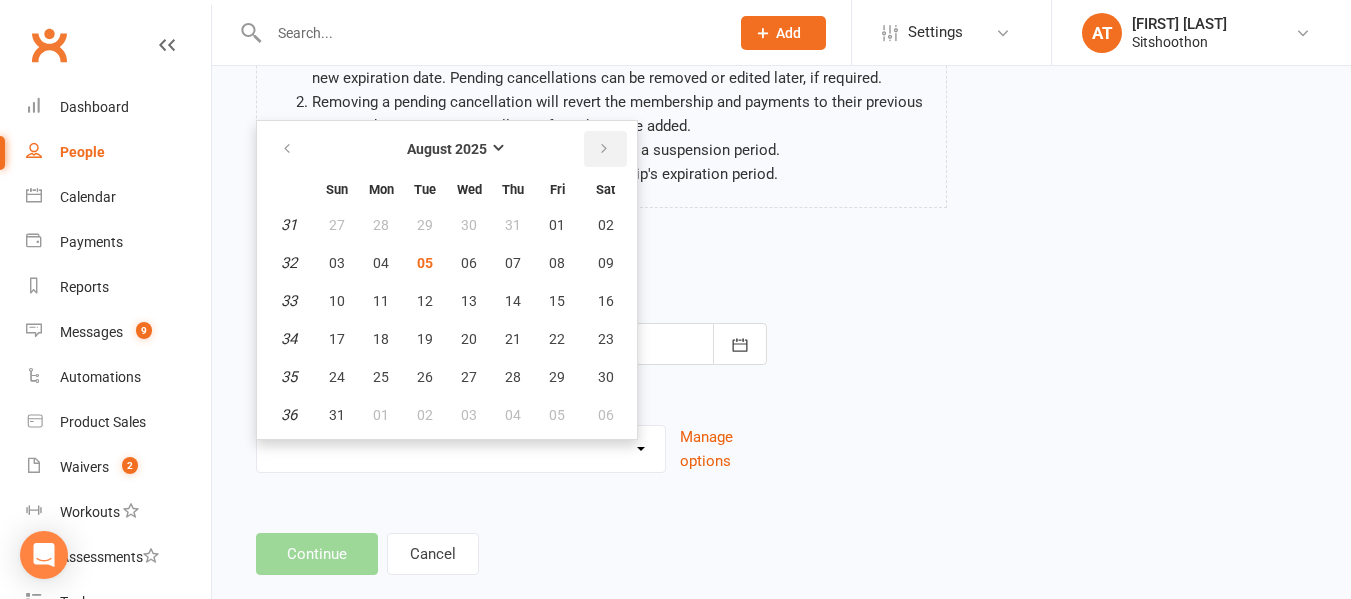 click at bounding box center (605, 149) 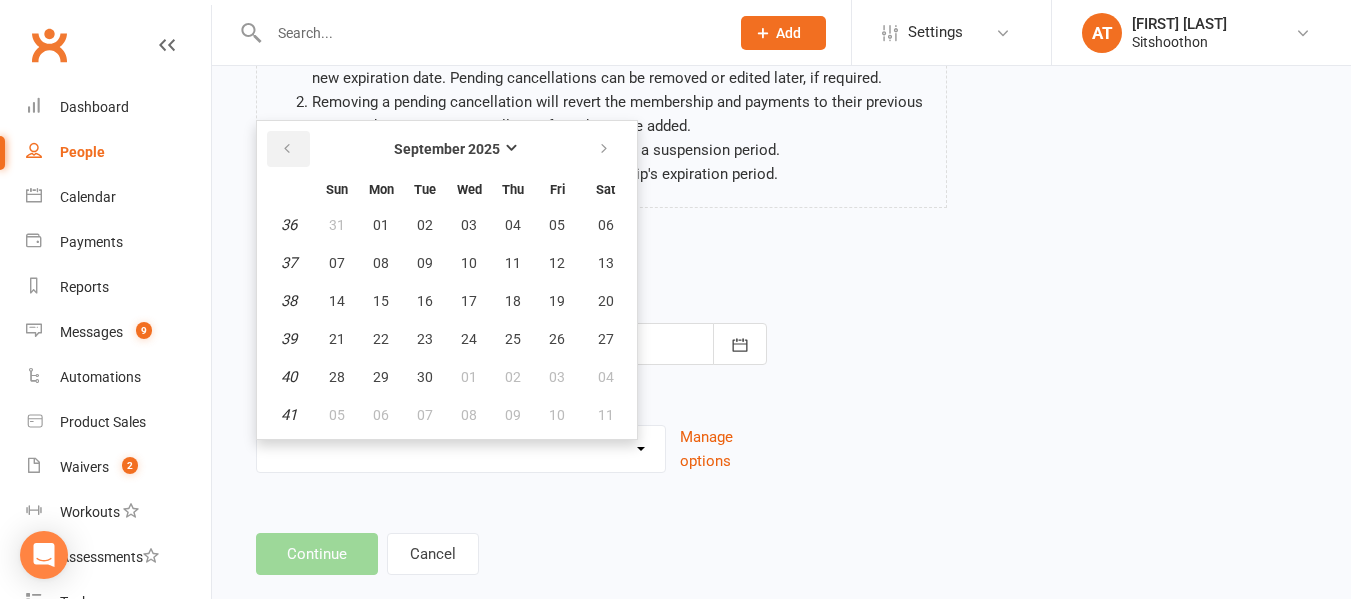 click at bounding box center (288, 149) 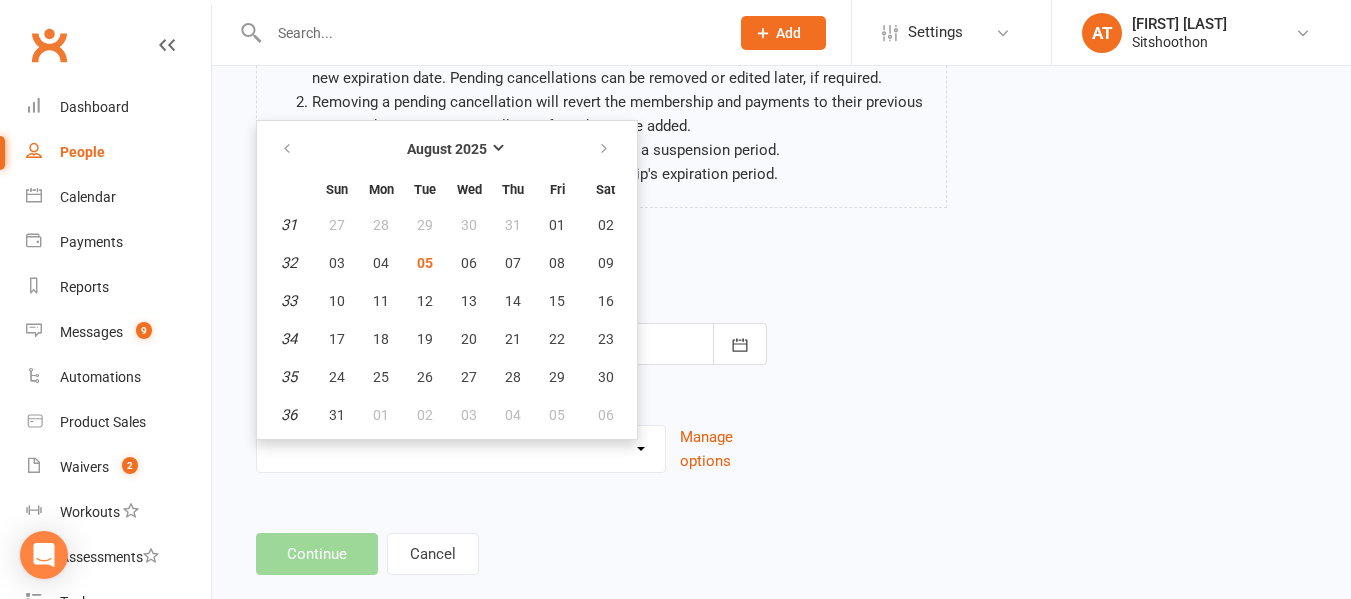 click on "You cannot add a cancellation date that is within a suspension period." at bounding box center [621, 150] 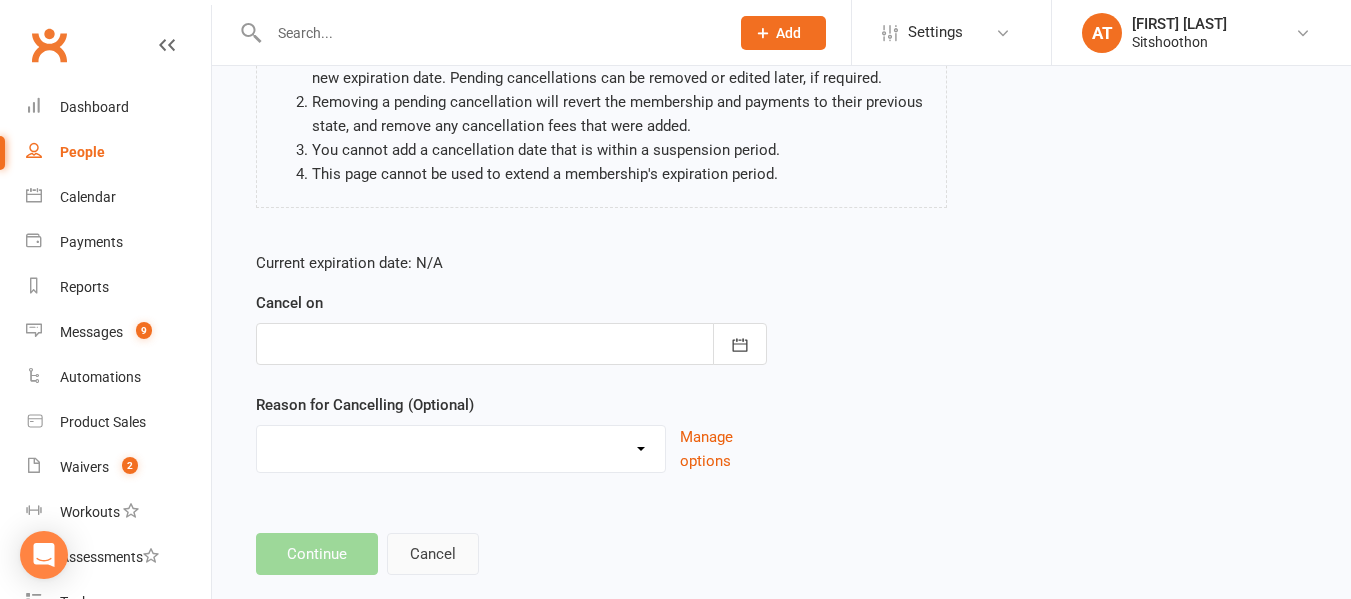 click on "Cancel" at bounding box center [433, 554] 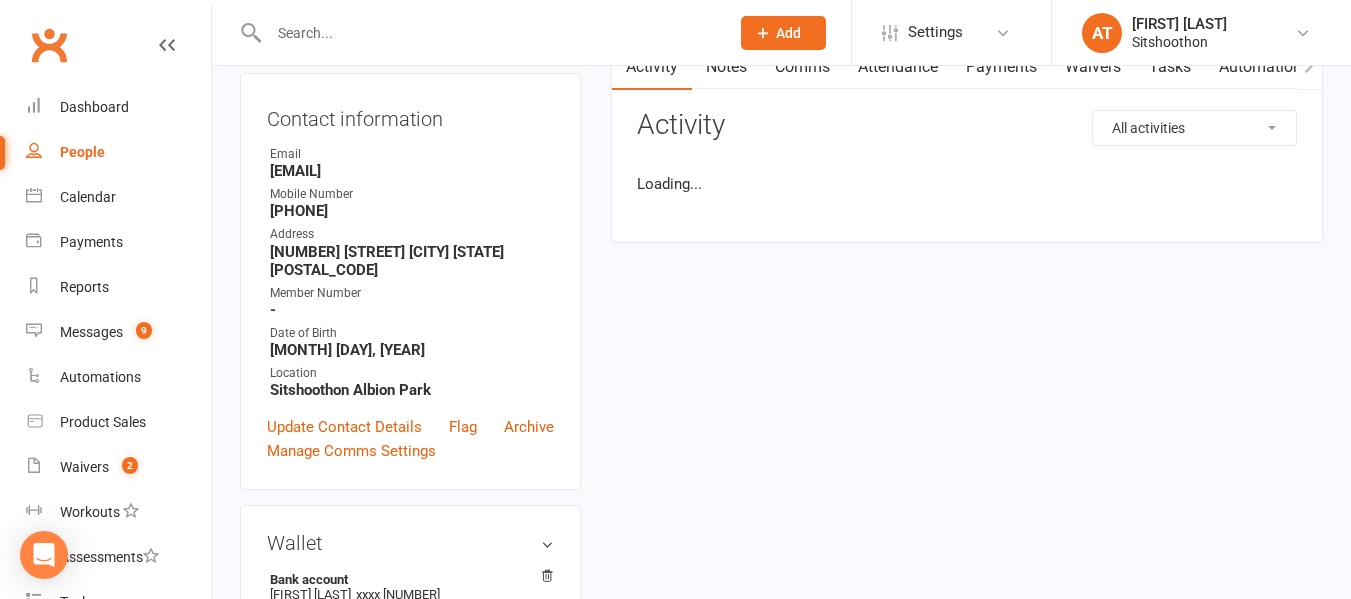 scroll, scrollTop: 0, scrollLeft: 0, axis: both 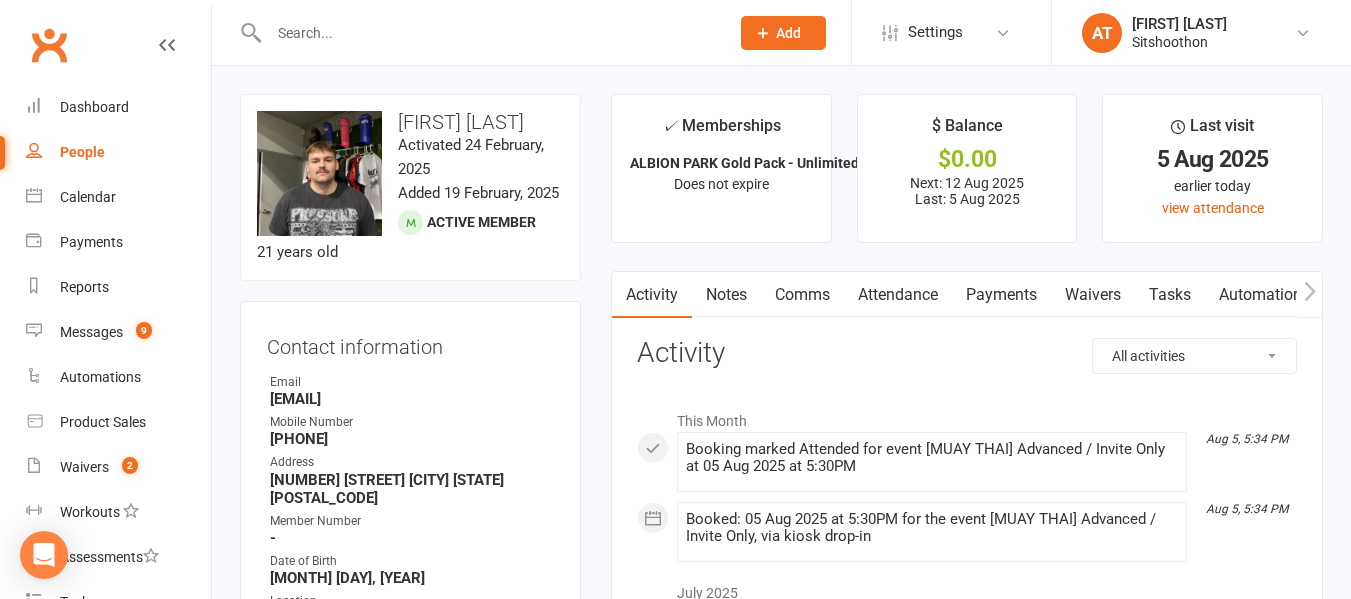 click on "Payments" at bounding box center (1001, 295) 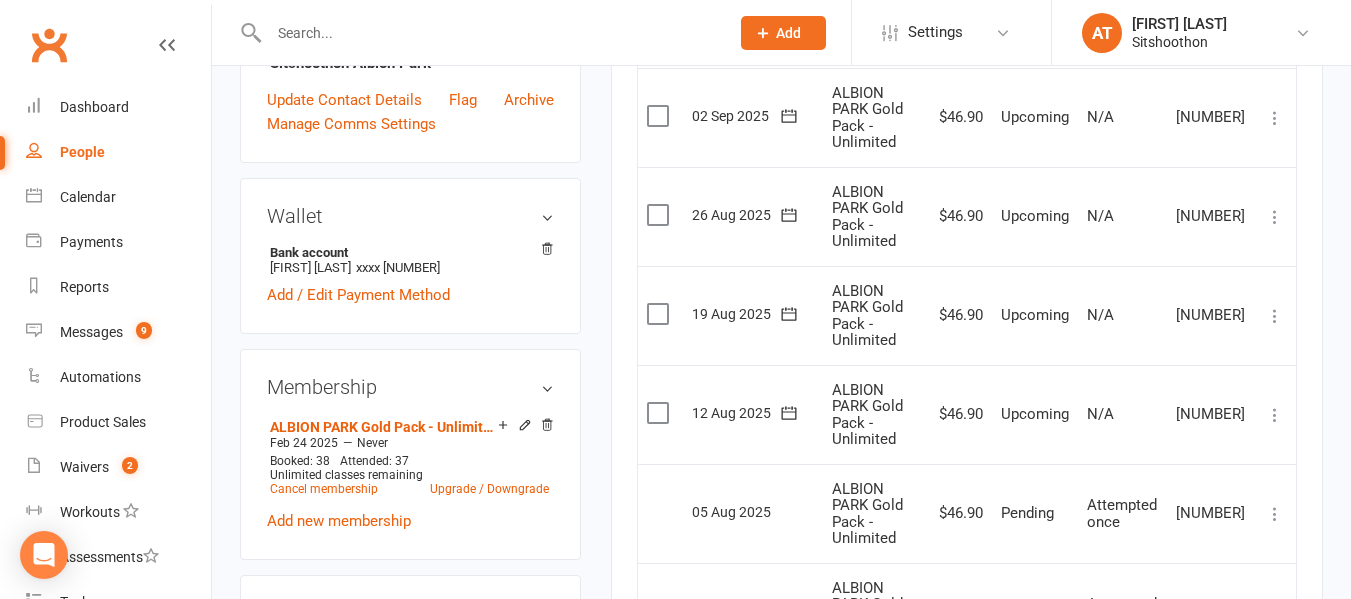 scroll, scrollTop: 558, scrollLeft: 0, axis: vertical 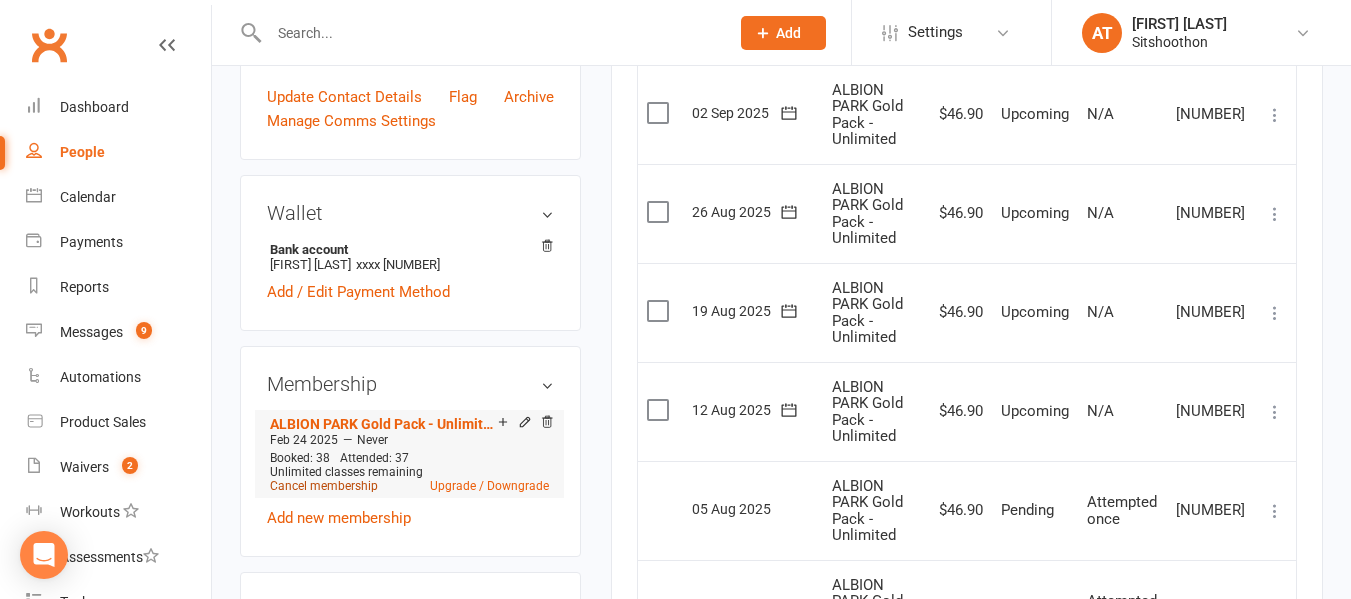 click on "Cancel membership" at bounding box center (324, 486) 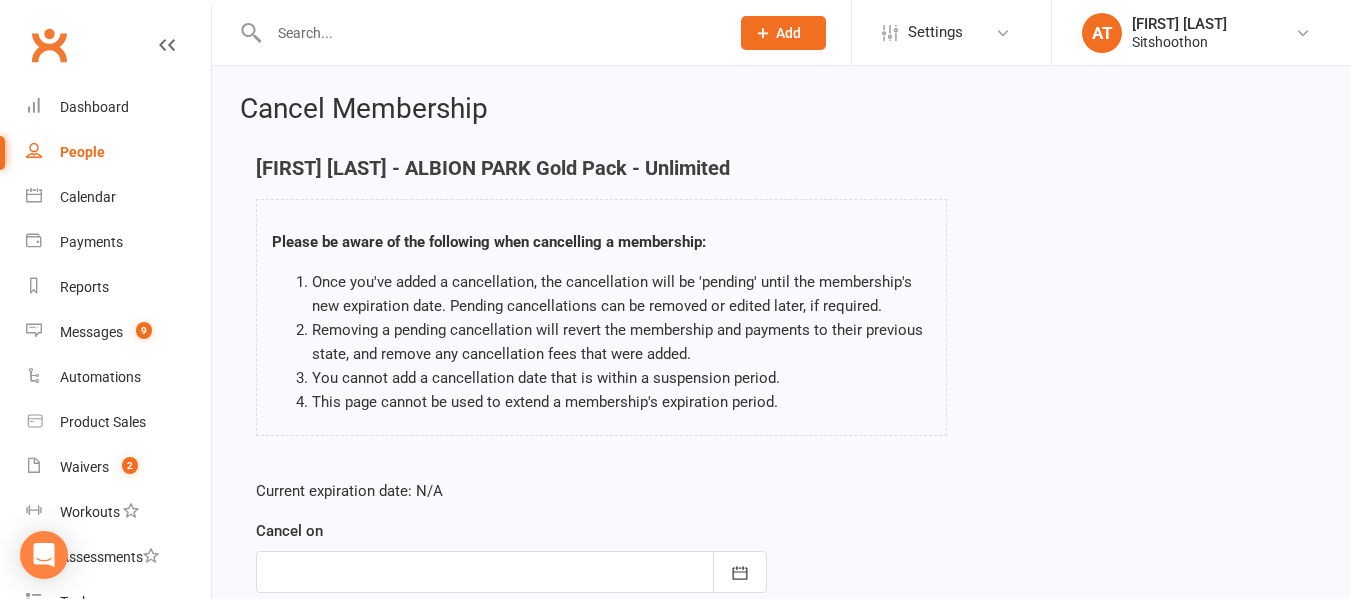 scroll, scrollTop: 161, scrollLeft: 0, axis: vertical 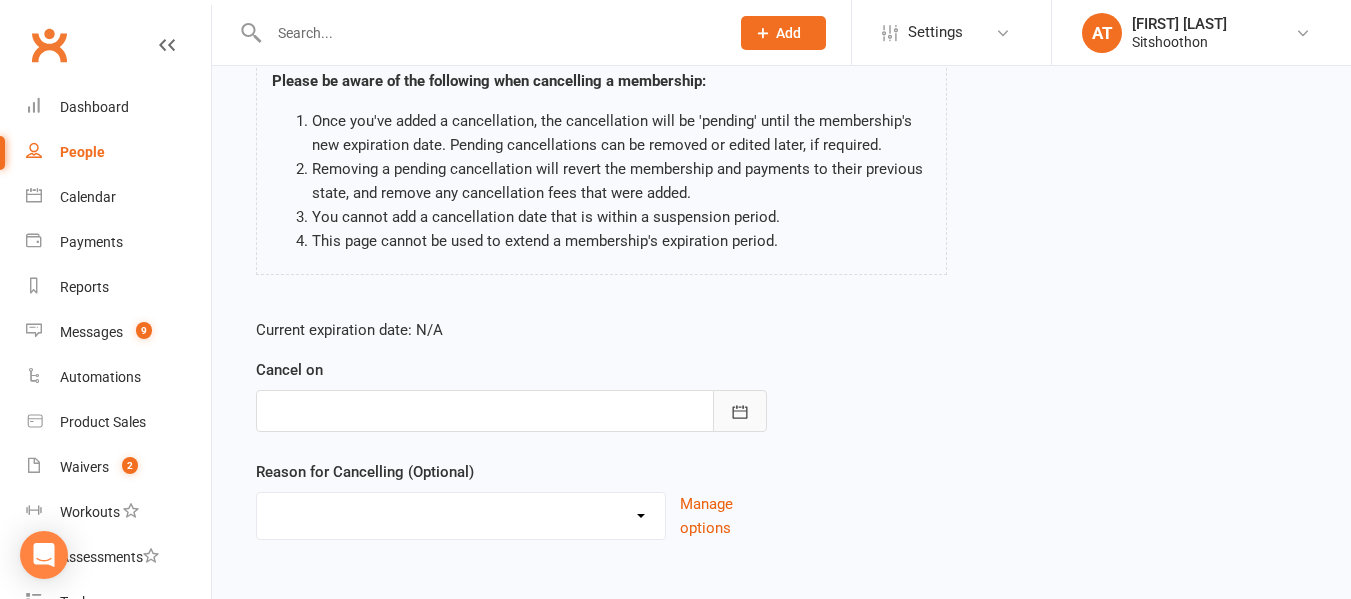 click 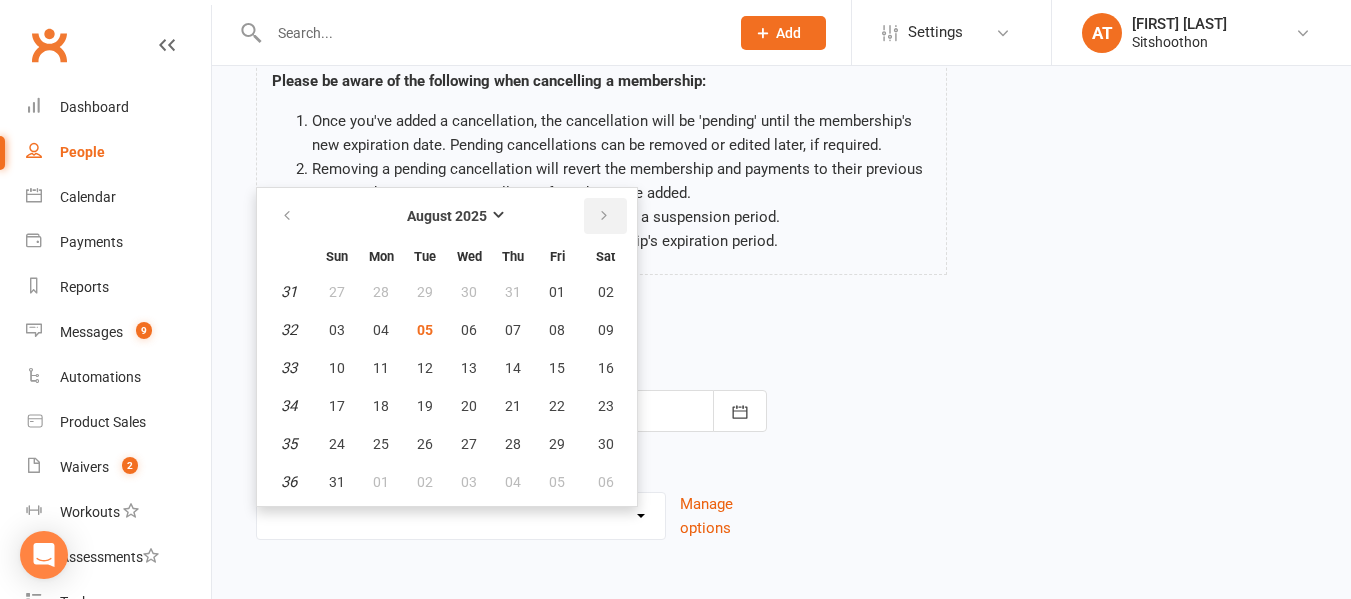 click at bounding box center [605, 216] 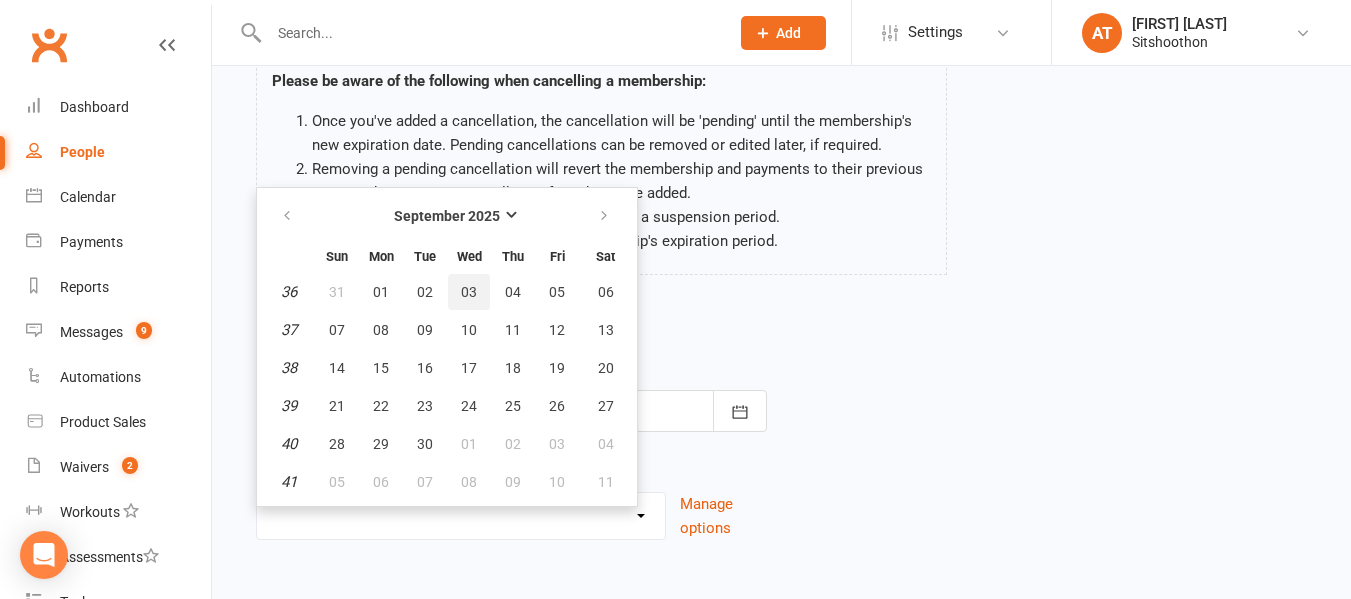click on "03" at bounding box center [469, 292] 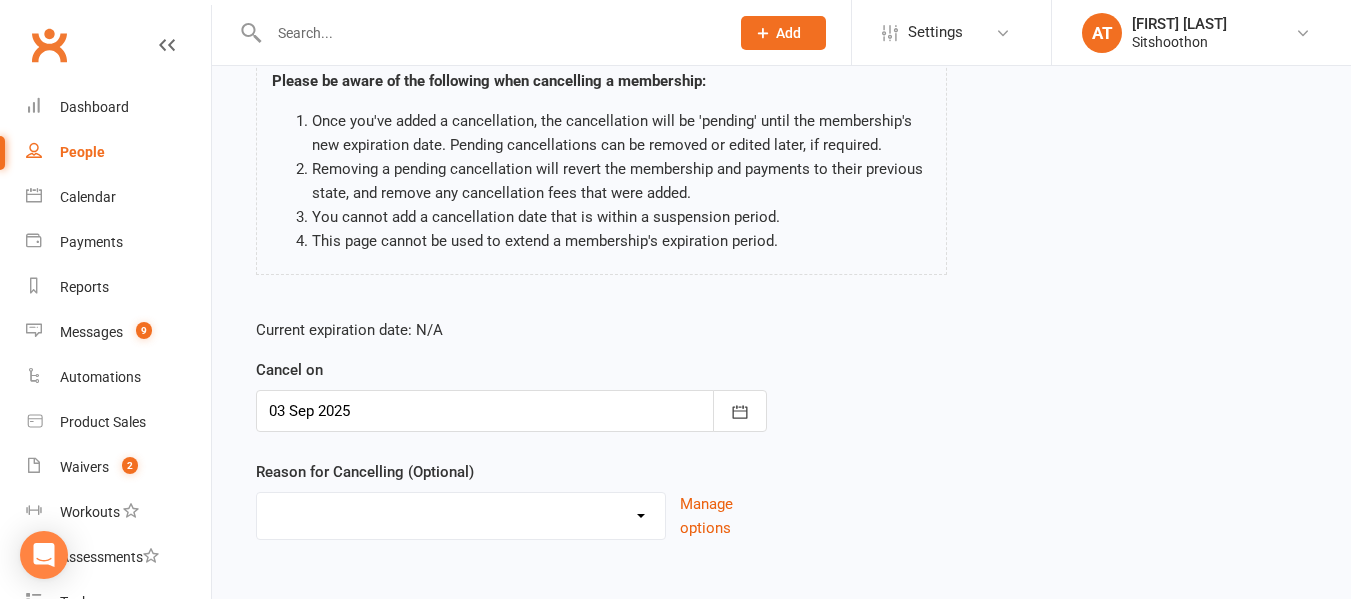 scroll, scrollTop: 255, scrollLeft: 0, axis: vertical 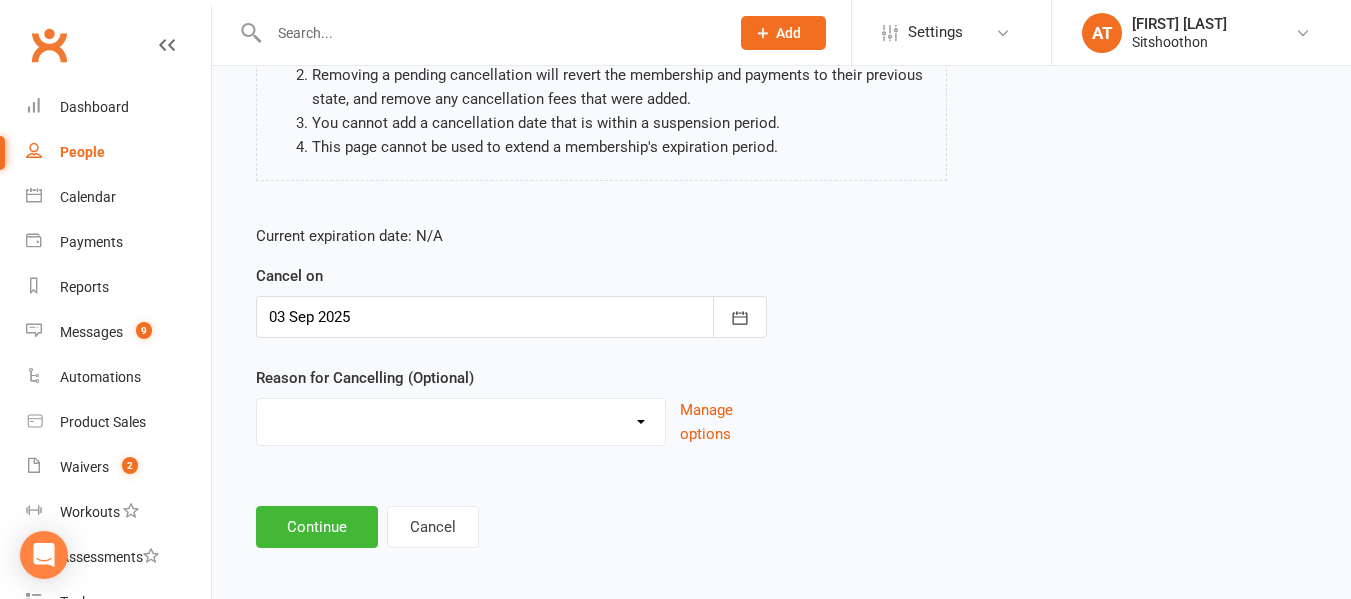 click on "Downgrade Financial Reasons Holiday Injury Upgrade Other reason" at bounding box center (461, 419) 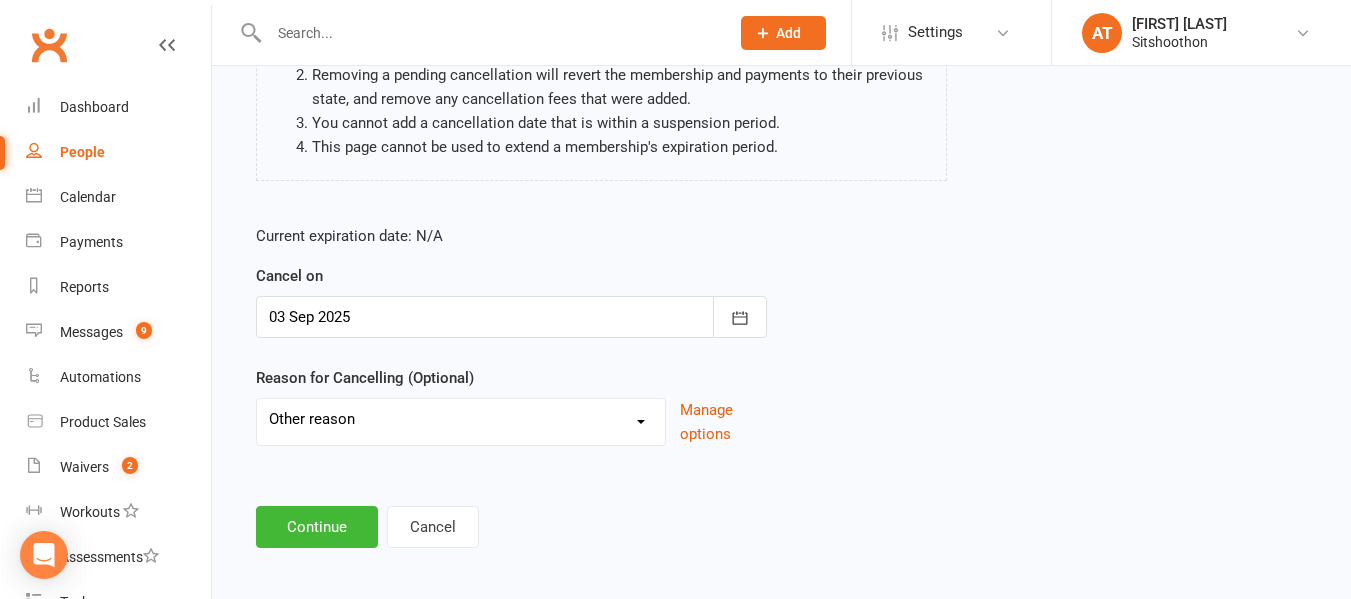 click on "Downgrade Financial Reasons Holiday Injury Upgrade Other reason" at bounding box center [461, 419] 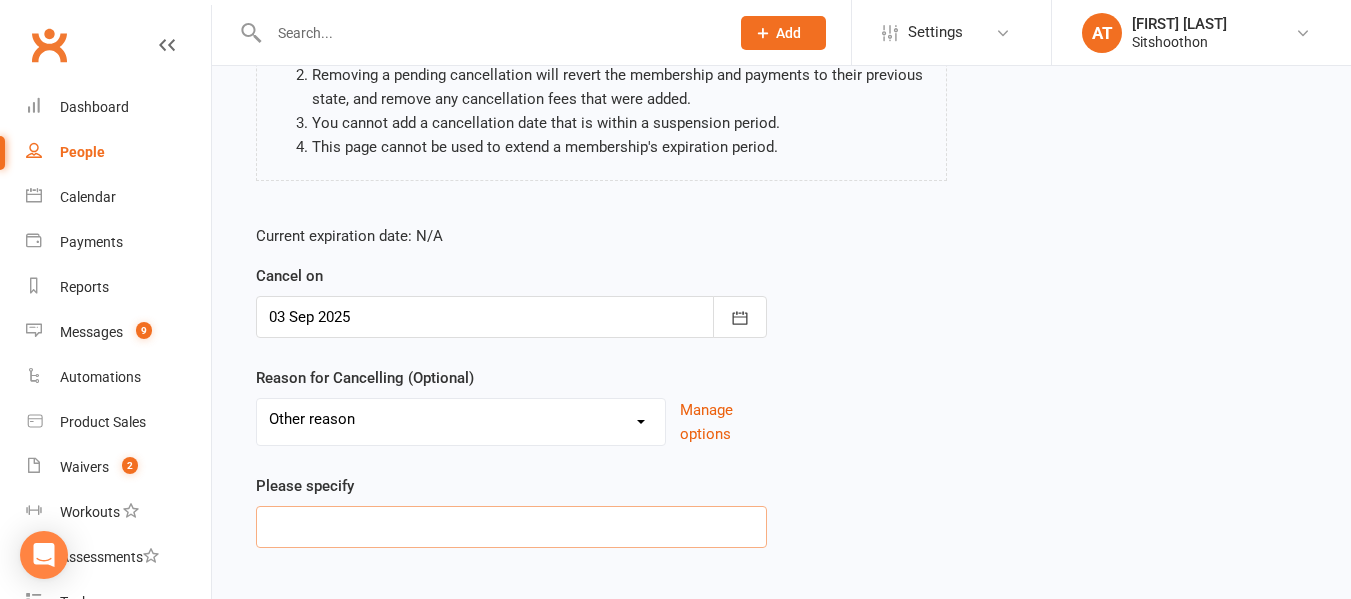click at bounding box center (511, 527) 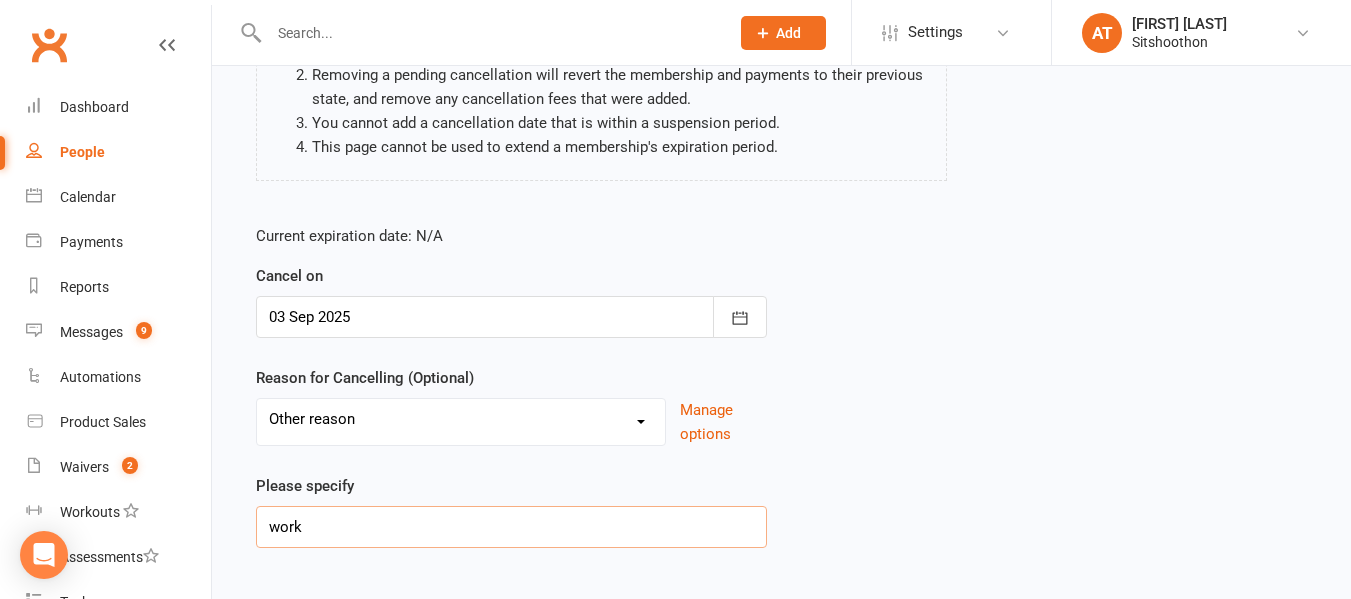 scroll, scrollTop: 367, scrollLeft: 0, axis: vertical 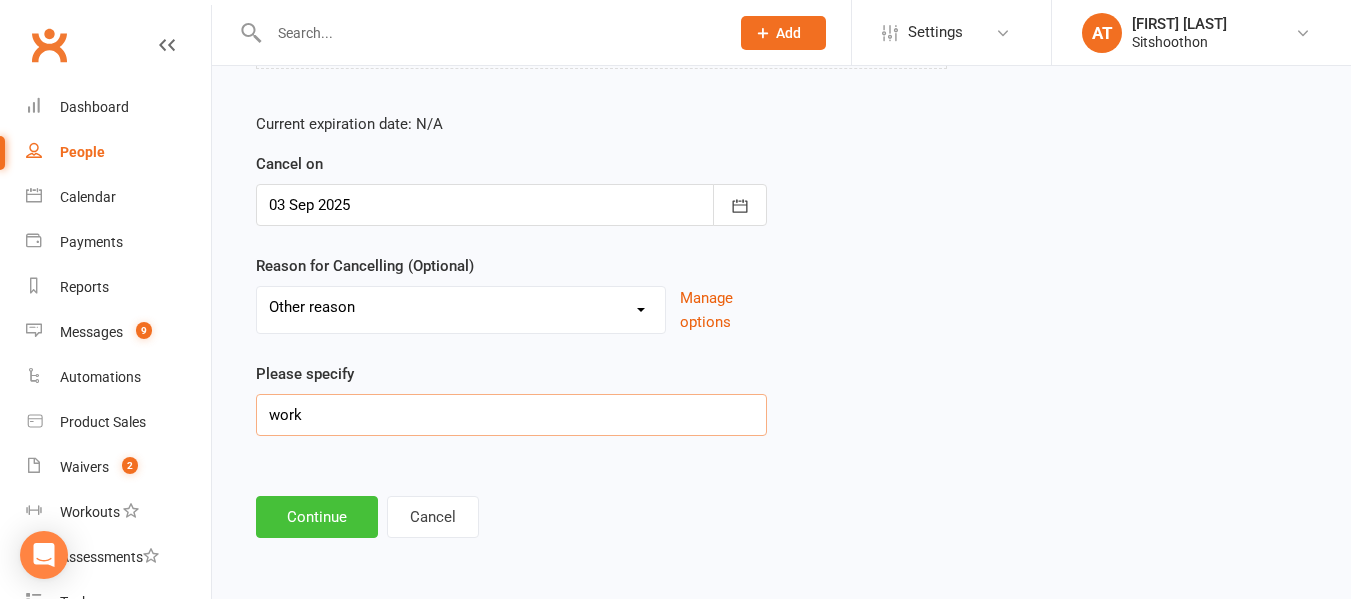 type on "work" 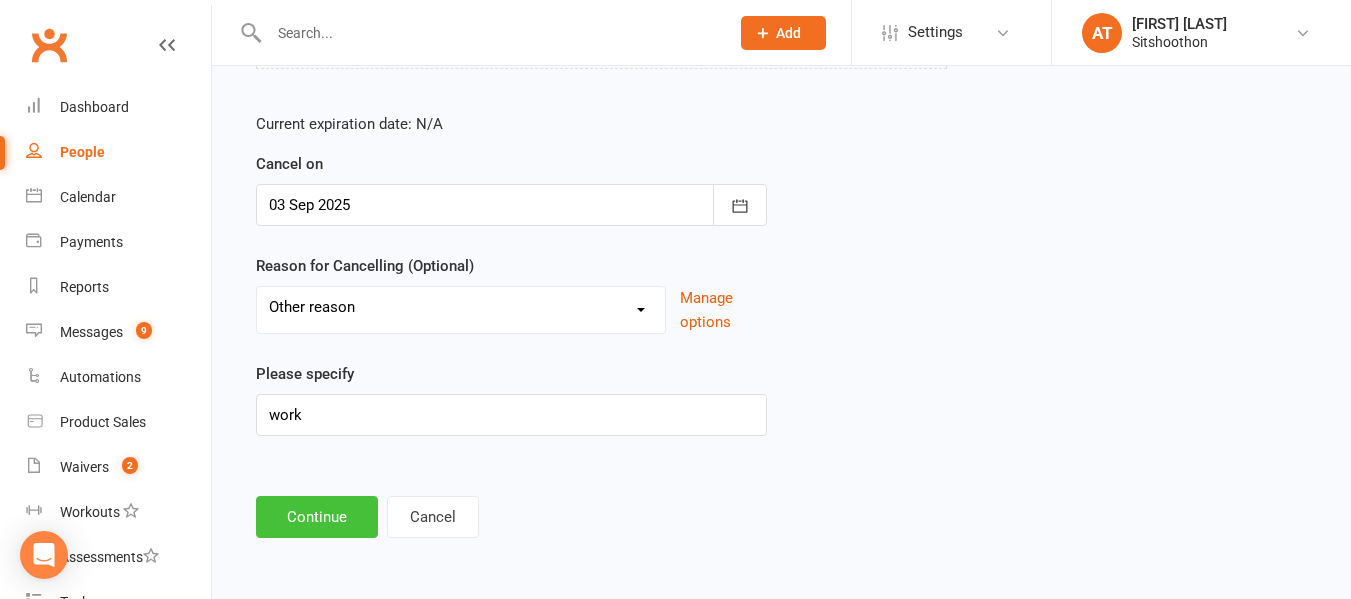 click on "Continue" at bounding box center [317, 517] 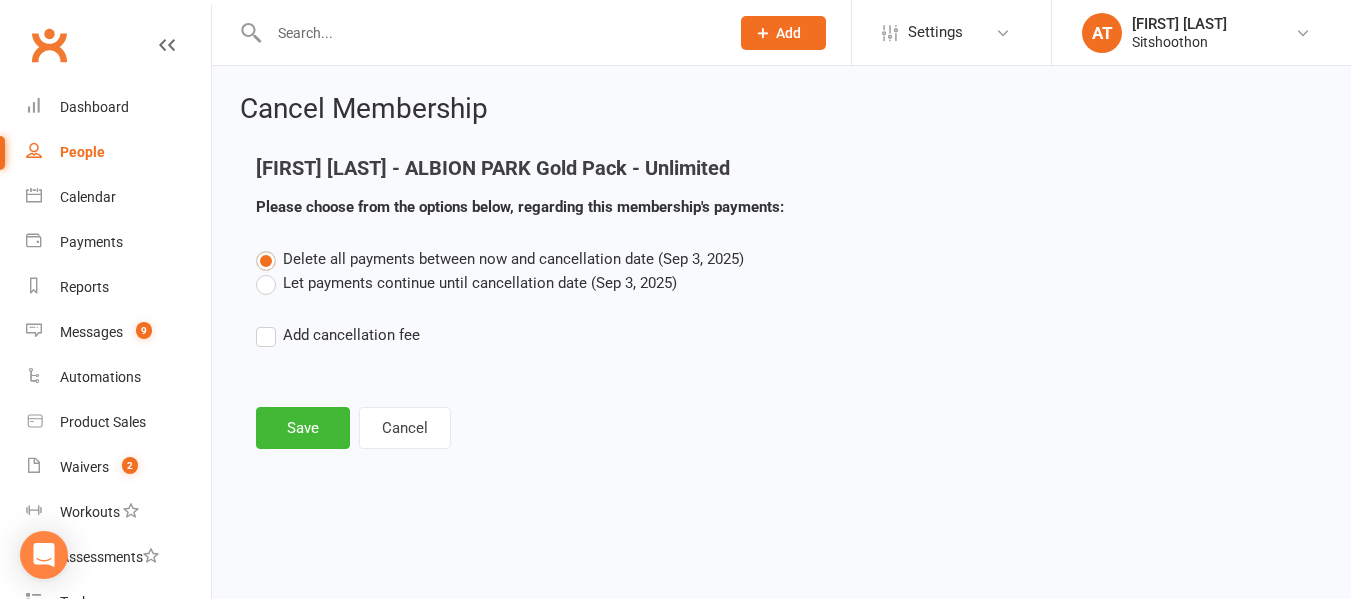 scroll, scrollTop: 0, scrollLeft: 0, axis: both 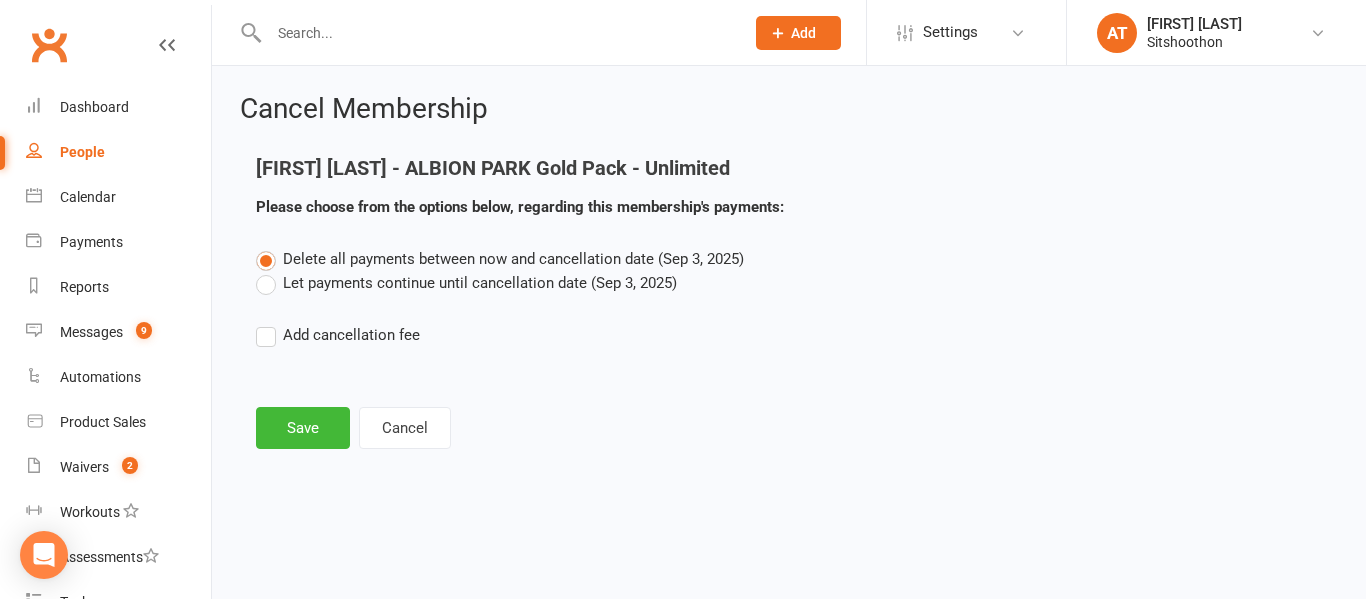 click on "Let payments continue until cancellation date (Sep 3, 2025)" at bounding box center (466, 283) 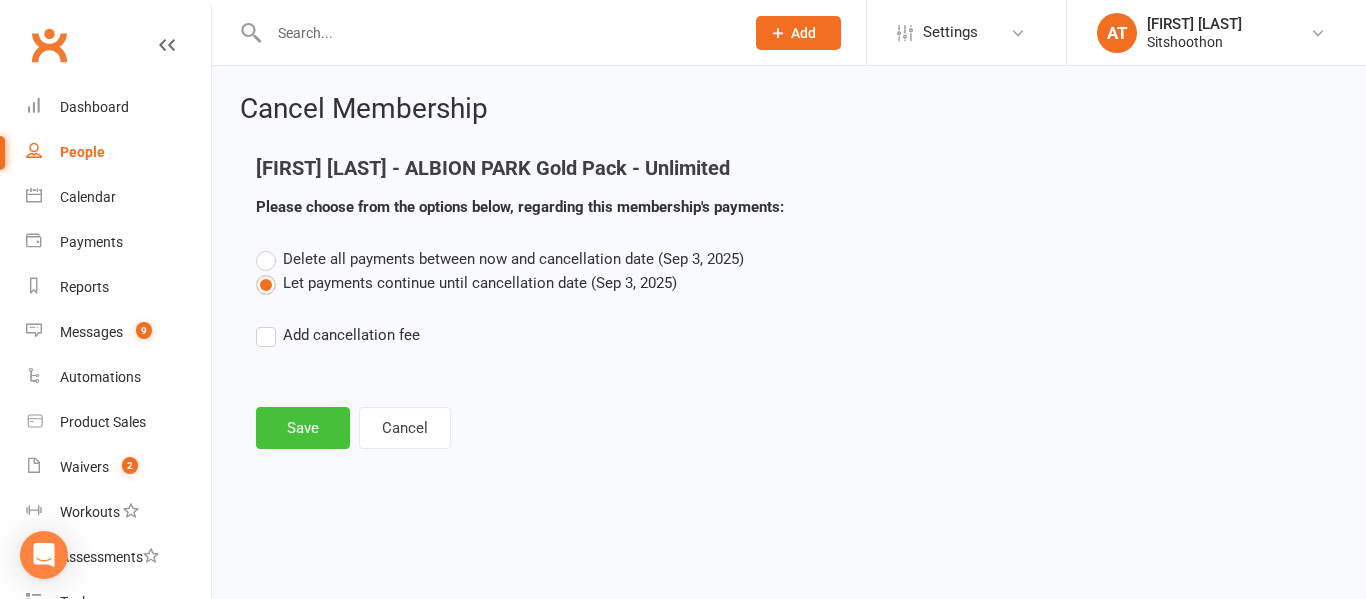 click on "Save" at bounding box center (303, 428) 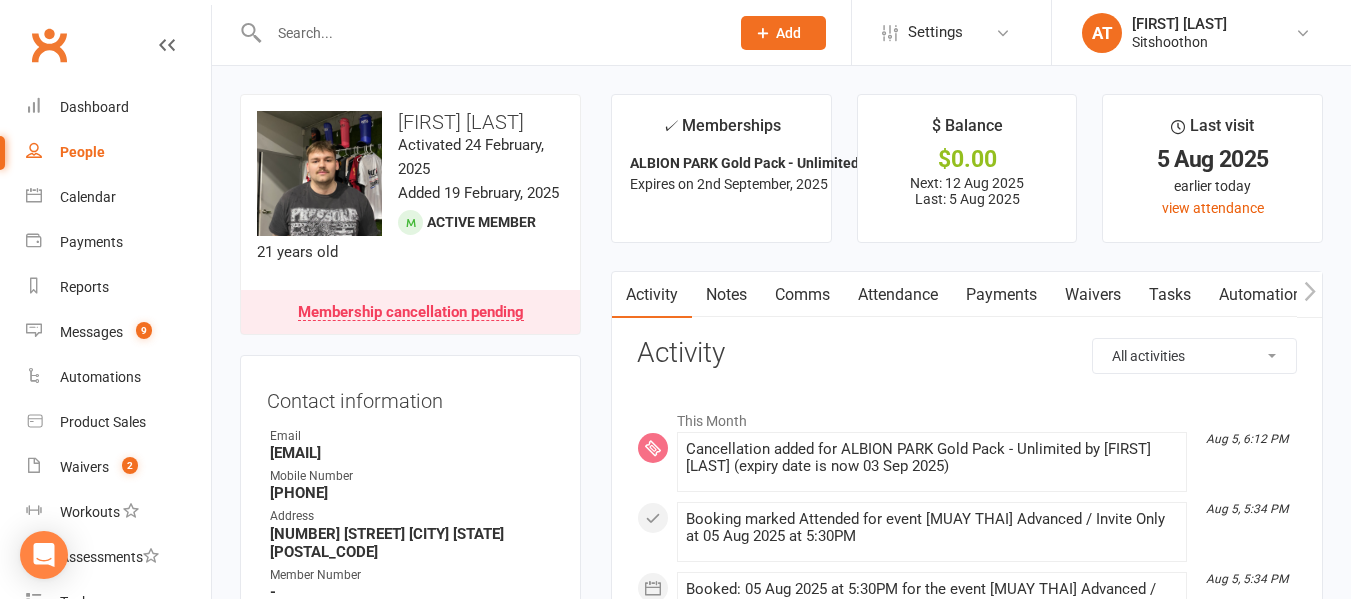click at bounding box center [477, 32] 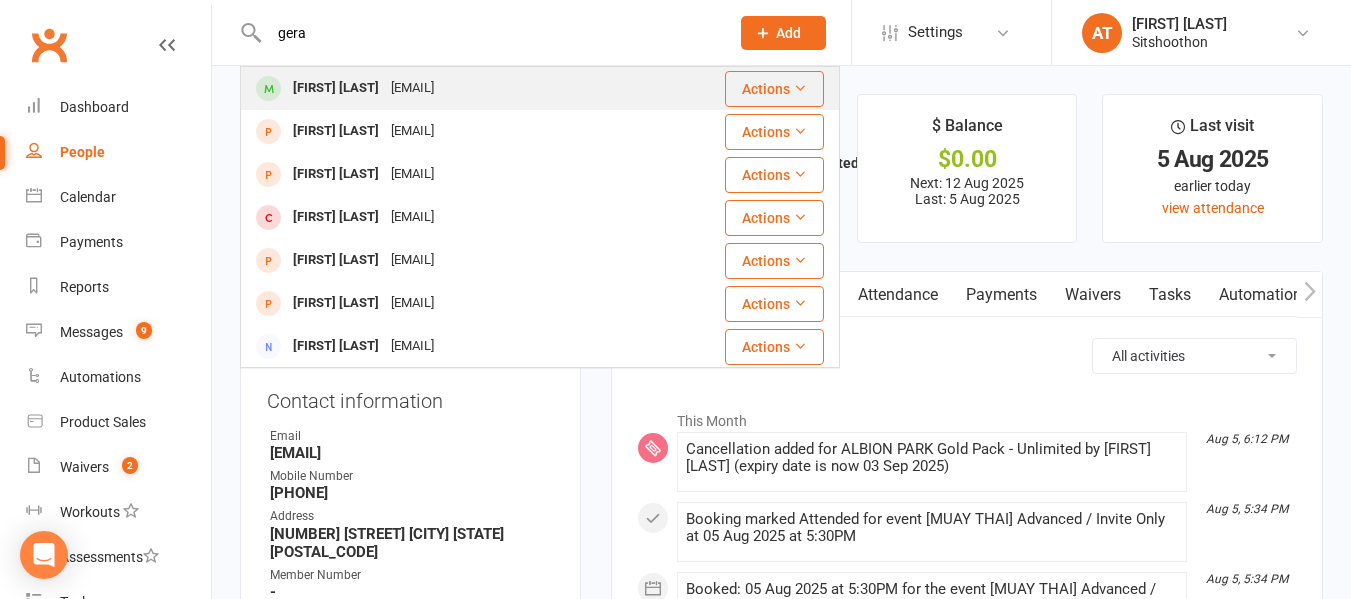 type on "gera" 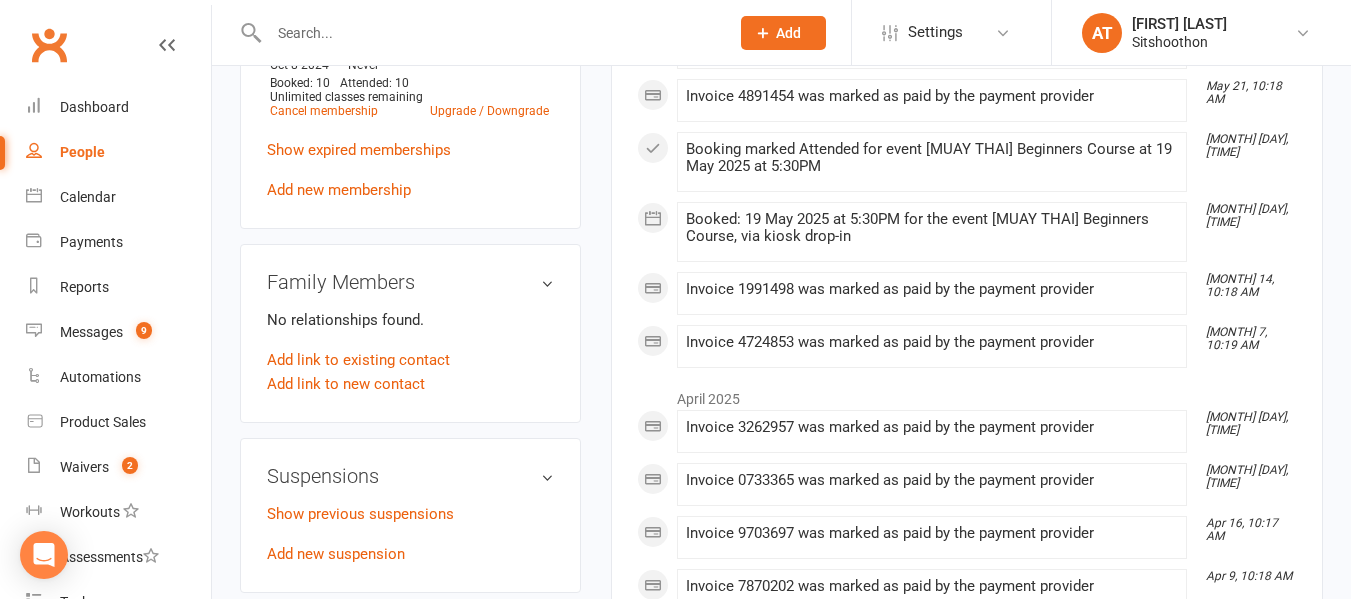 scroll, scrollTop: 0, scrollLeft: 0, axis: both 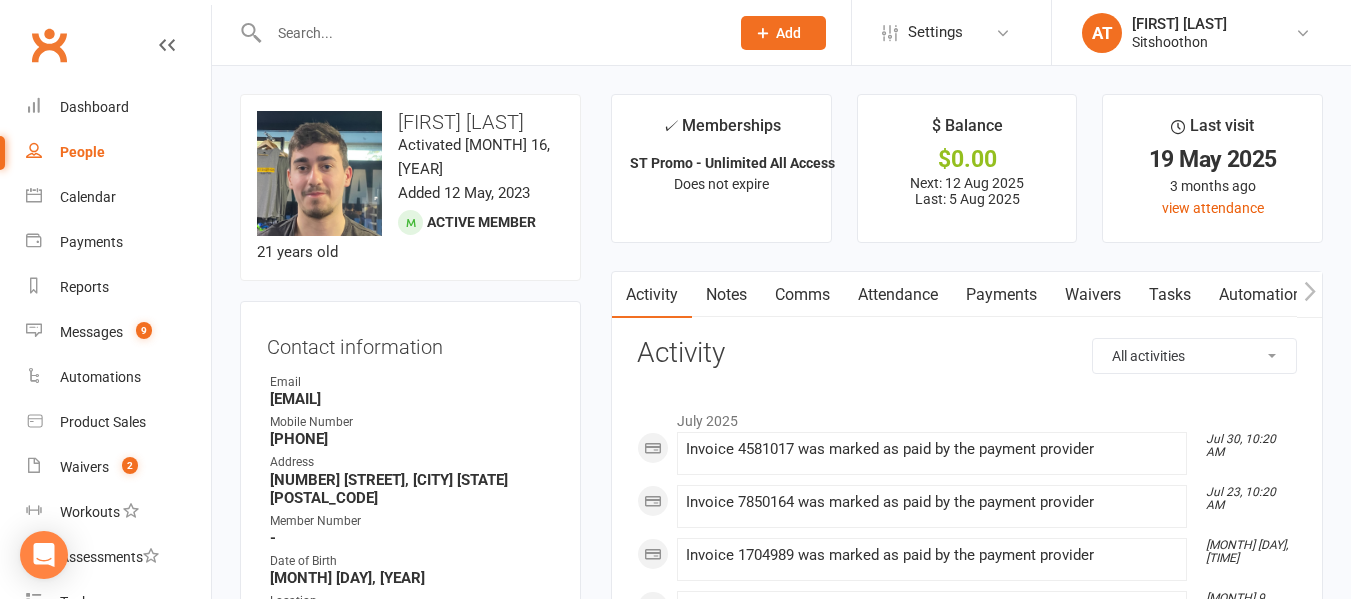 click on "Payments" at bounding box center [1001, 295] 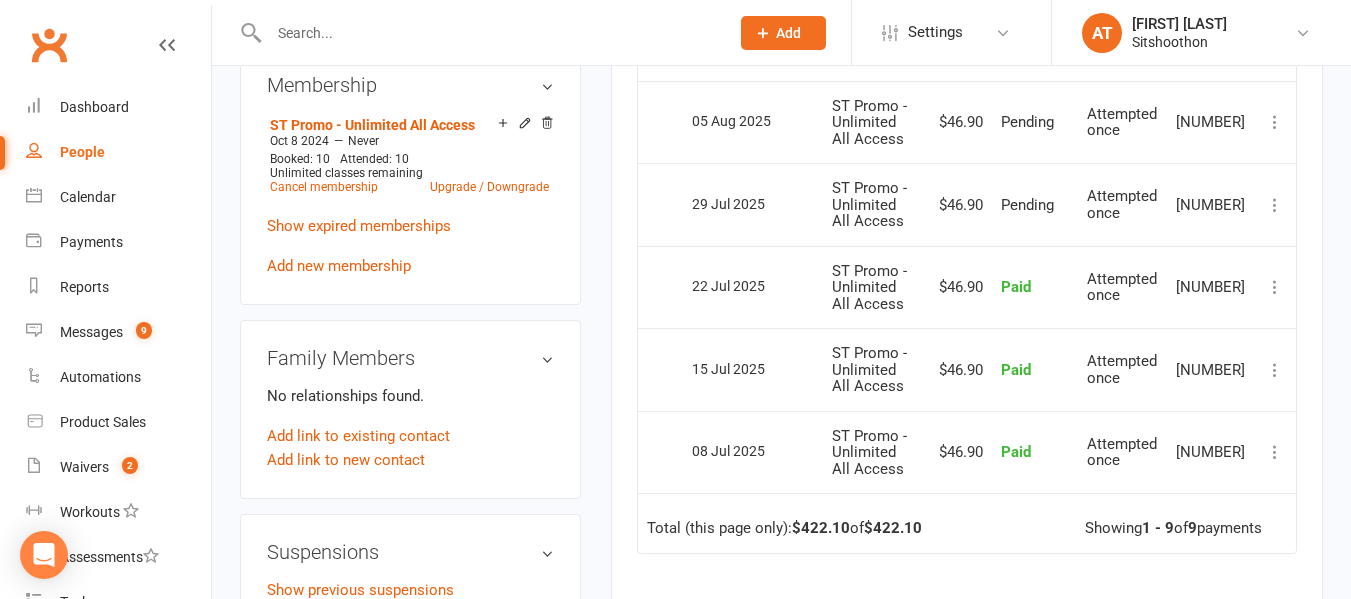 scroll, scrollTop: 873, scrollLeft: 0, axis: vertical 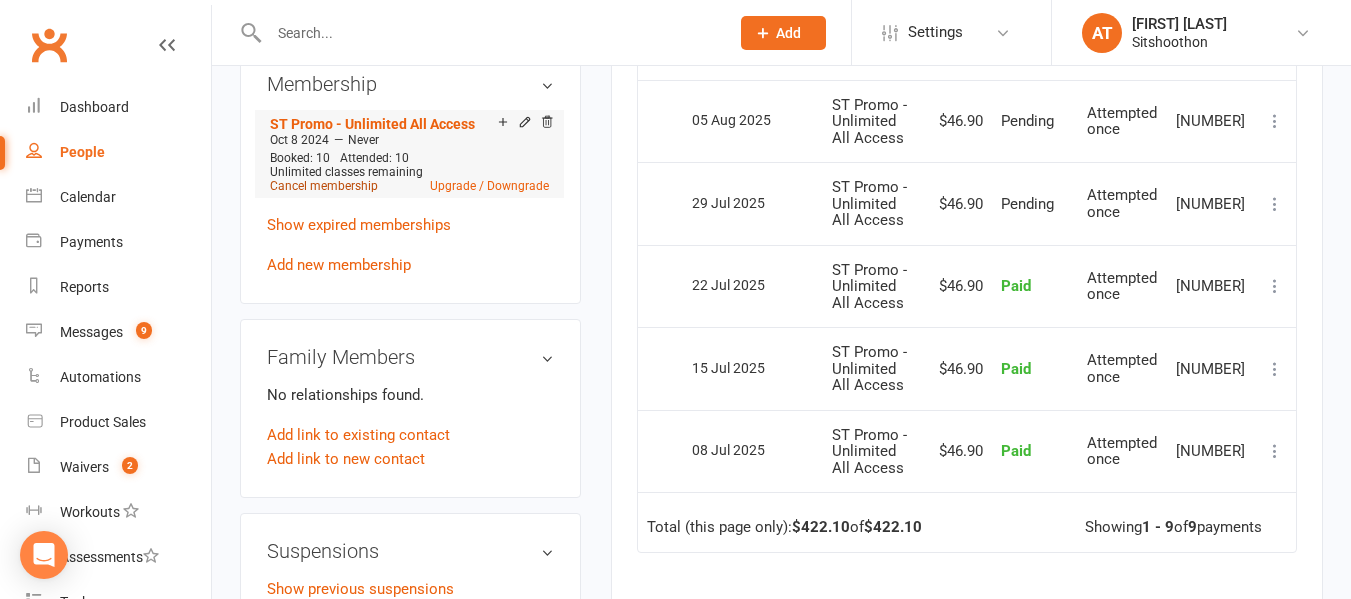 click on "Cancel membership" at bounding box center (324, 186) 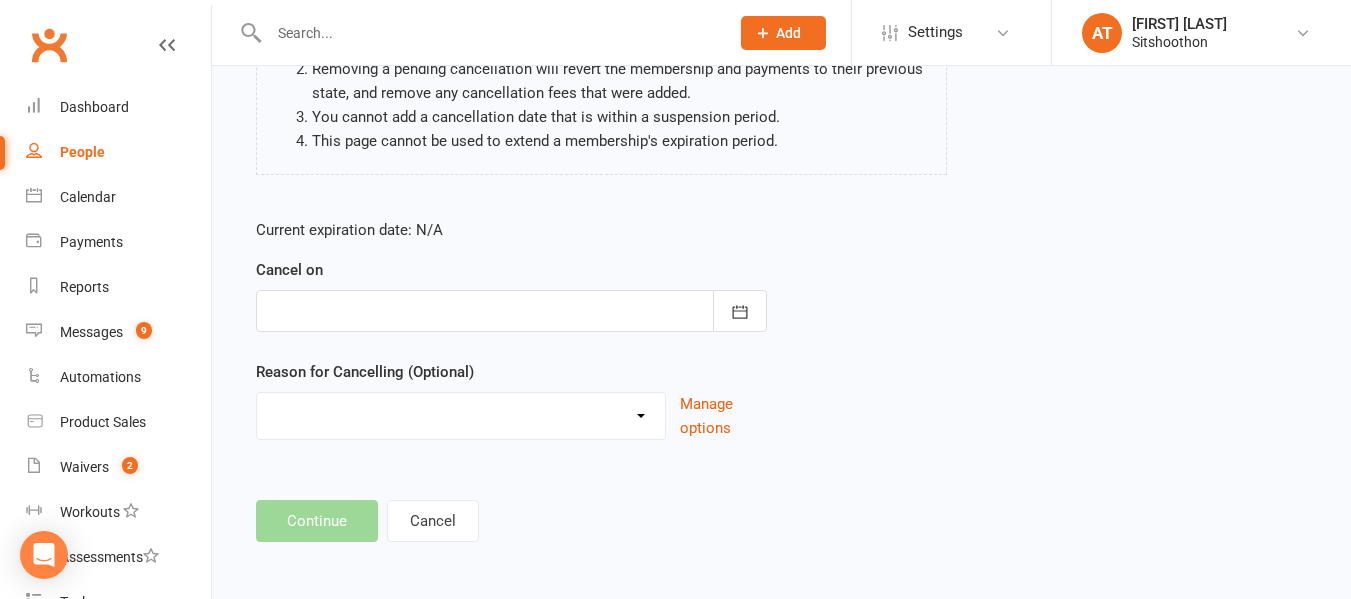 scroll, scrollTop: 265, scrollLeft: 0, axis: vertical 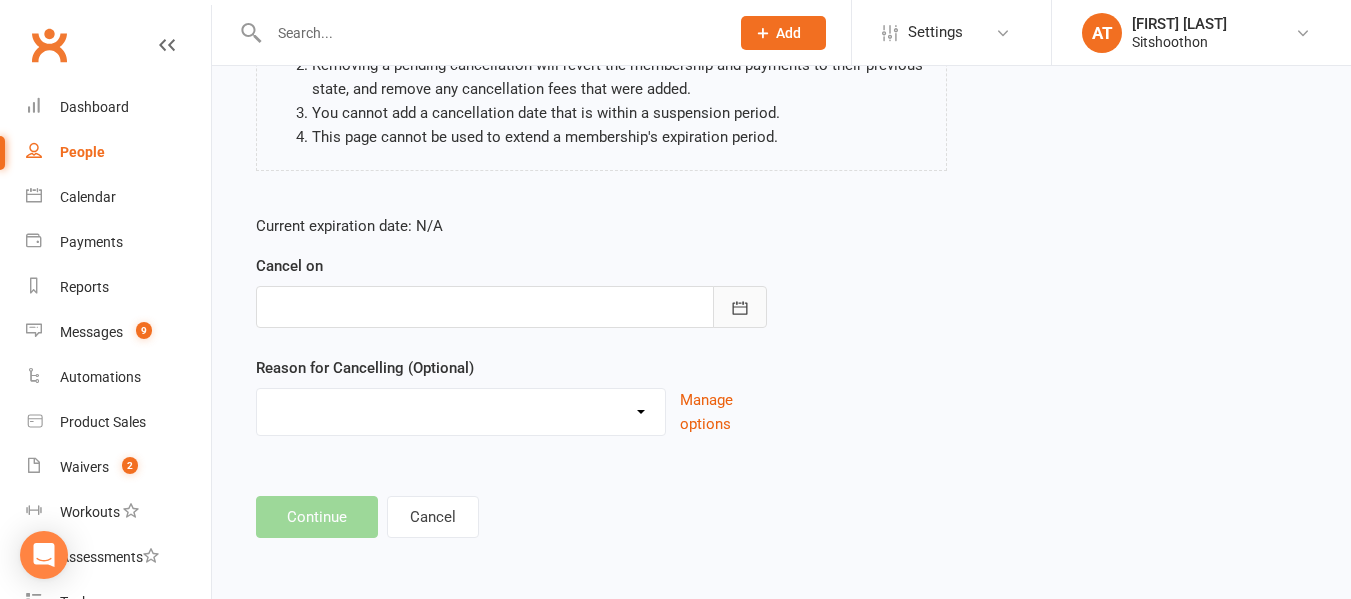click 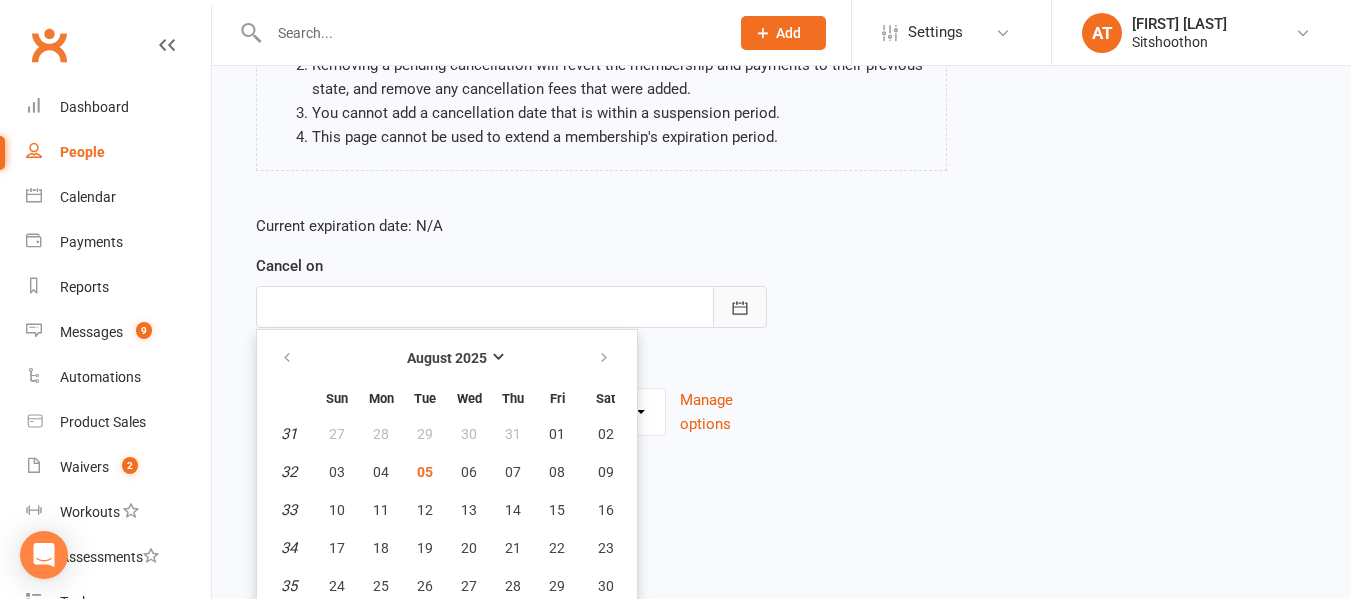 scroll, scrollTop: 310, scrollLeft: 0, axis: vertical 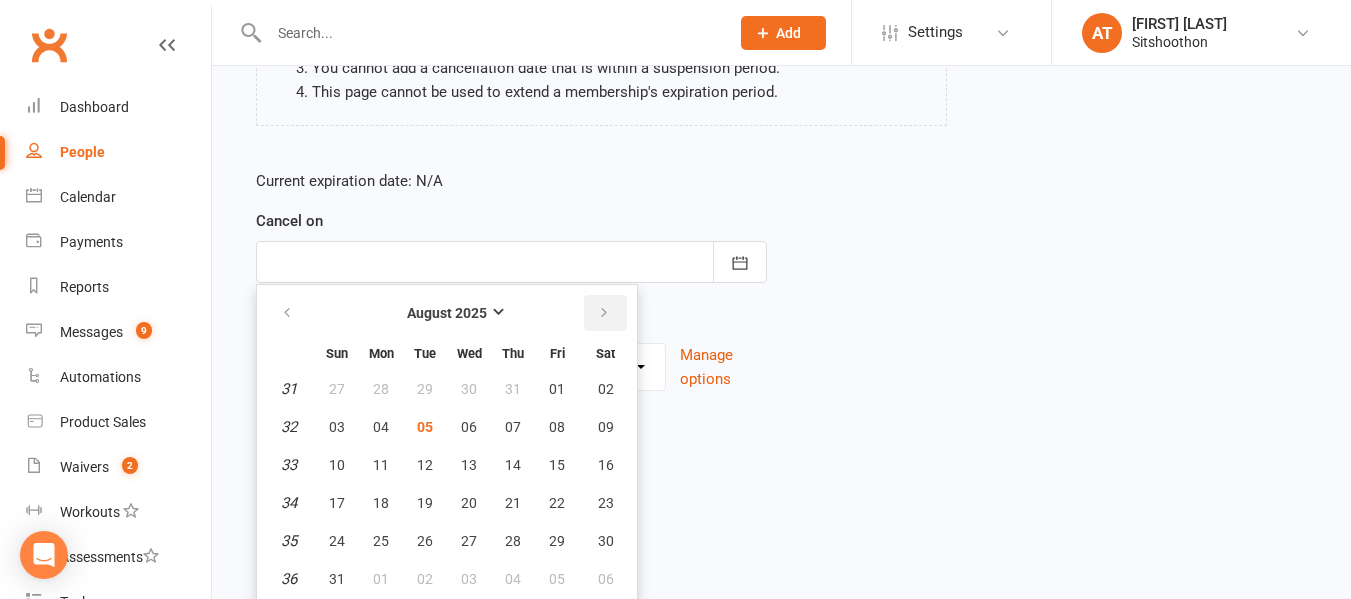 click at bounding box center (604, 313) 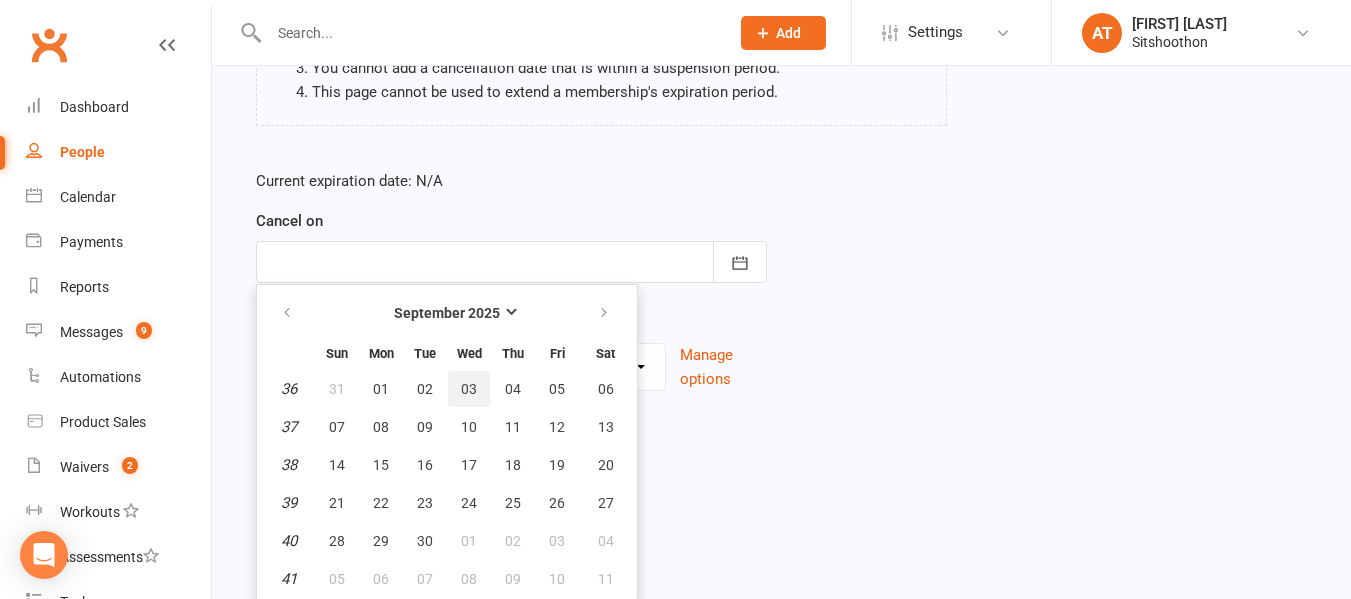 click on "03" at bounding box center [469, 389] 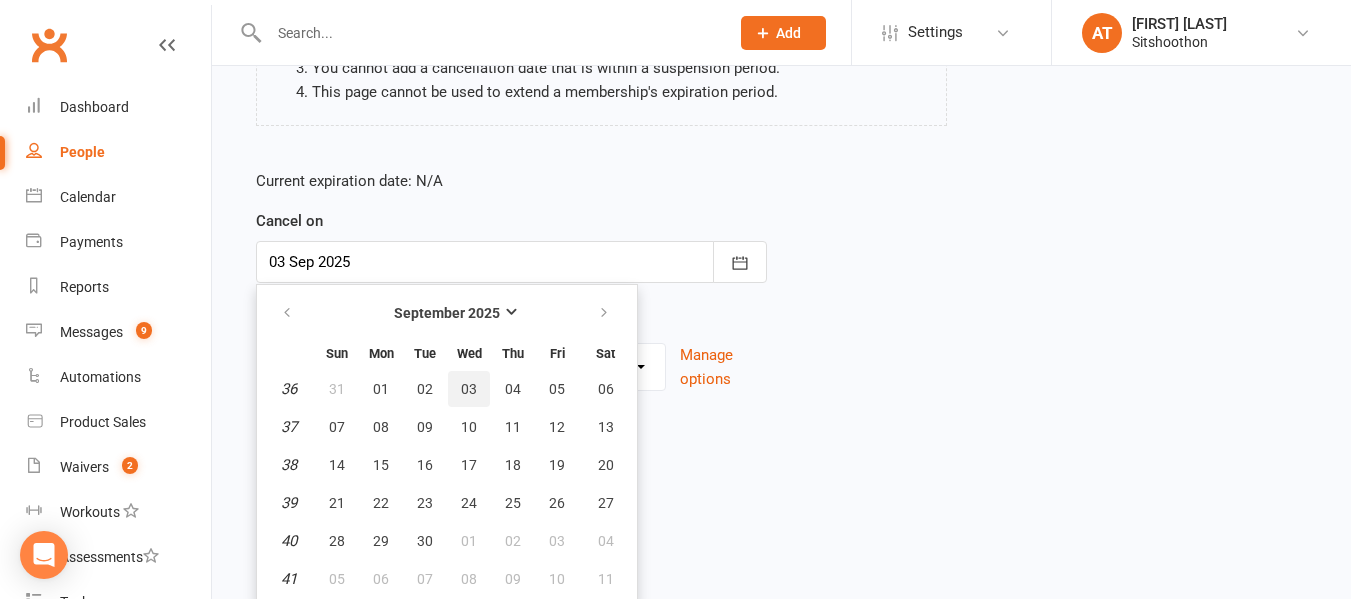 scroll, scrollTop: 265, scrollLeft: 0, axis: vertical 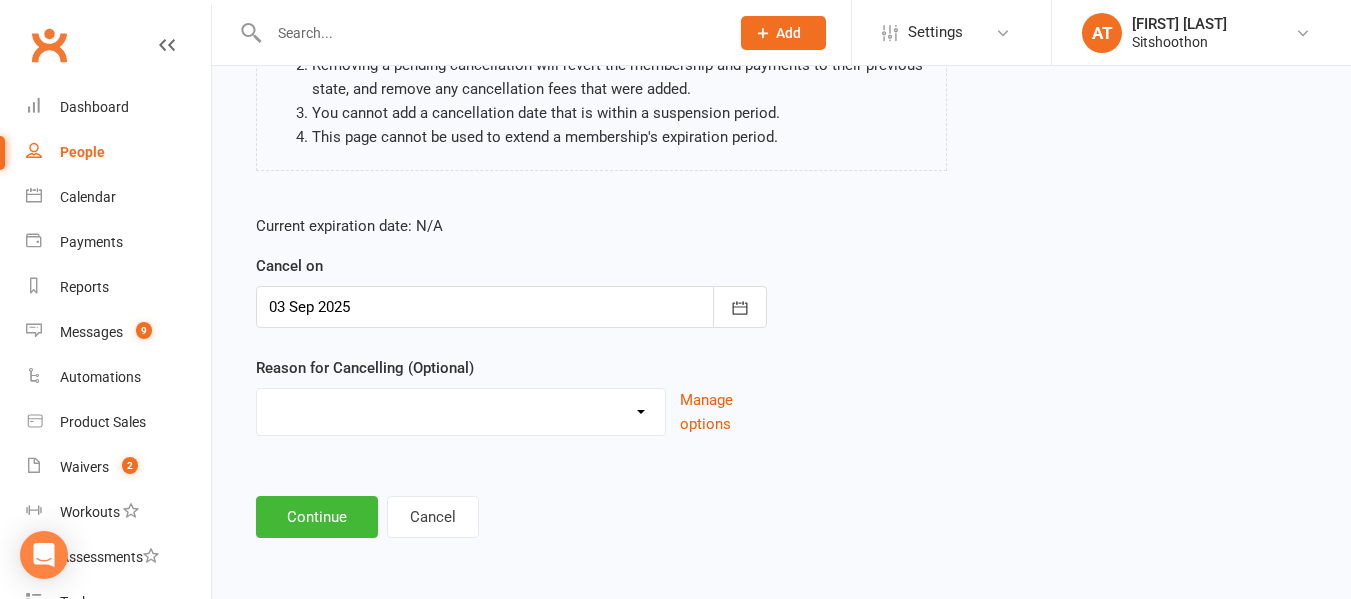 click on "Downgrade Financial Reasons Holiday Injury Upgrade Other reason" at bounding box center (461, 409) 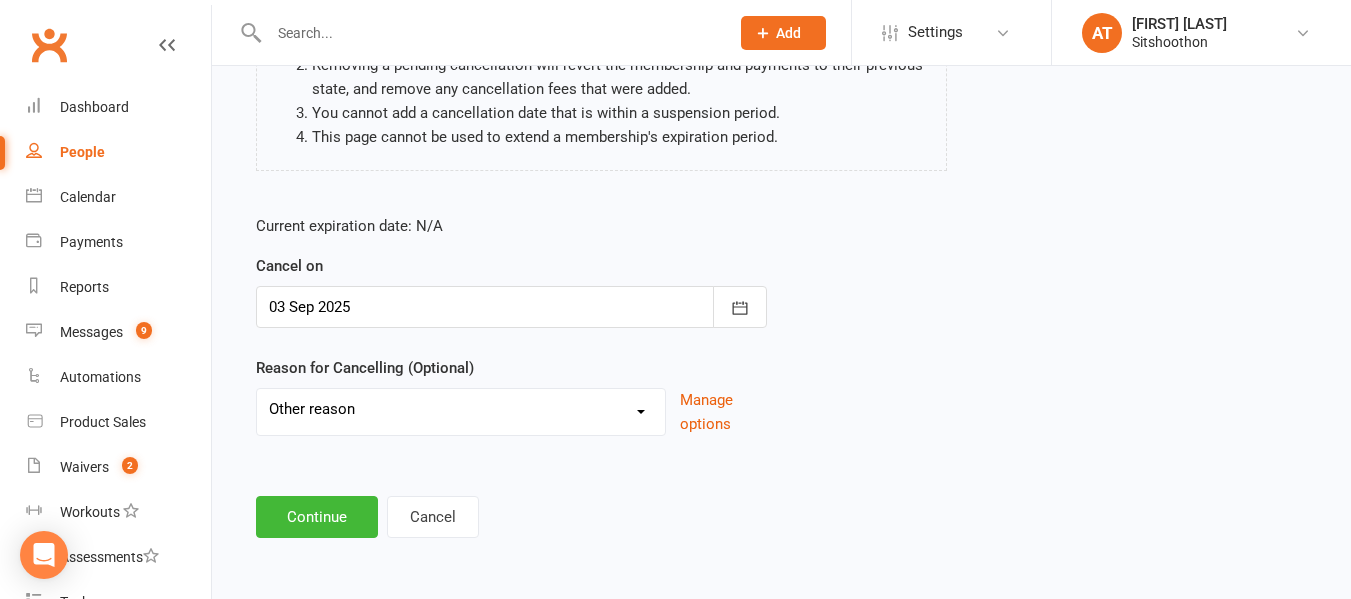 click on "Downgrade Financial Reasons Holiday Injury Upgrade Other reason" at bounding box center (461, 409) 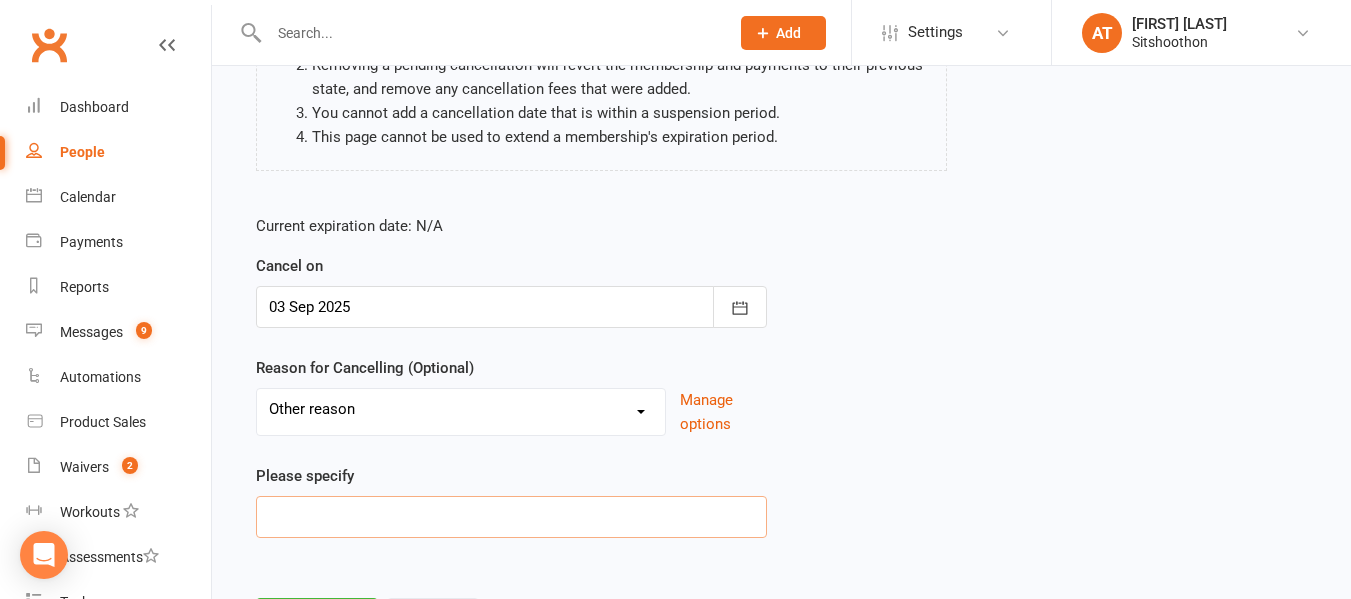 click at bounding box center (511, 517) 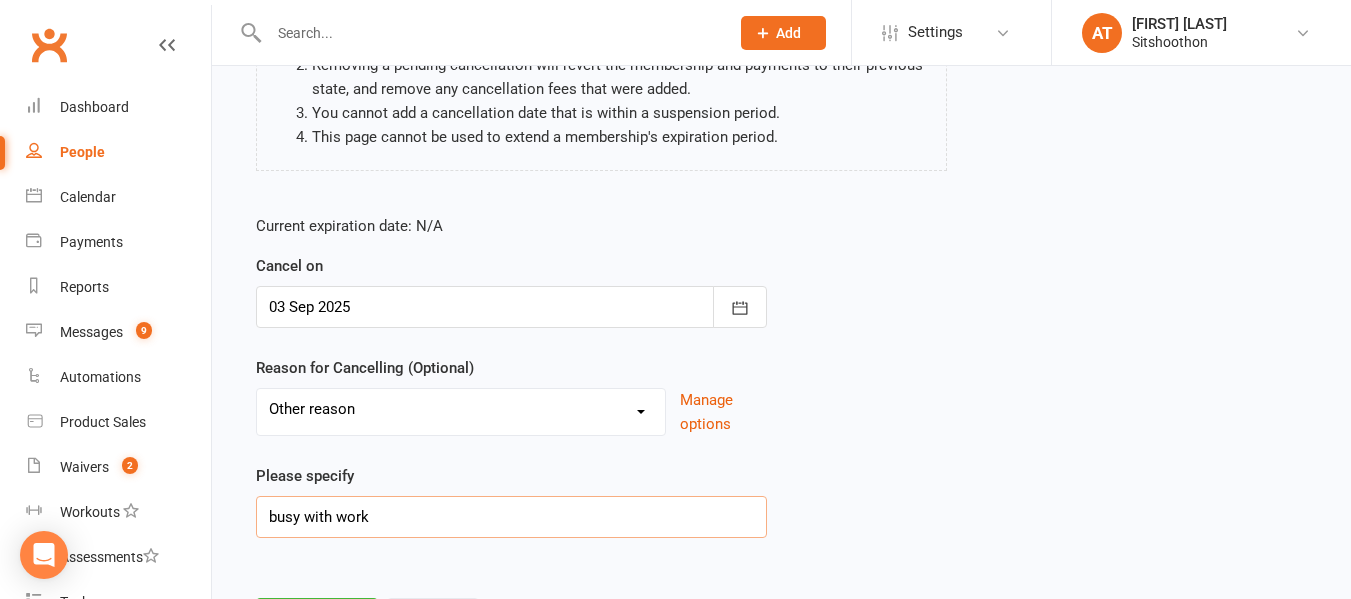 scroll, scrollTop: 367, scrollLeft: 0, axis: vertical 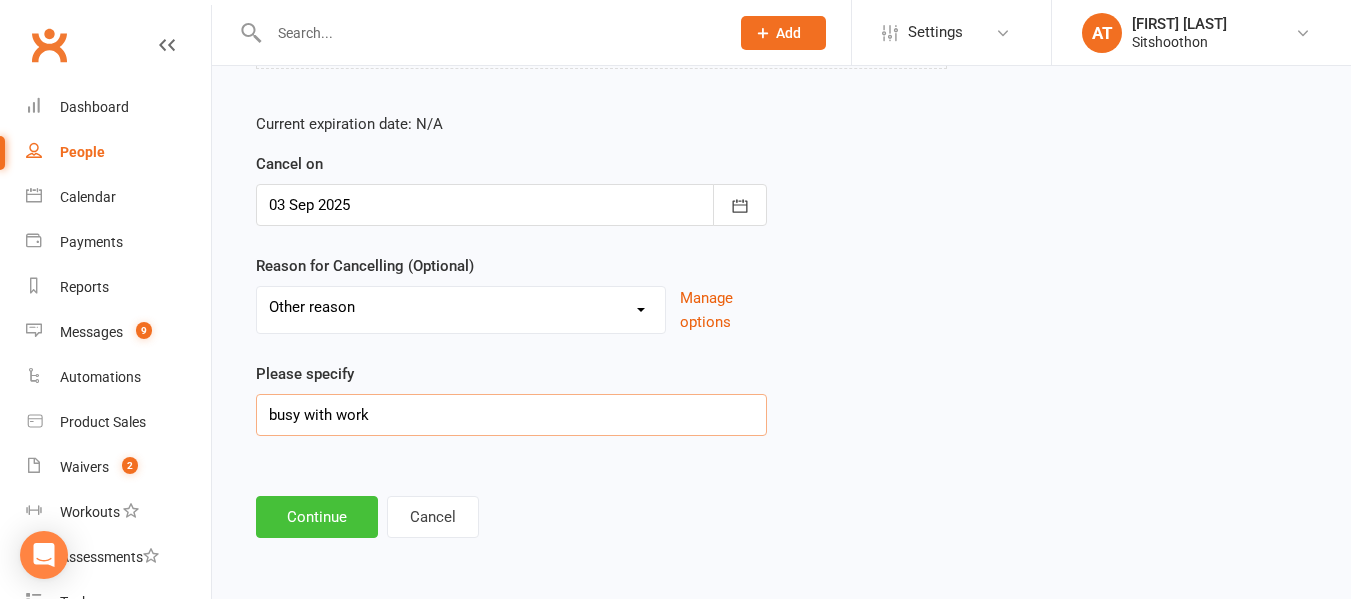 type on "busy with work" 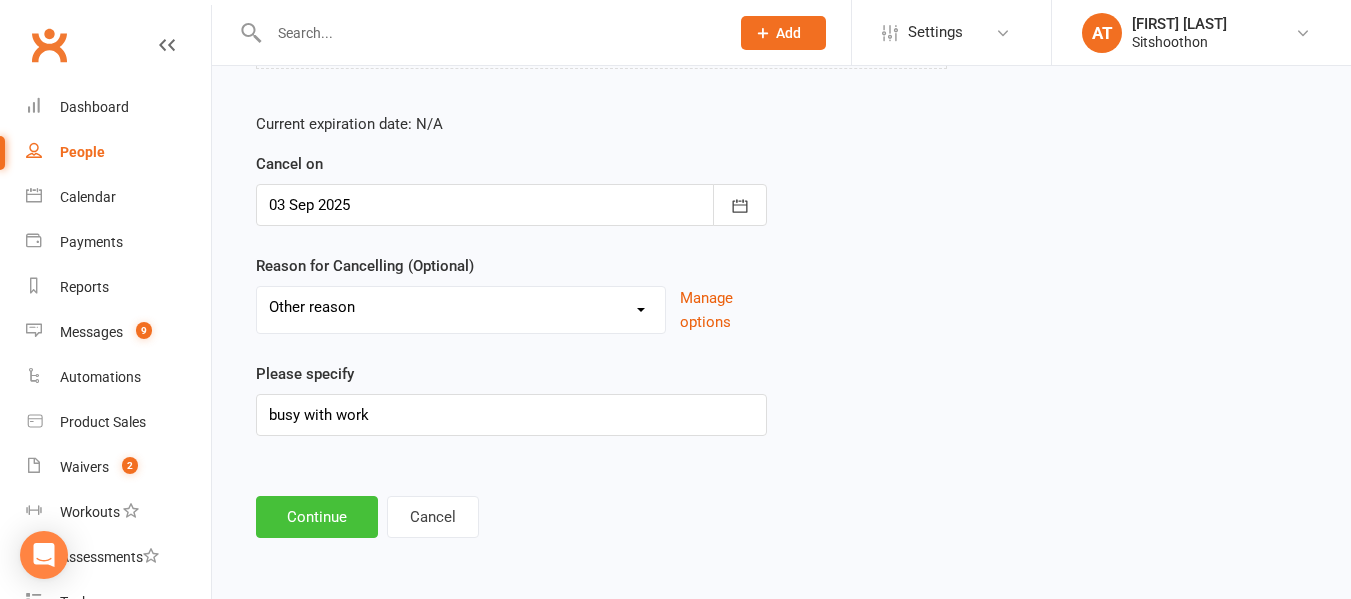 click on "Continue" at bounding box center (317, 517) 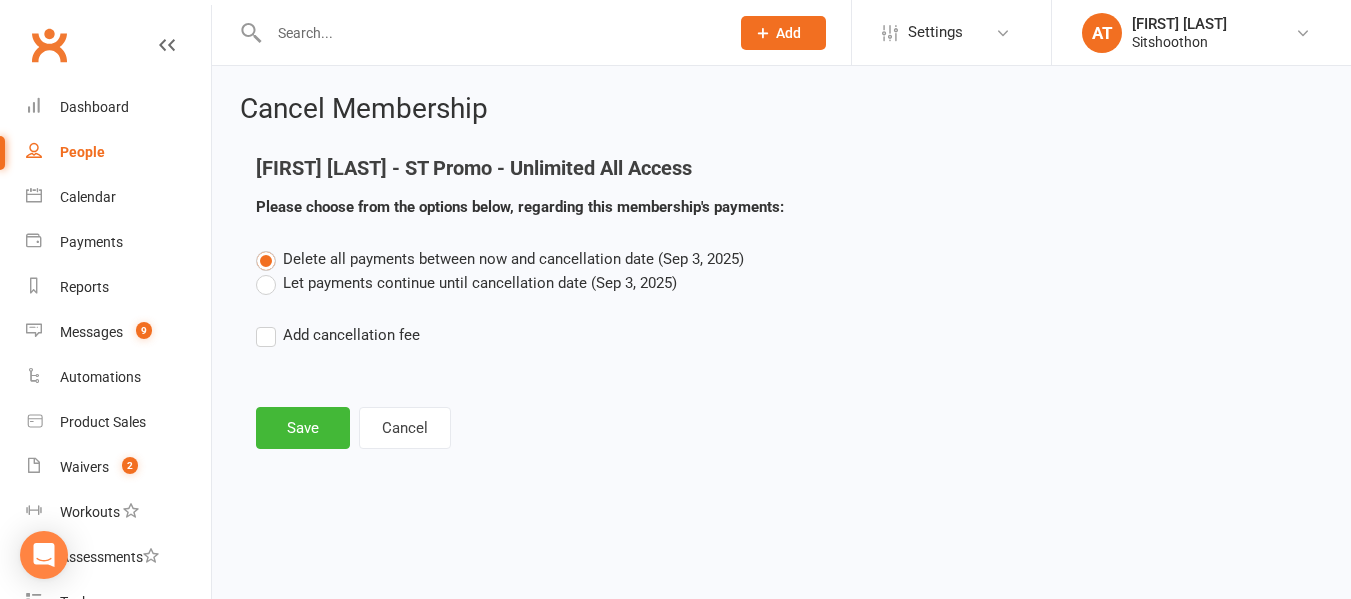 scroll, scrollTop: 0, scrollLeft: 0, axis: both 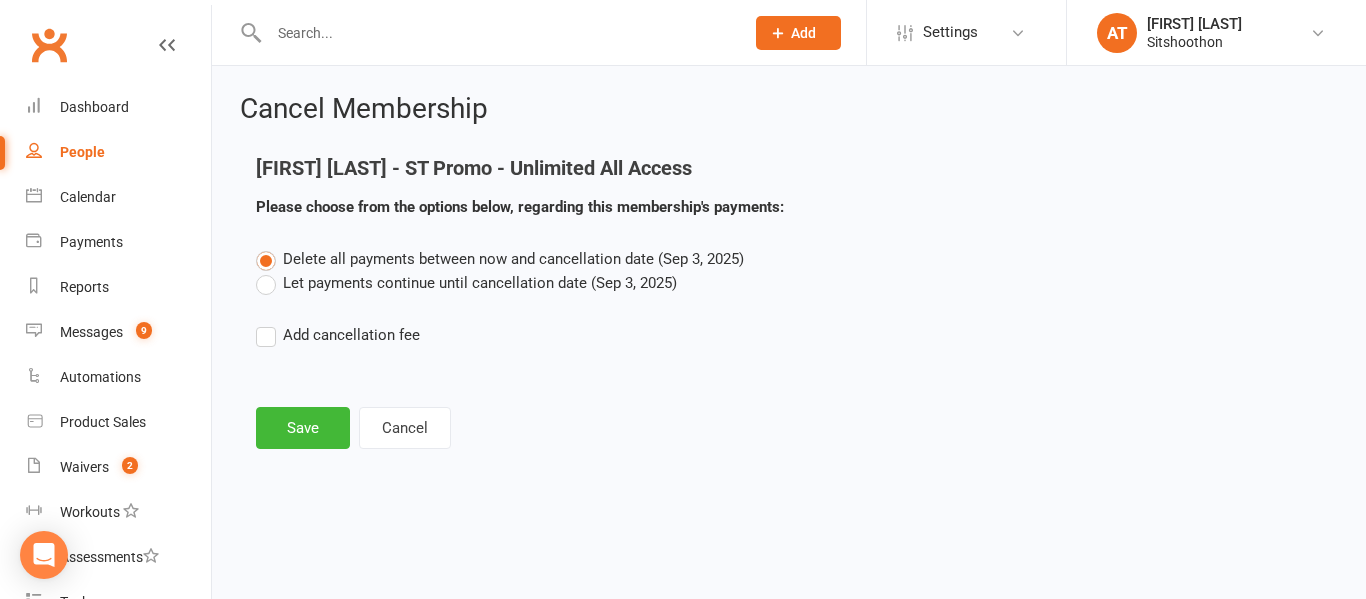 click on "Let payments continue until cancellation date (Sep 3, 2025)" at bounding box center (466, 283) 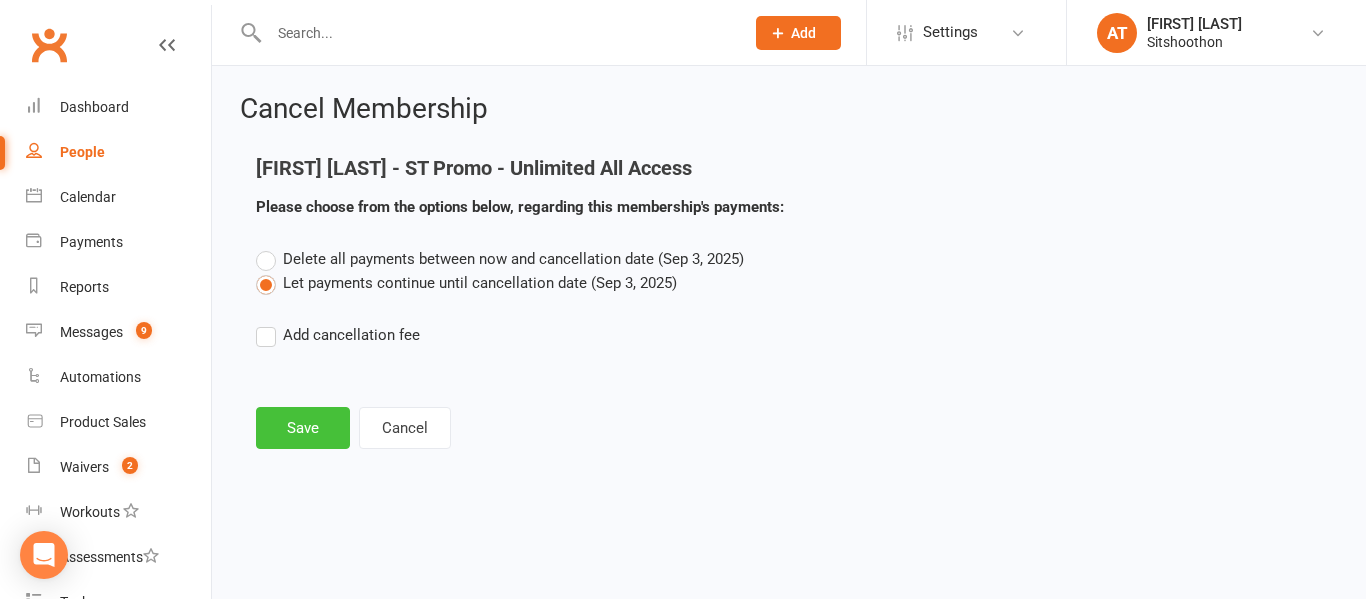 click on "Save" at bounding box center (303, 428) 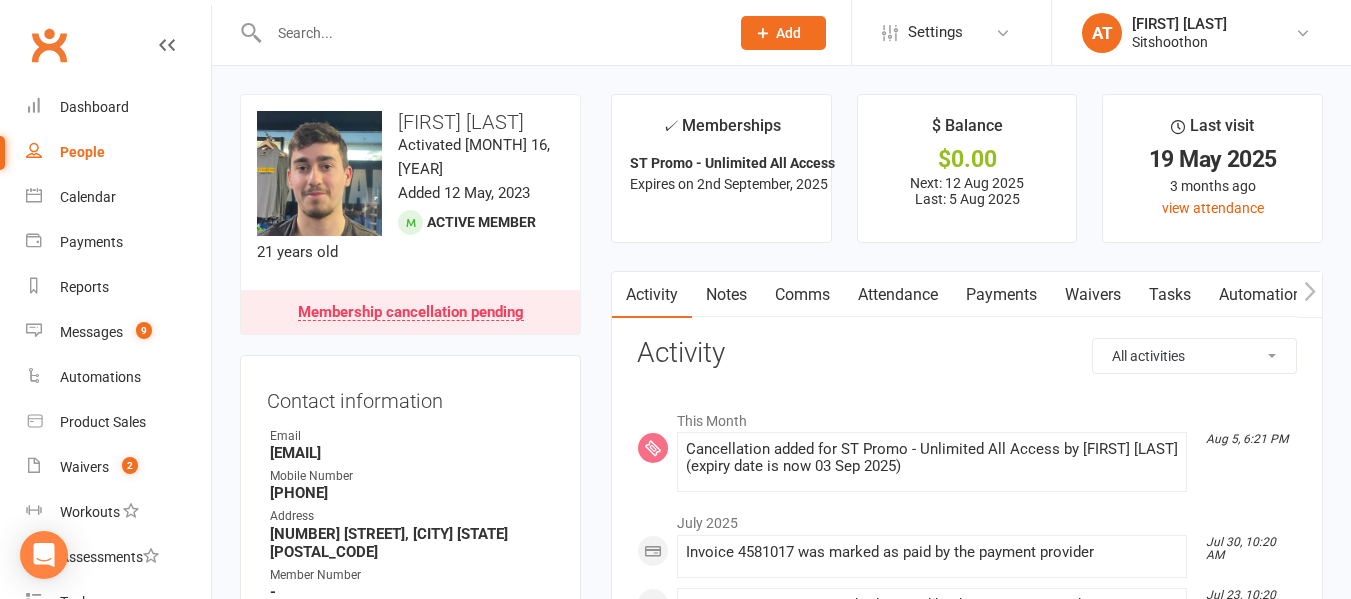 click at bounding box center (489, 33) 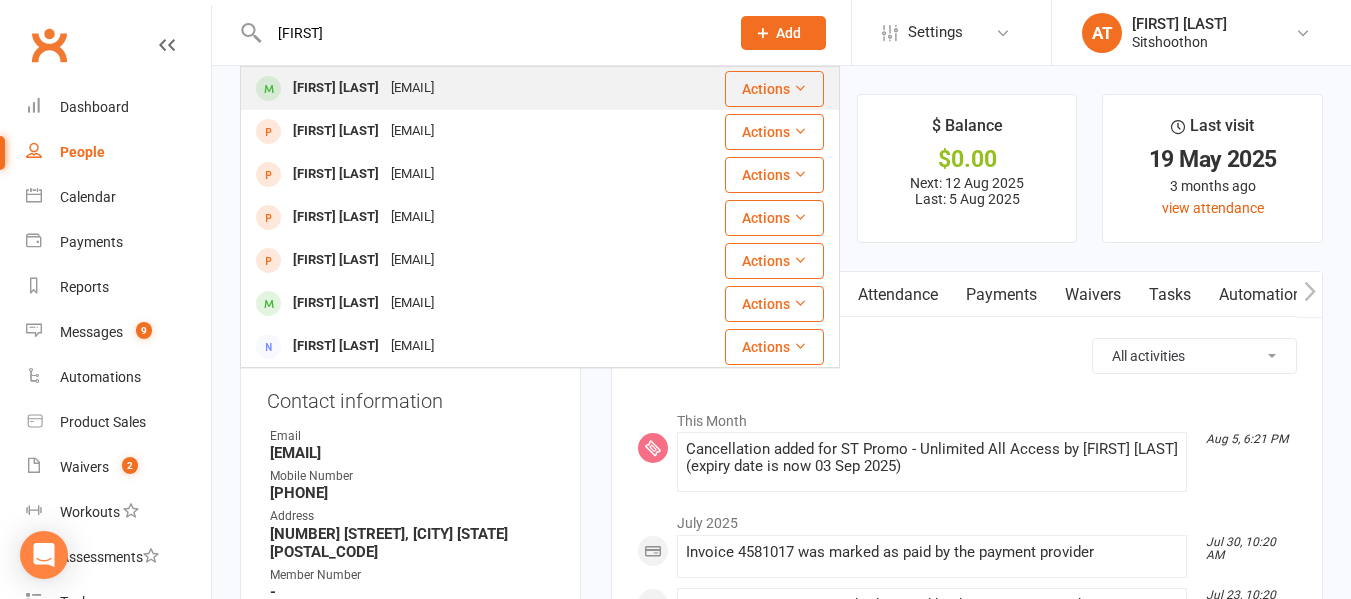 type on "[FIRST]" 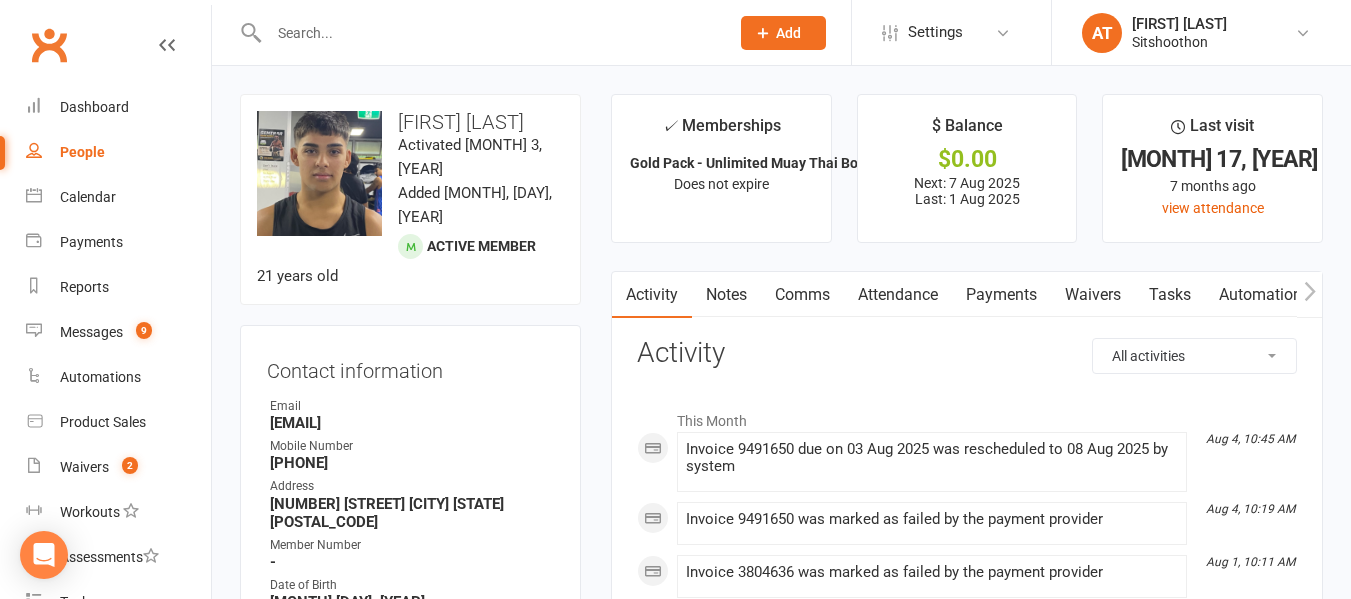 click on "Payments" at bounding box center (1001, 295) 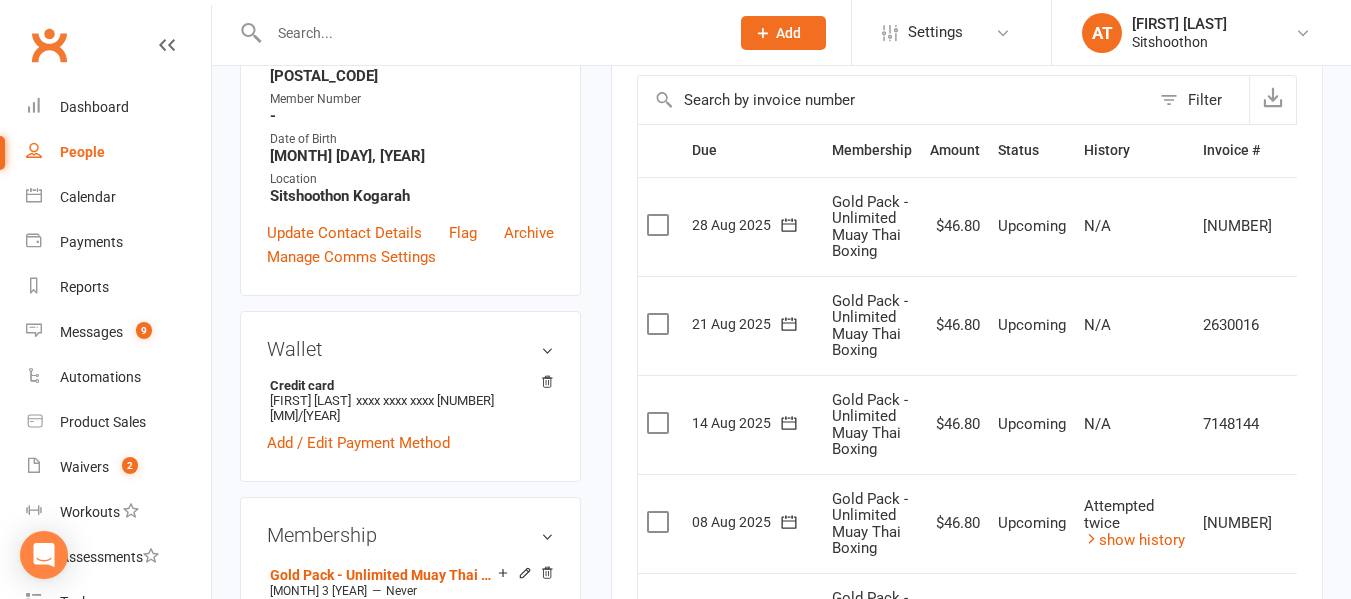 scroll, scrollTop: 0, scrollLeft: 0, axis: both 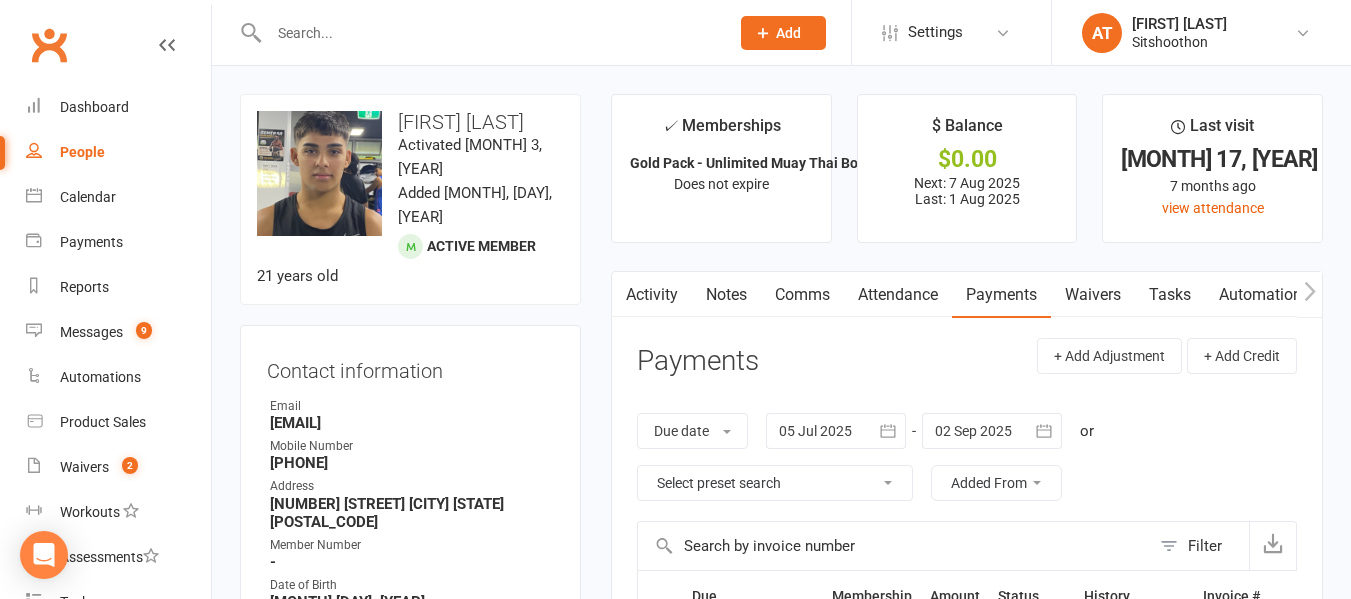 click at bounding box center [489, 33] 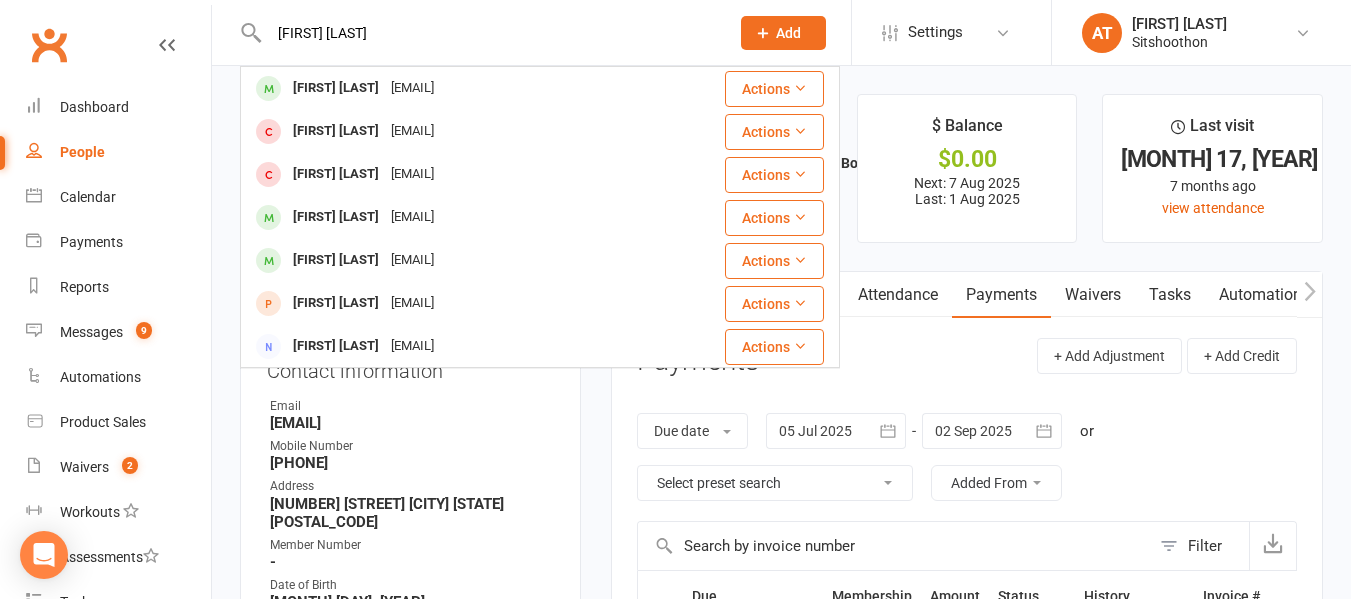 click on "[FIRST] [LAST]" at bounding box center [489, 33] 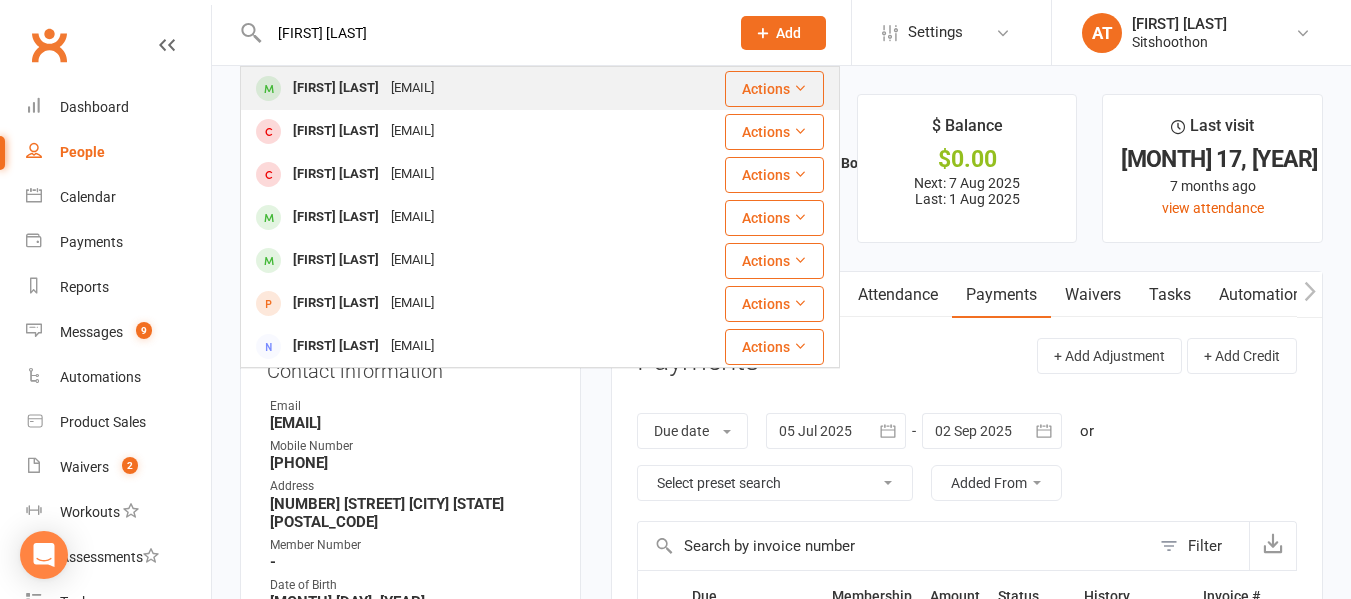 click on "[EMAIL]" at bounding box center [412, 88] 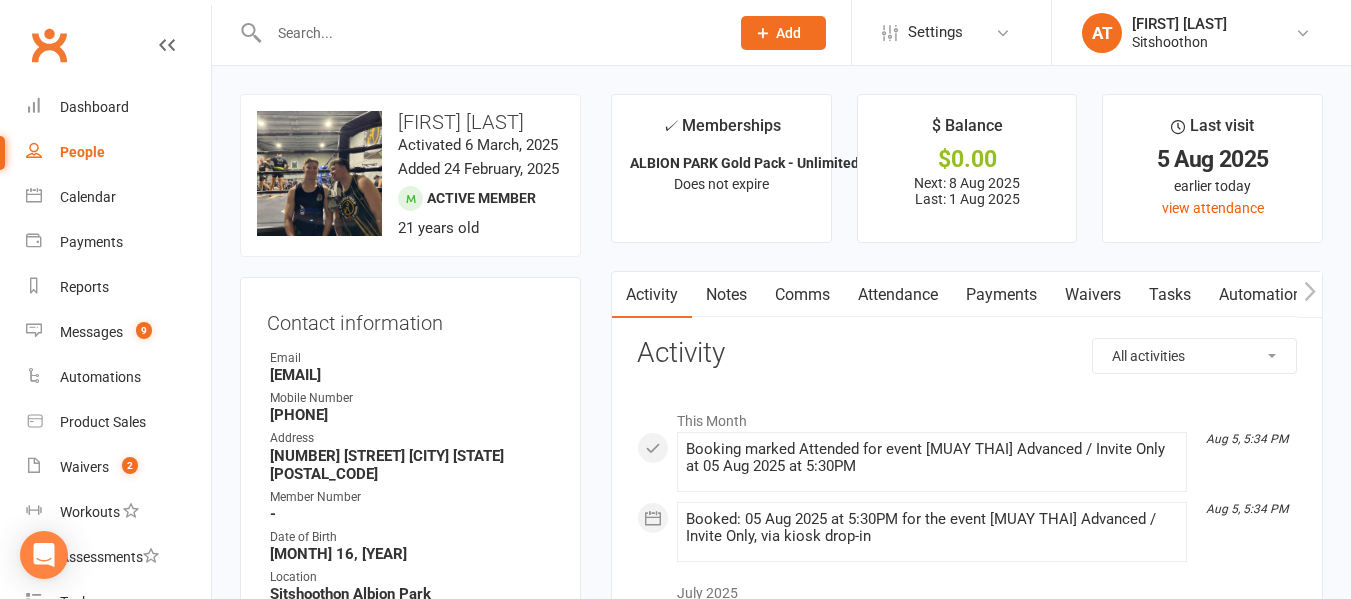click on "Payments" at bounding box center [1001, 295] 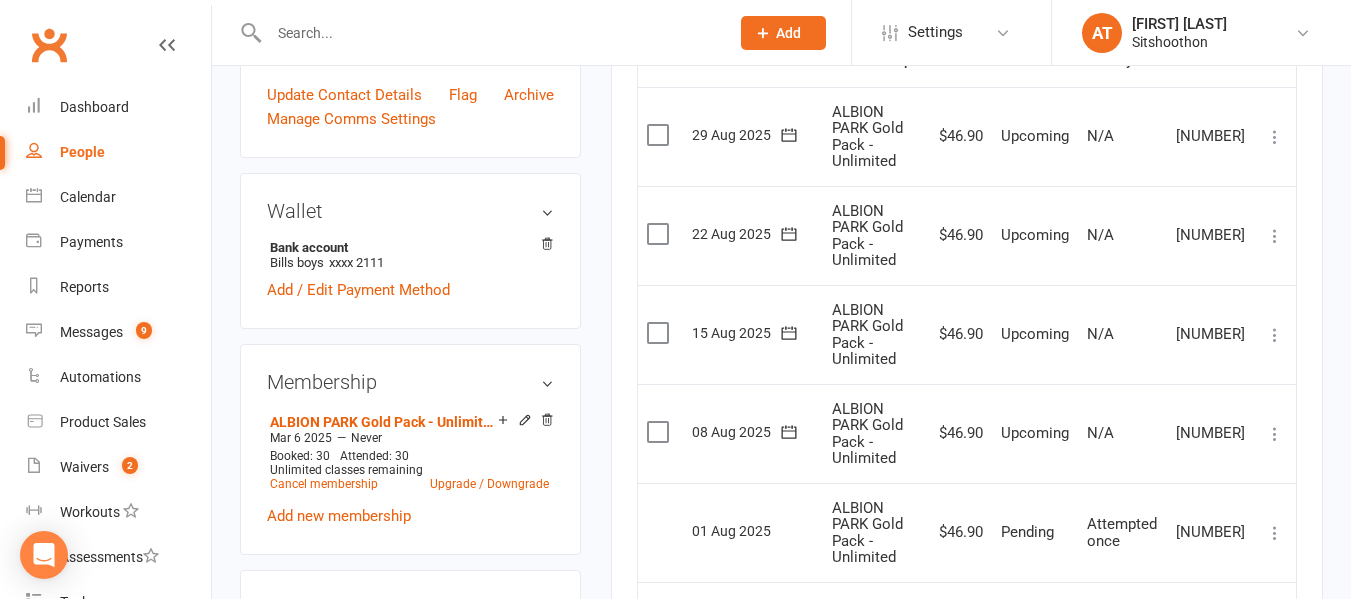 scroll, scrollTop: 528, scrollLeft: 0, axis: vertical 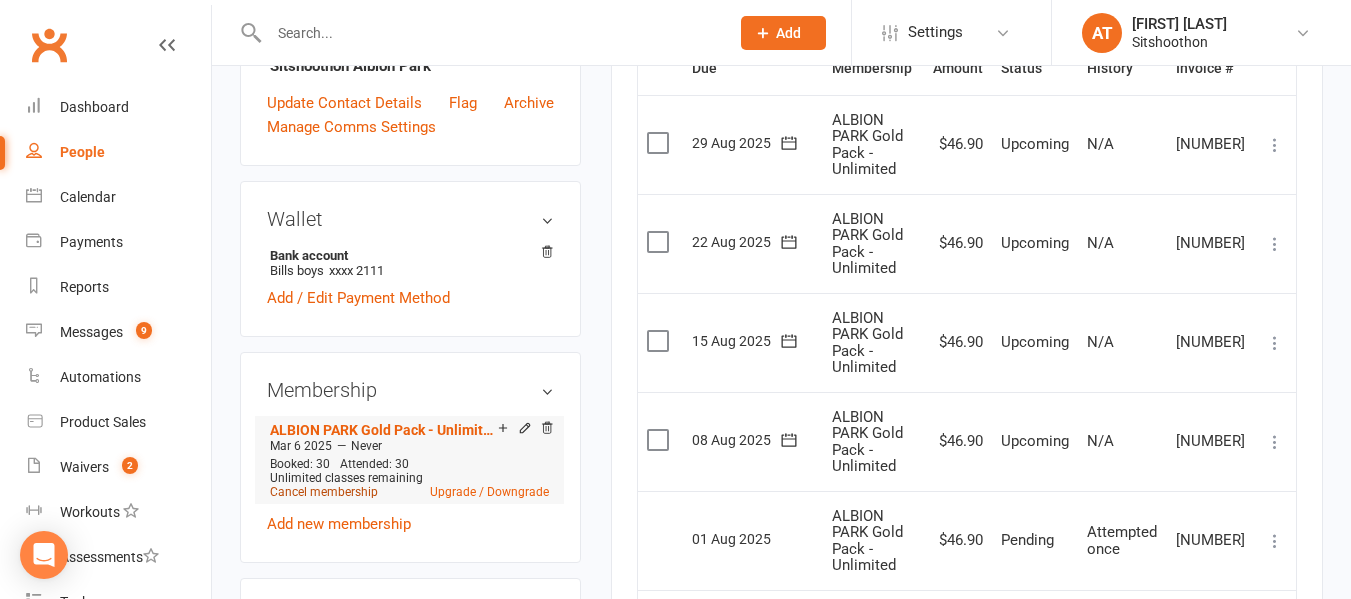 click on "Cancel membership" at bounding box center [324, 492] 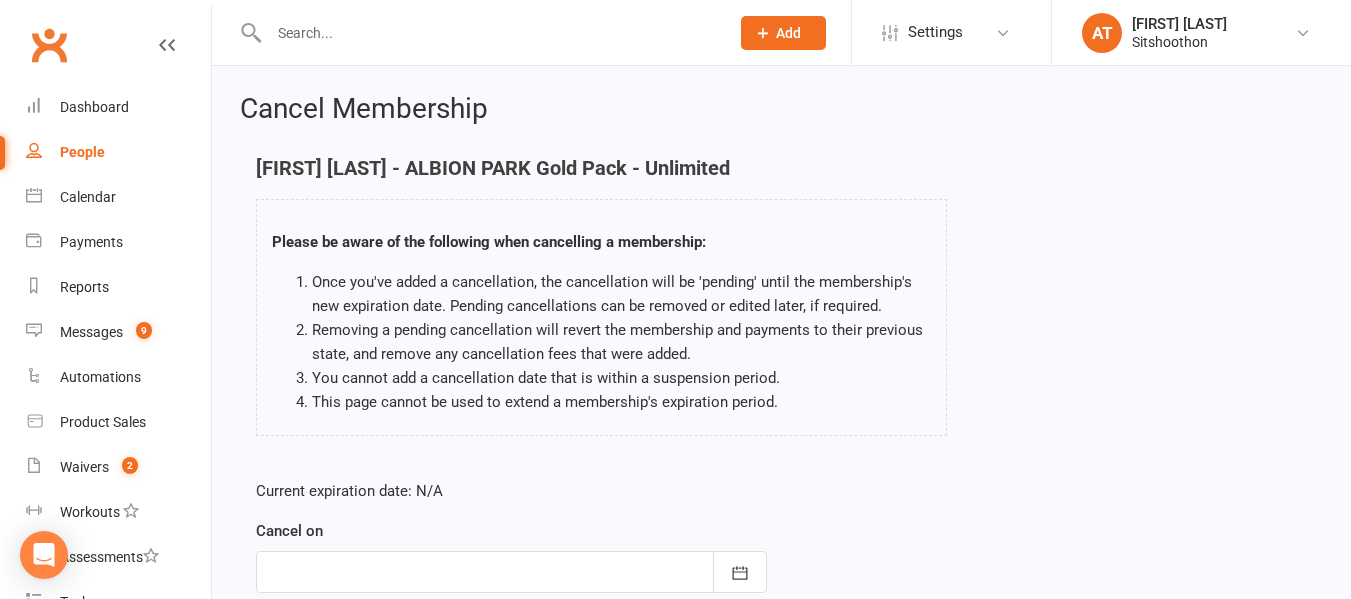 scroll, scrollTop: 109, scrollLeft: 0, axis: vertical 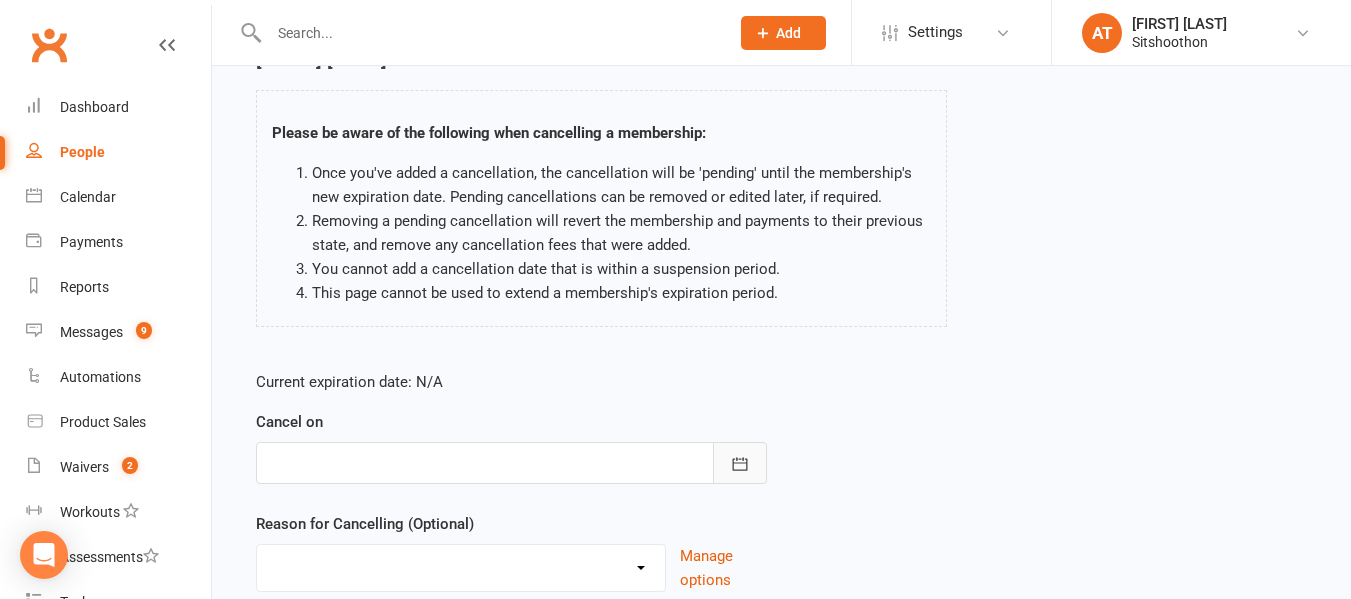 click 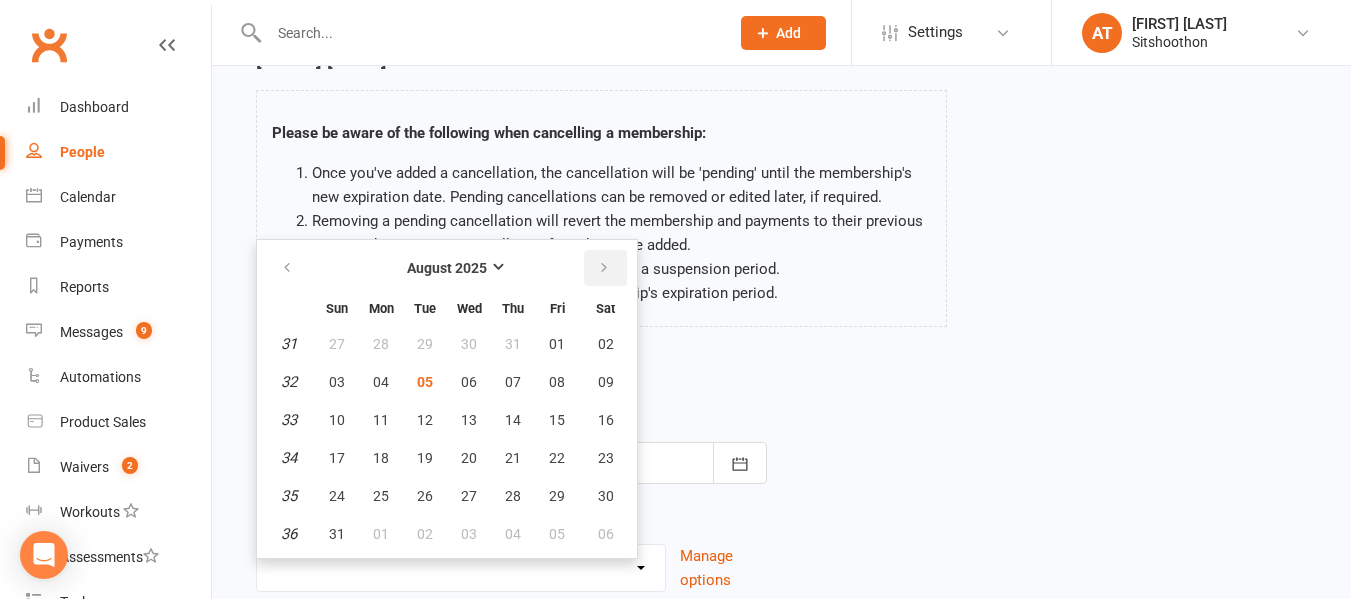 click at bounding box center (605, 268) 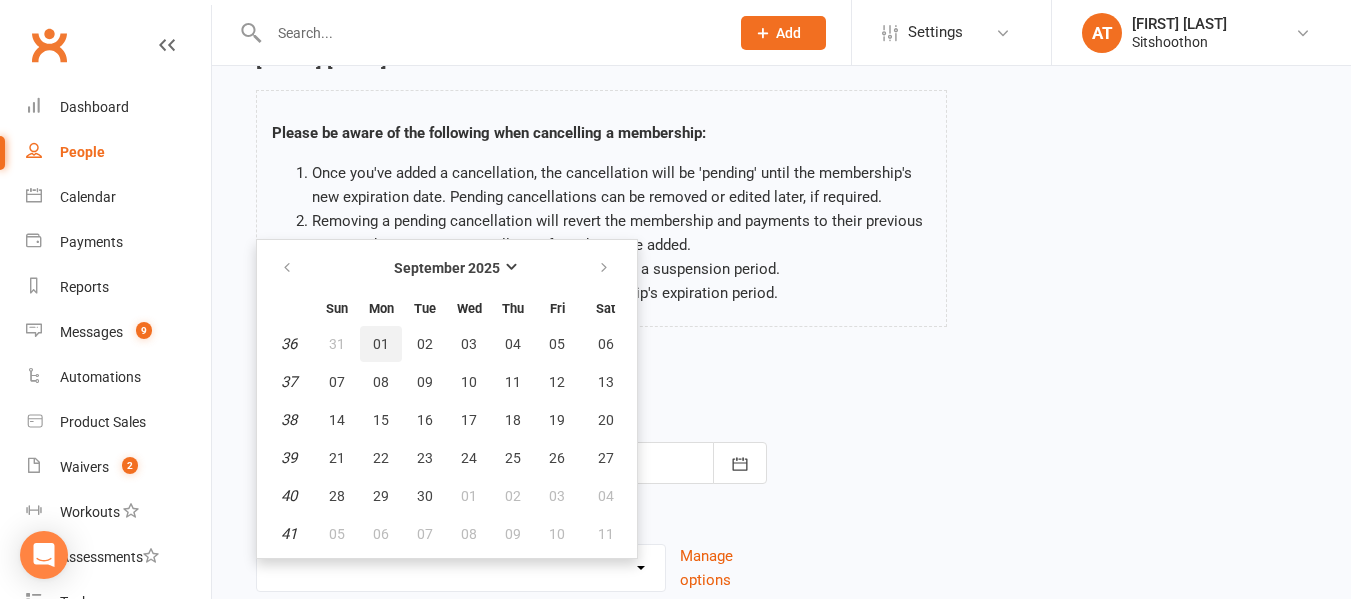 click on "01" at bounding box center (381, 344) 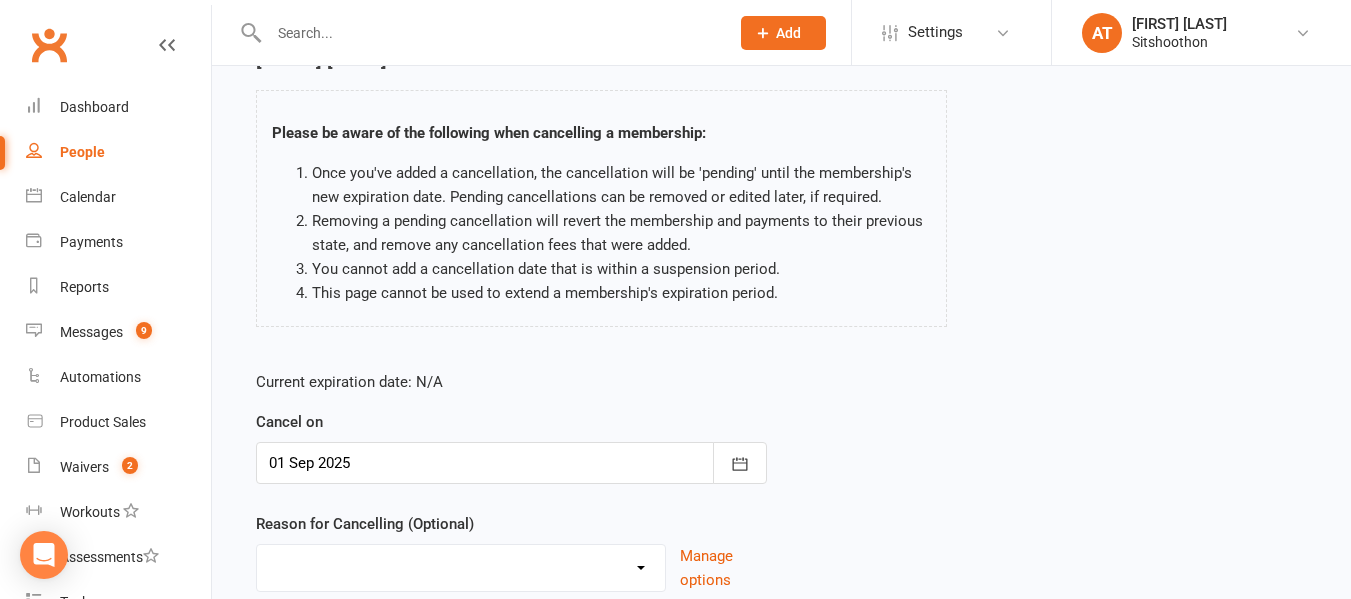 click on "Downgrade Financial Reasons Holiday Injury Upgrade Other reason" at bounding box center [461, 565] 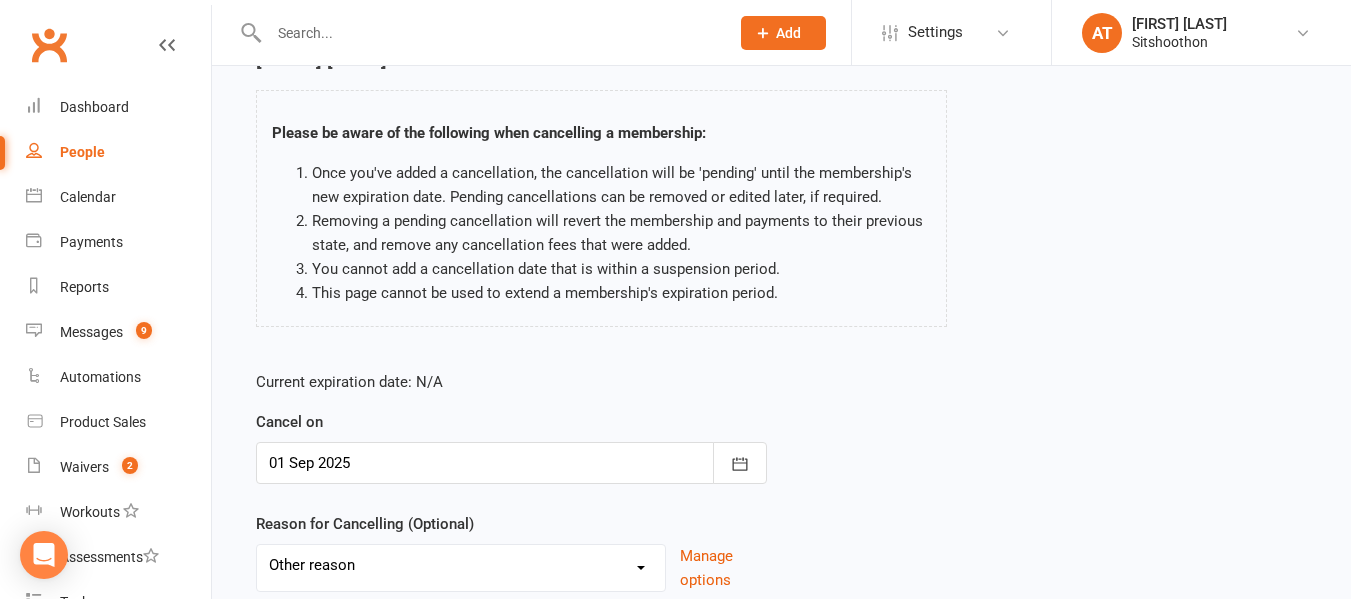 click on "Downgrade Financial Reasons Holiday Injury Upgrade Other reason" at bounding box center [461, 565] 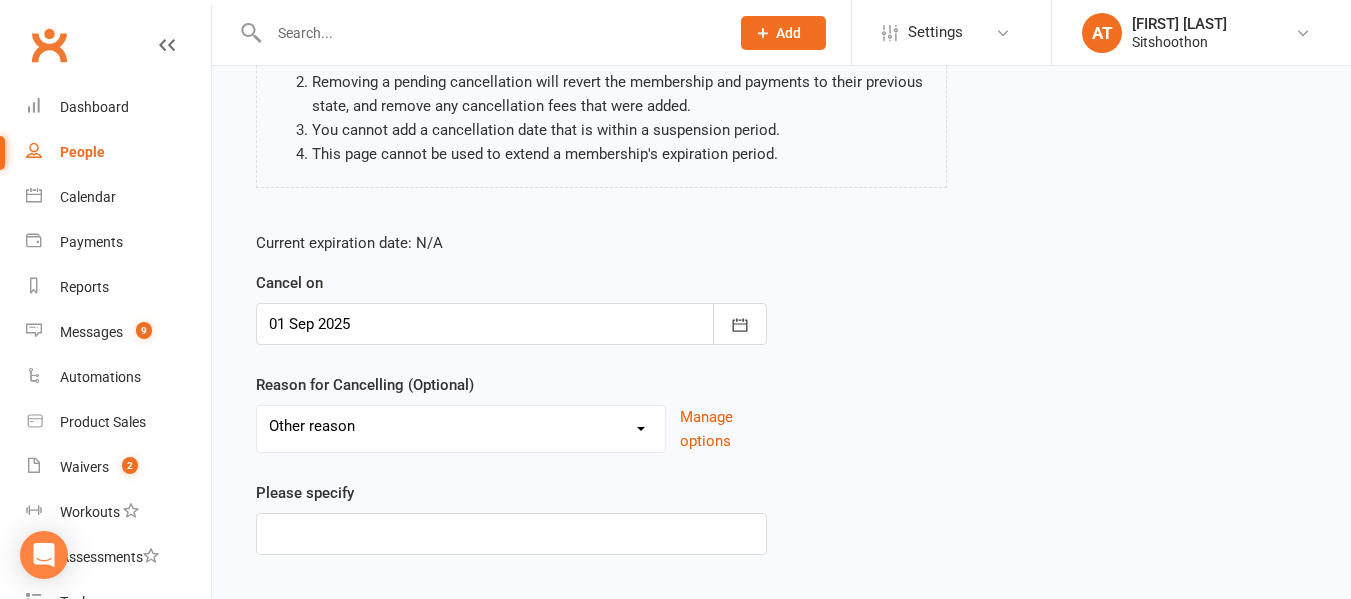 scroll, scrollTop: 250, scrollLeft: 0, axis: vertical 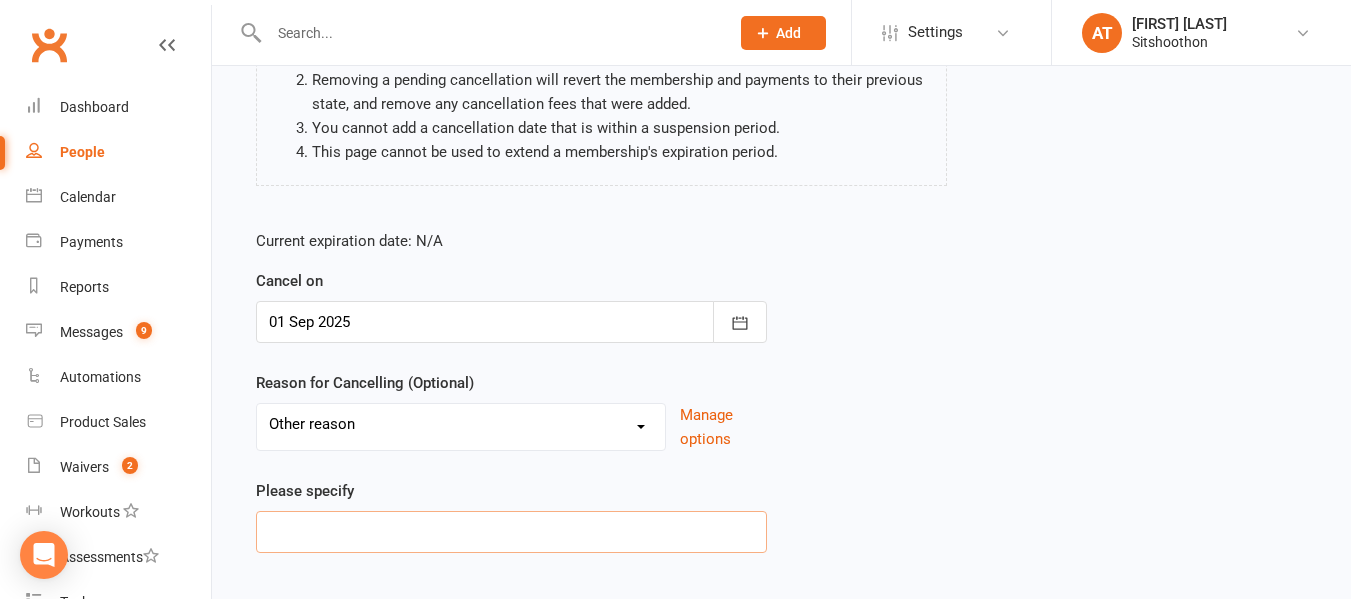 click at bounding box center [511, 532] 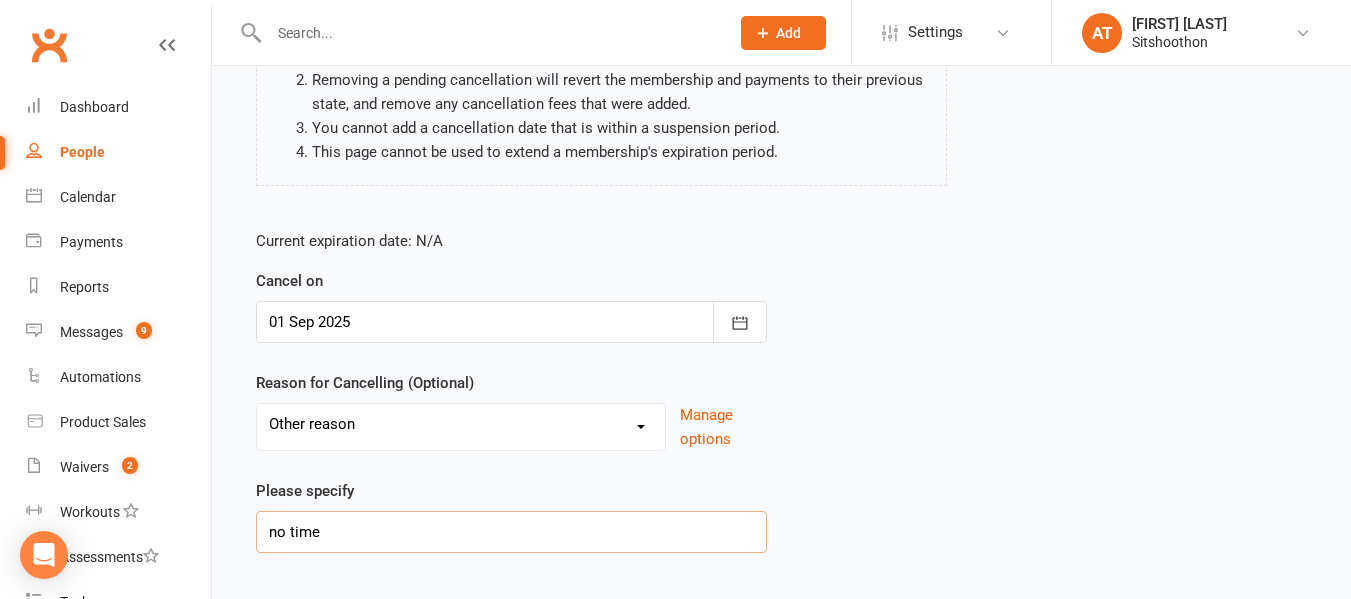 scroll, scrollTop: 367, scrollLeft: 0, axis: vertical 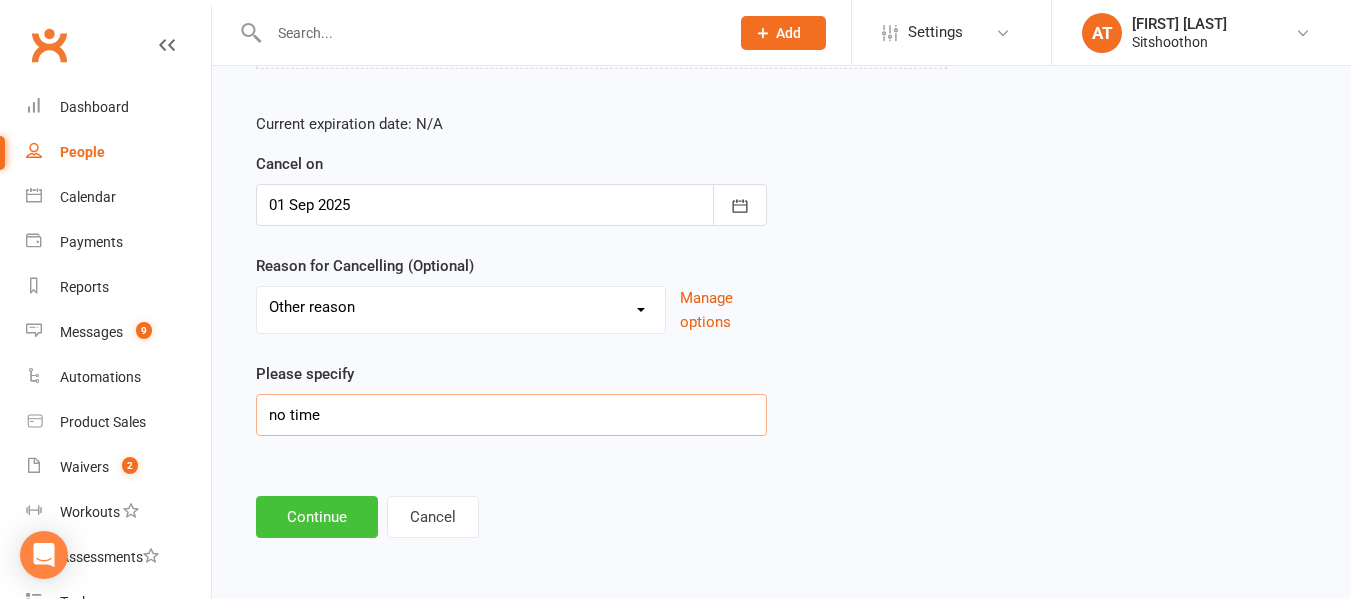 type on "no time" 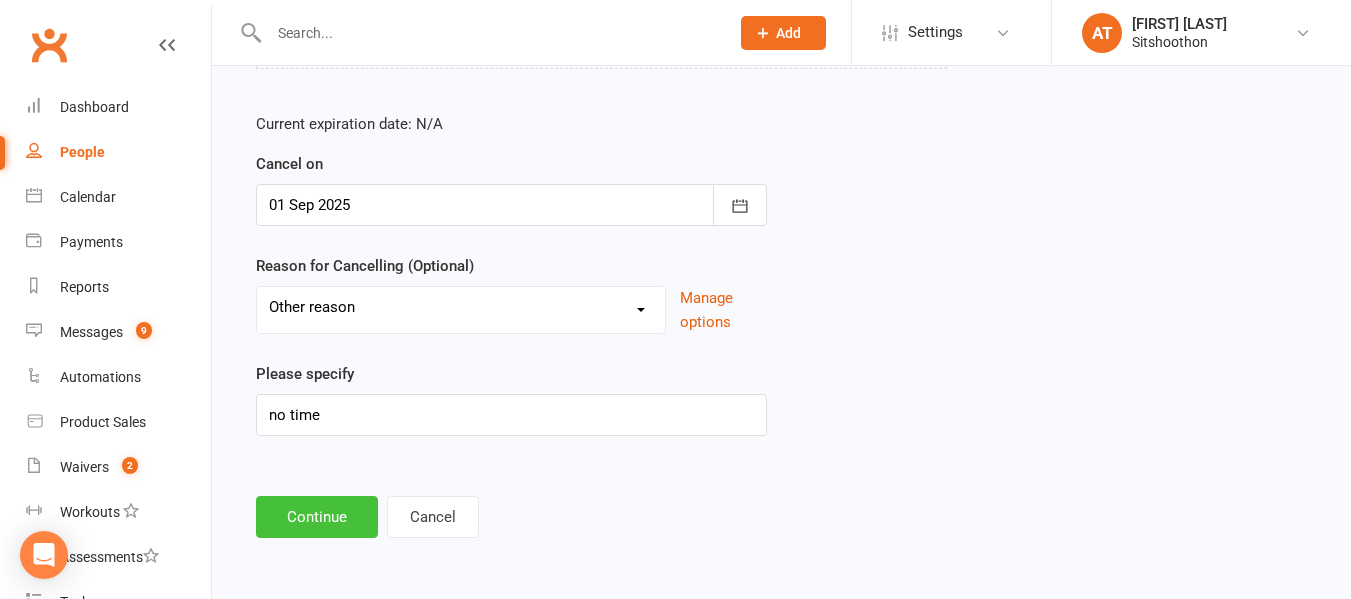 click on "Continue" at bounding box center (317, 517) 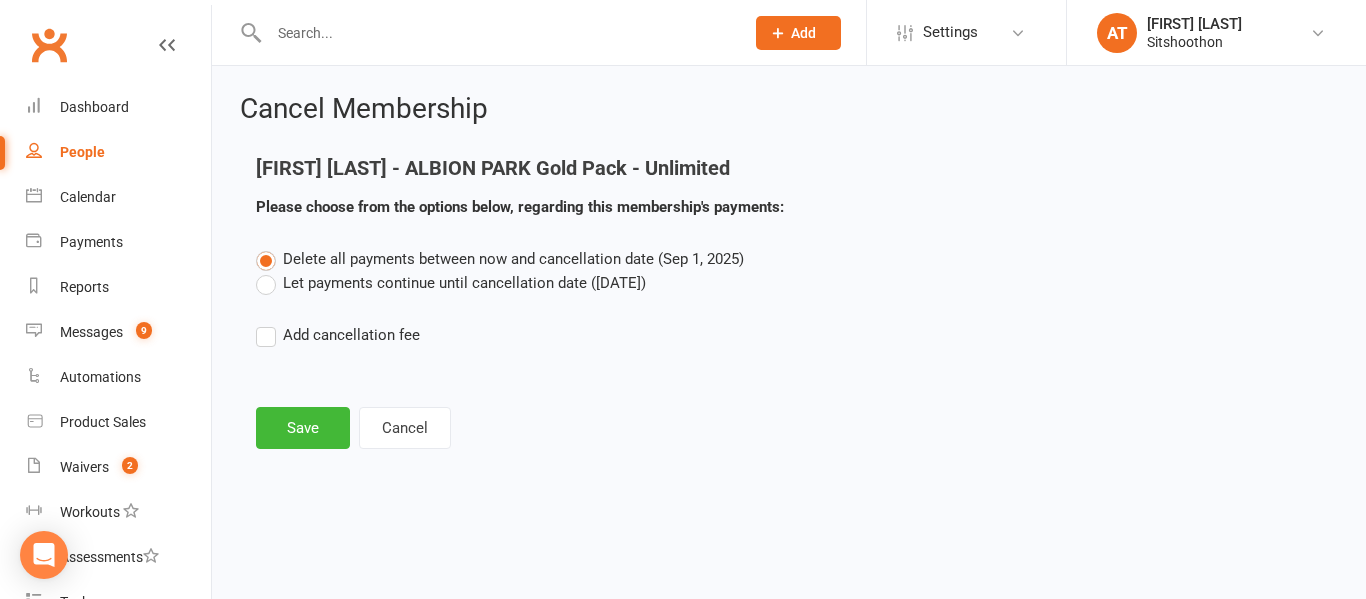 click on "Let payments continue until cancellation date ([DATE])" at bounding box center [451, 283] 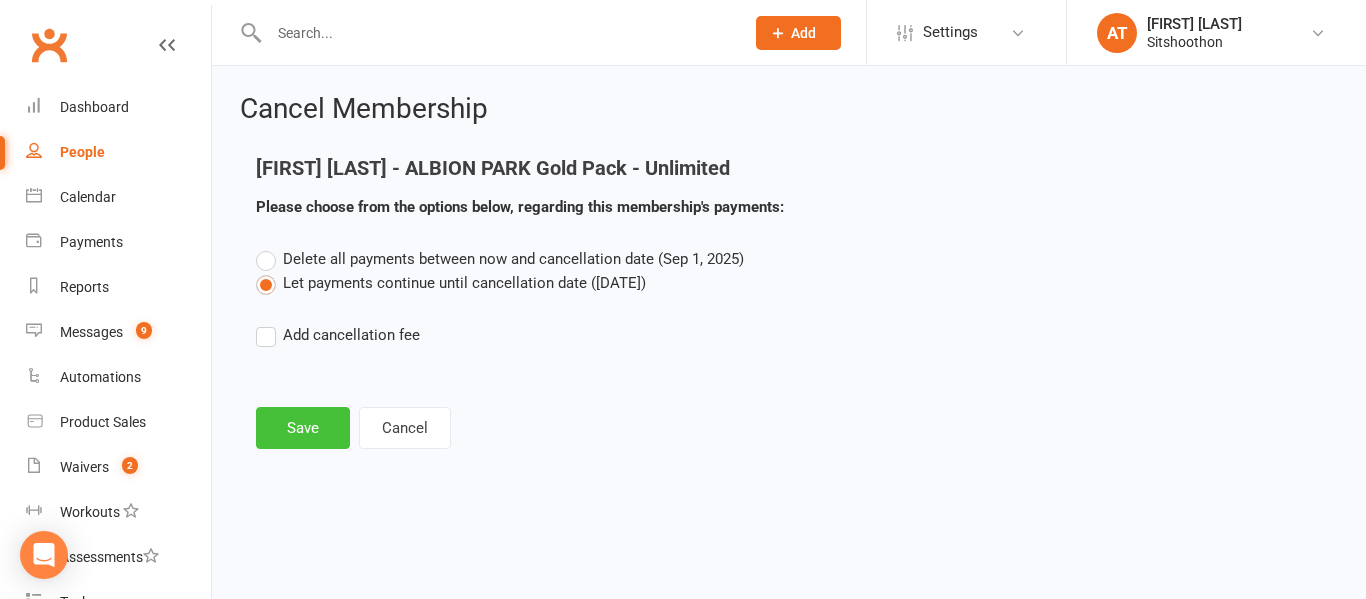 click on "Save" at bounding box center (303, 428) 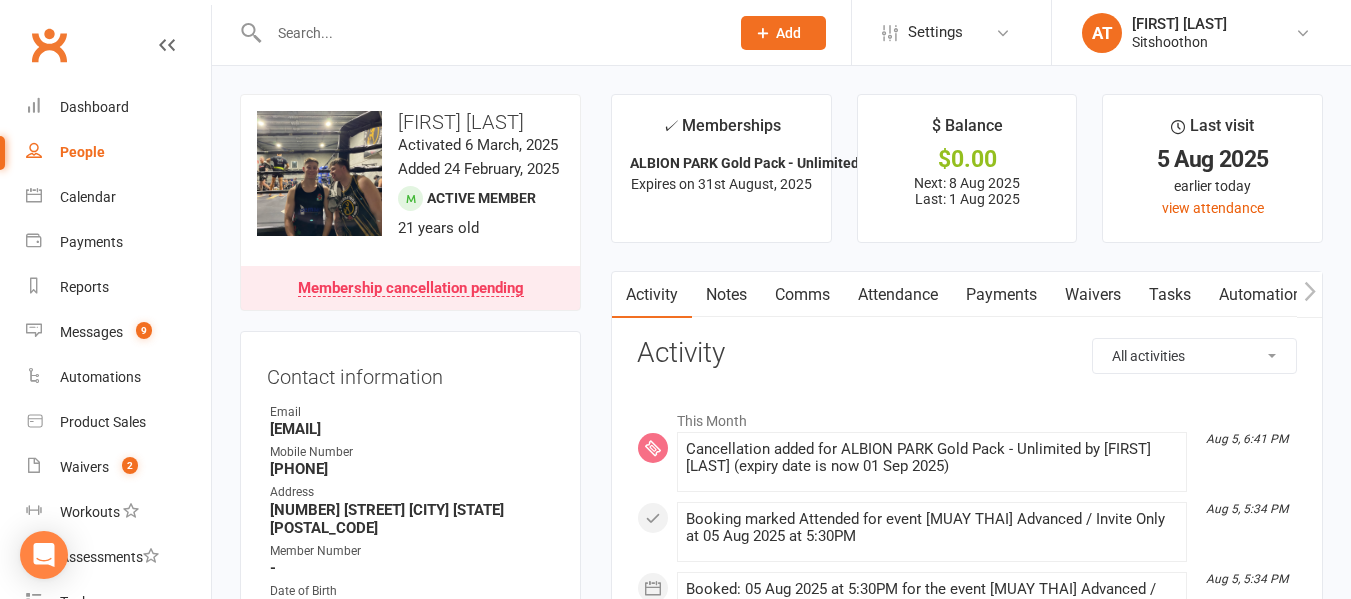 click at bounding box center (489, 33) 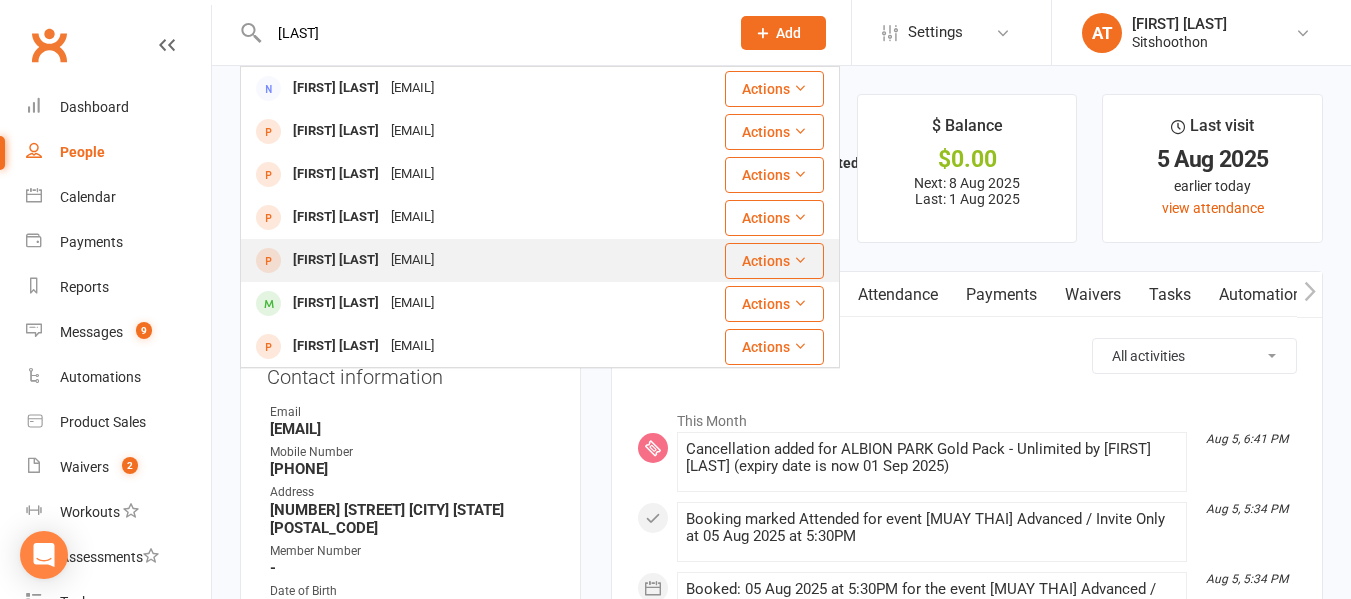 scroll, scrollTop: 173, scrollLeft: 0, axis: vertical 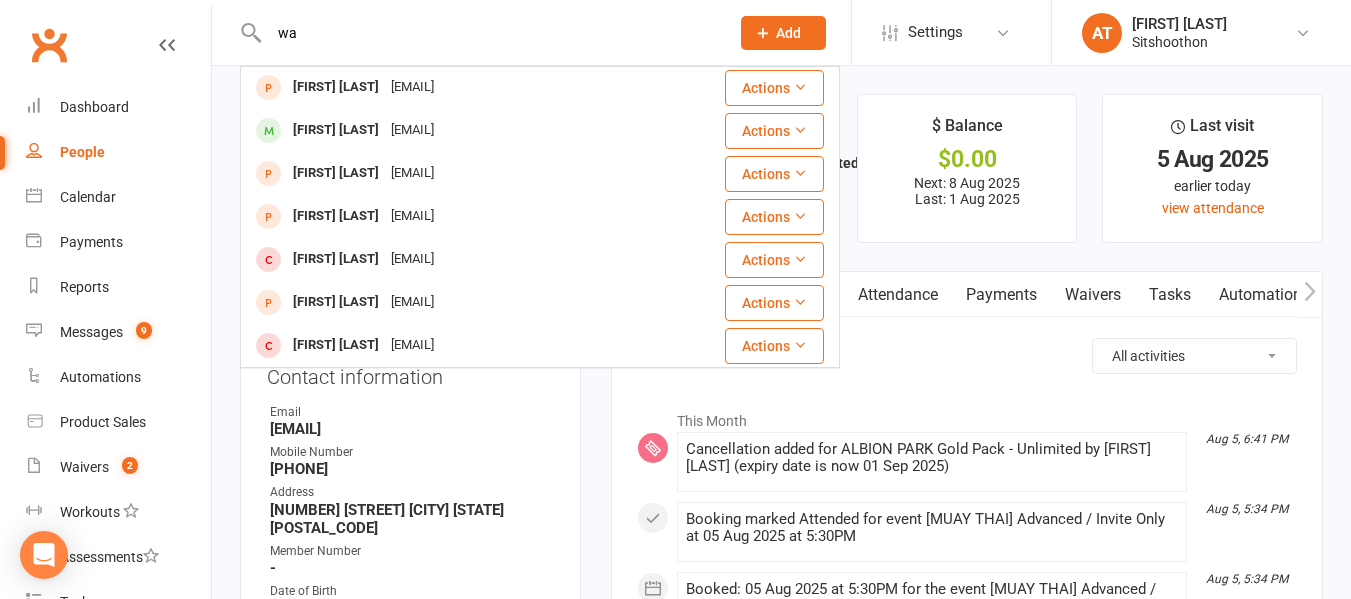 type on "w" 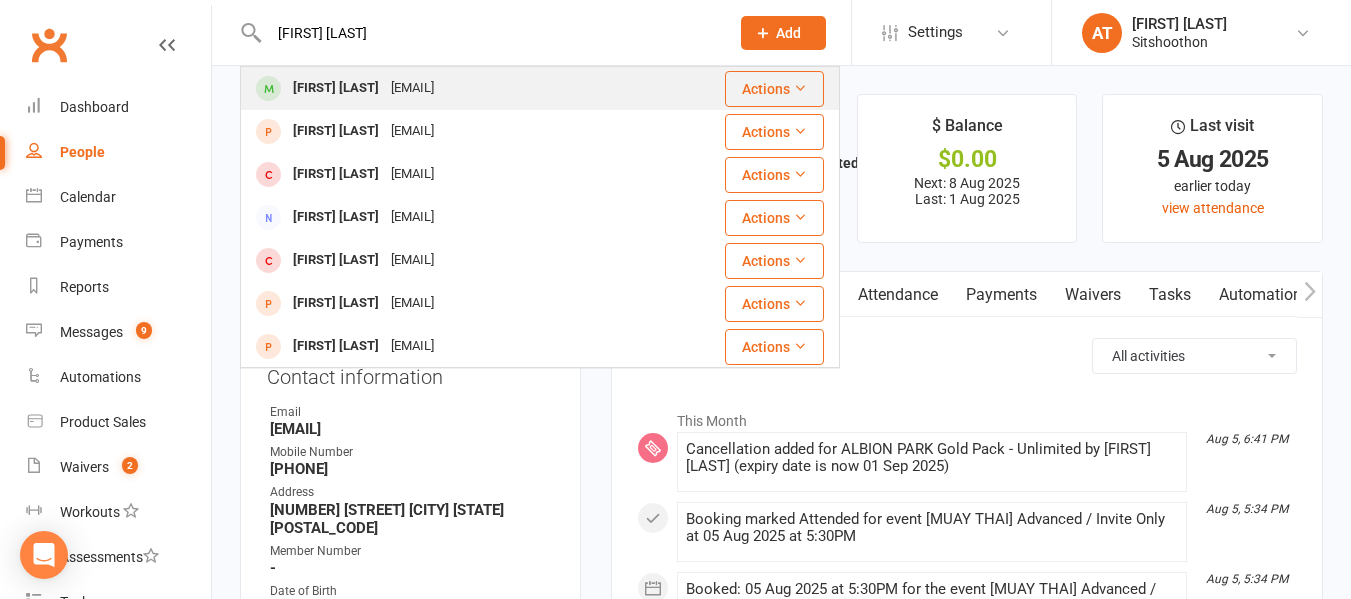 type on "[FIRST] [LAST]" 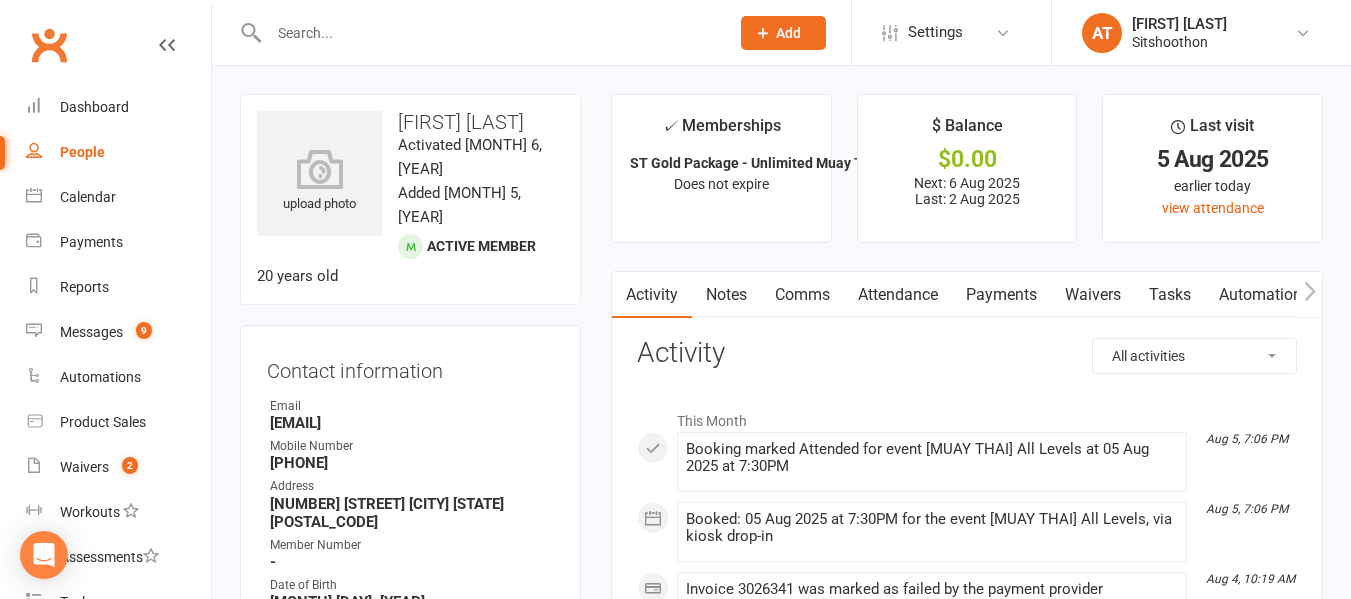 click on "Payments" at bounding box center [1001, 295] 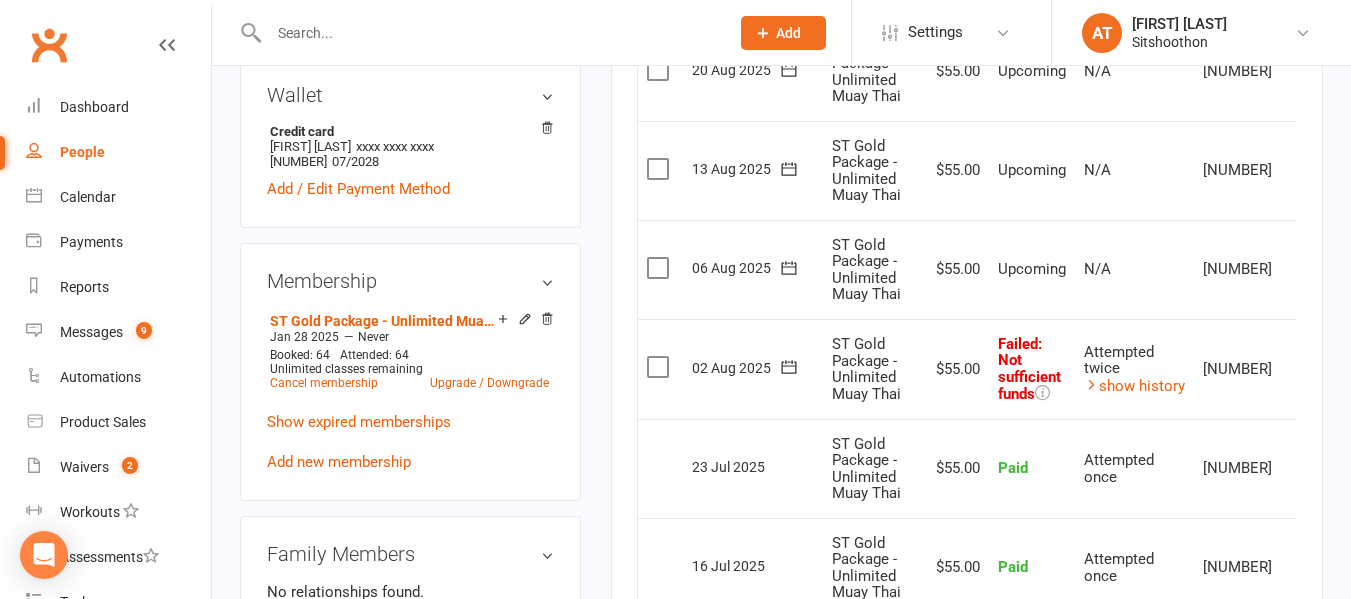 scroll, scrollTop: 701, scrollLeft: 0, axis: vertical 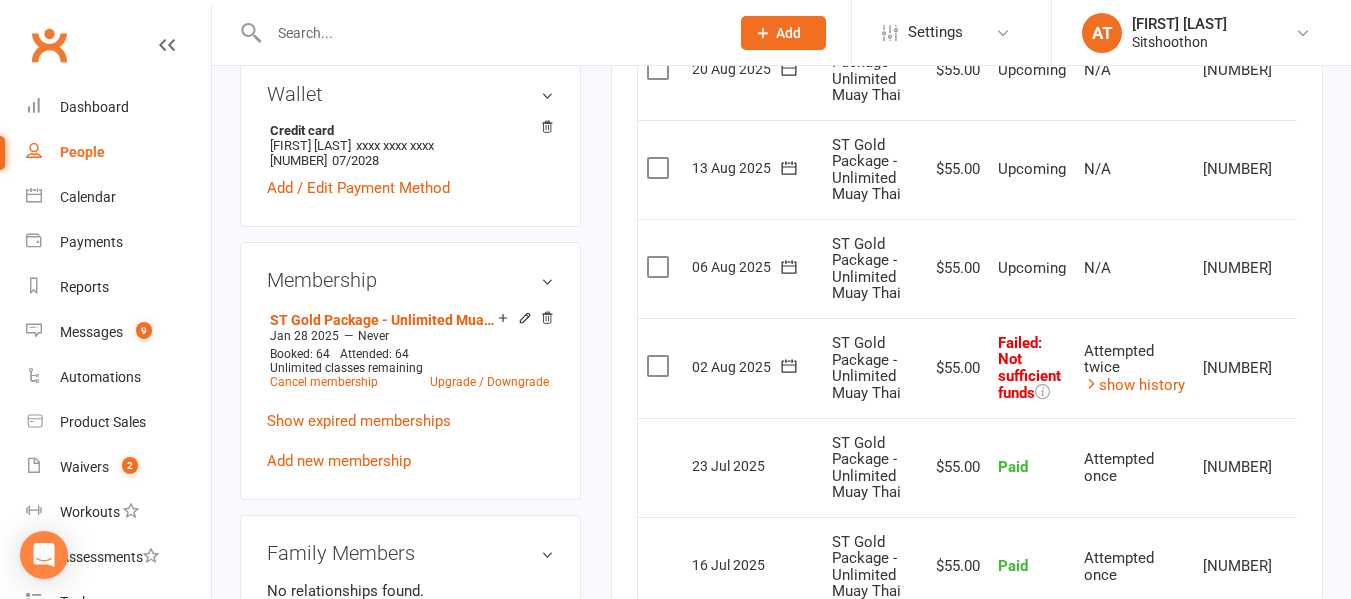 click at bounding box center [660, 366] 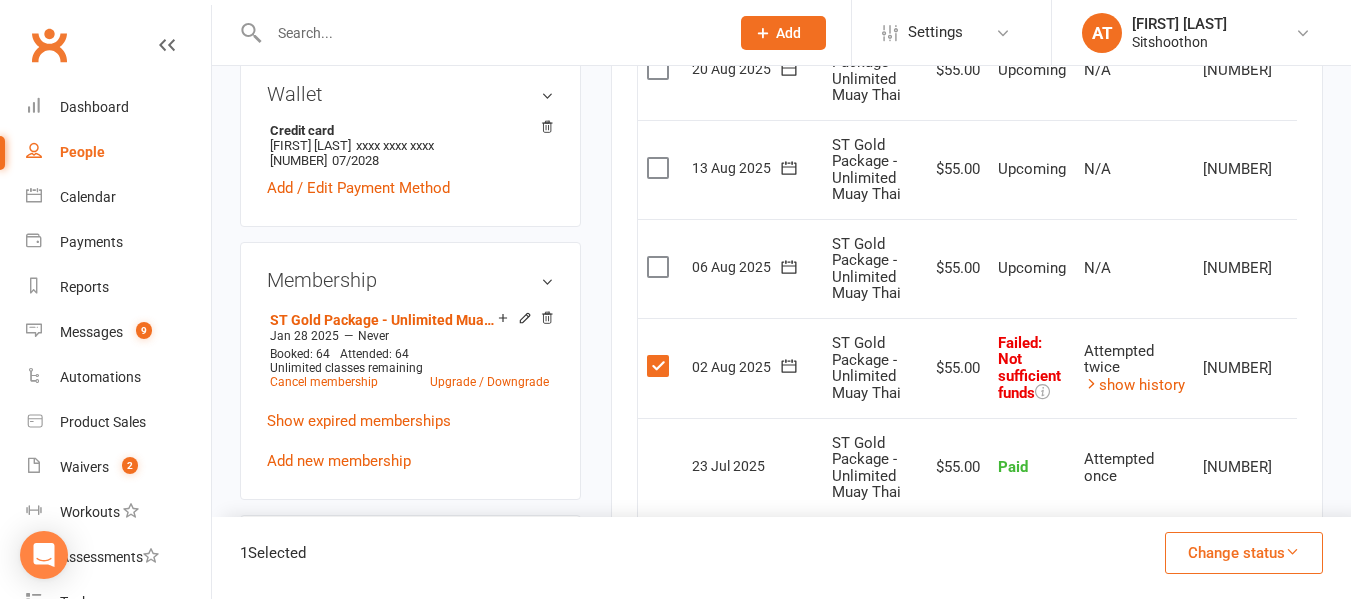 click on "Change status" at bounding box center [1244, 553] 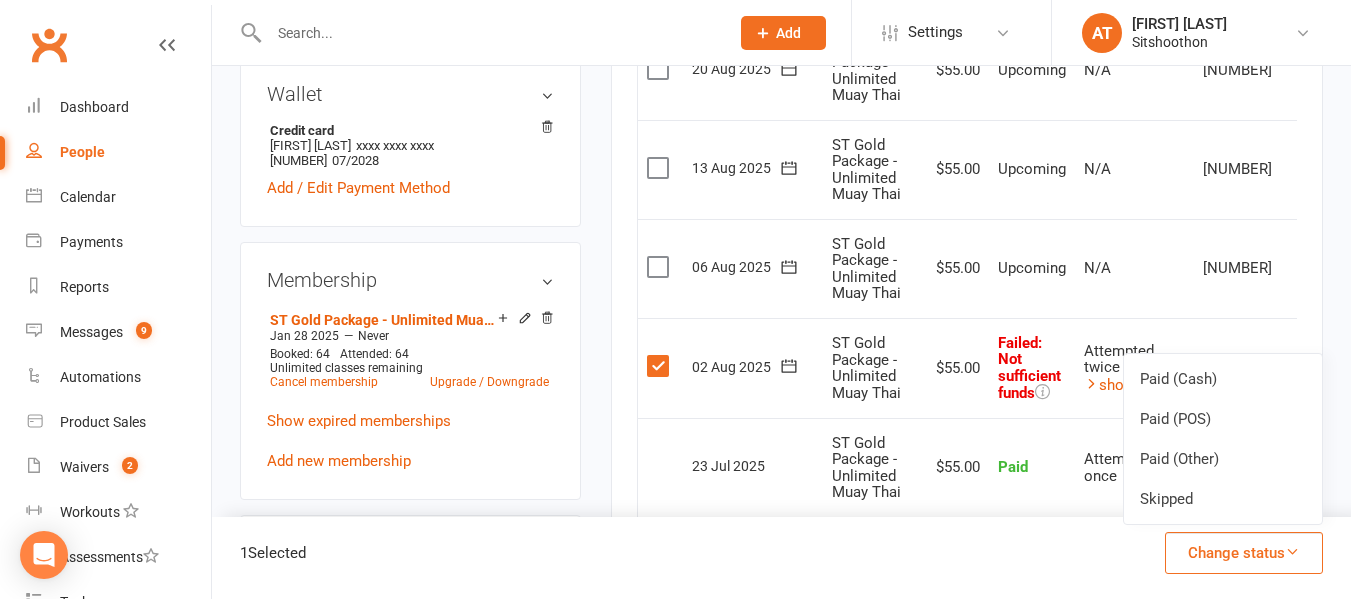 click at bounding box center (660, 366) 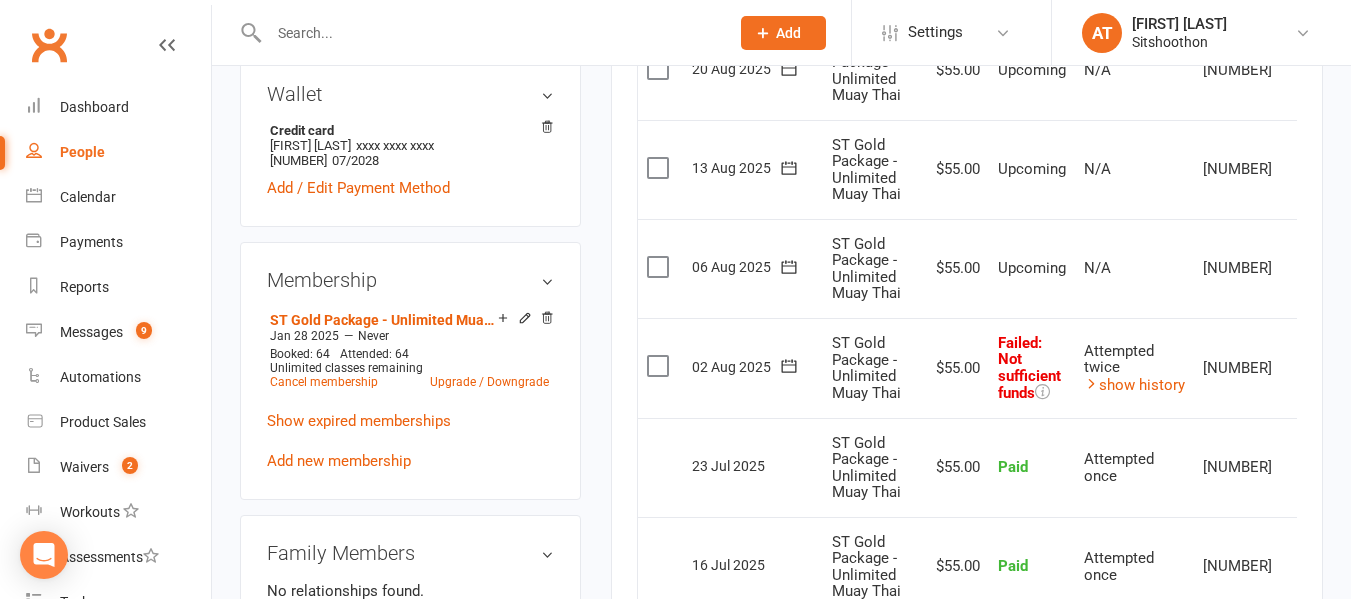 drag, startPoint x: 802, startPoint y: 377, endPoint x: 792, endPoint y: 366, distance: 14.866069 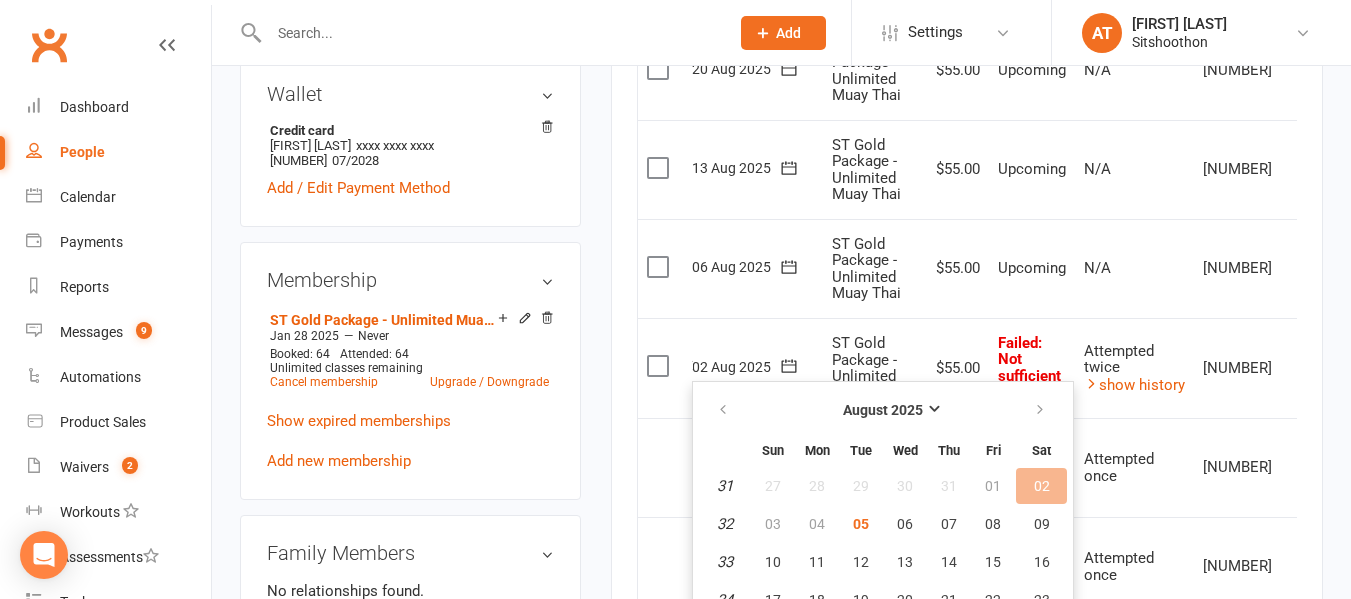 click 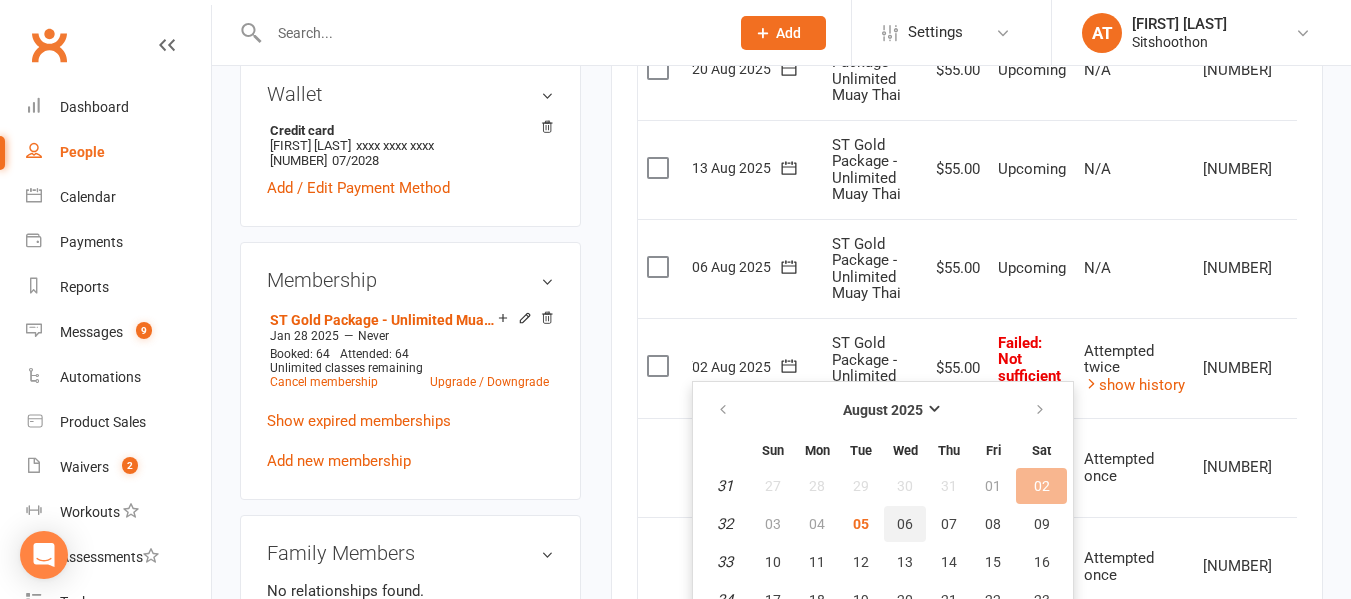click on "06" at bounding box center [905, 524] 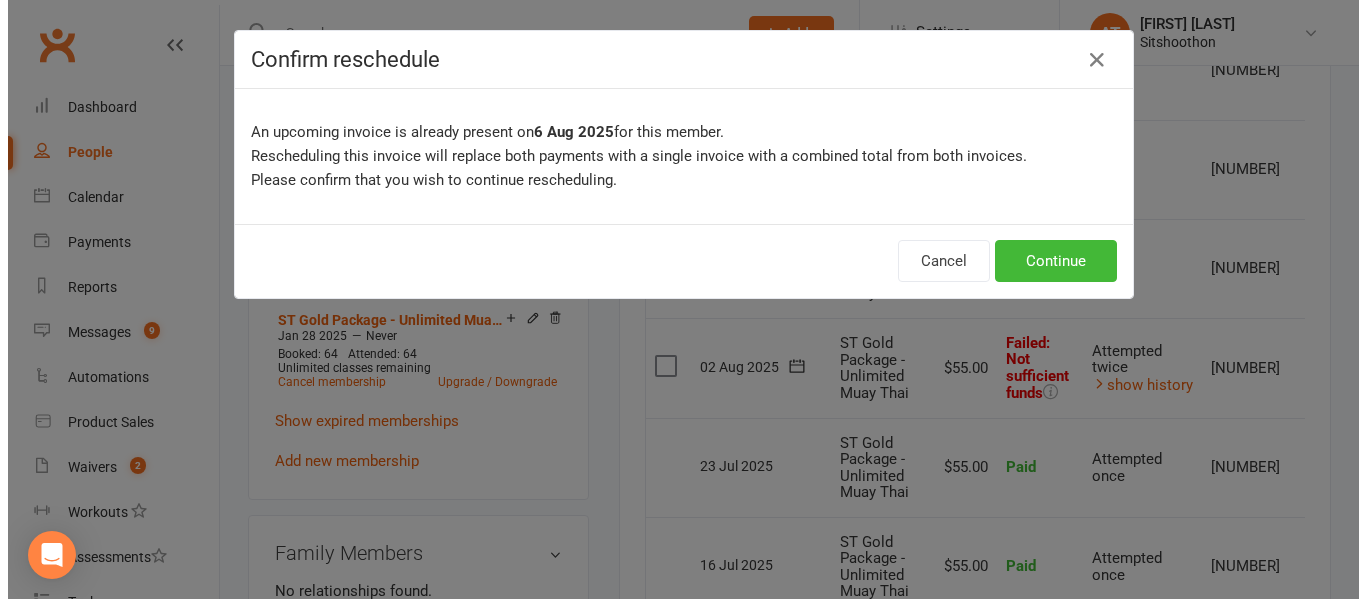 scroll, scrollTop: 683, scrollLeft: 0, axis: vertical 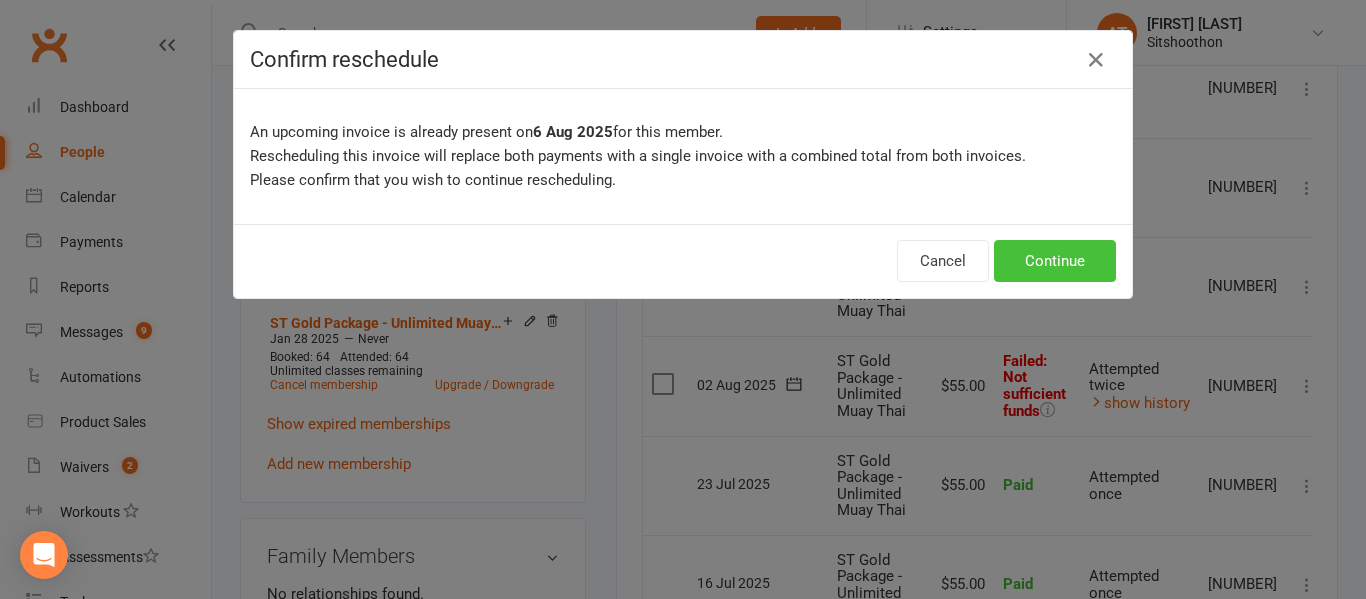 click on "Continue" at bounding box center (1055, 261) 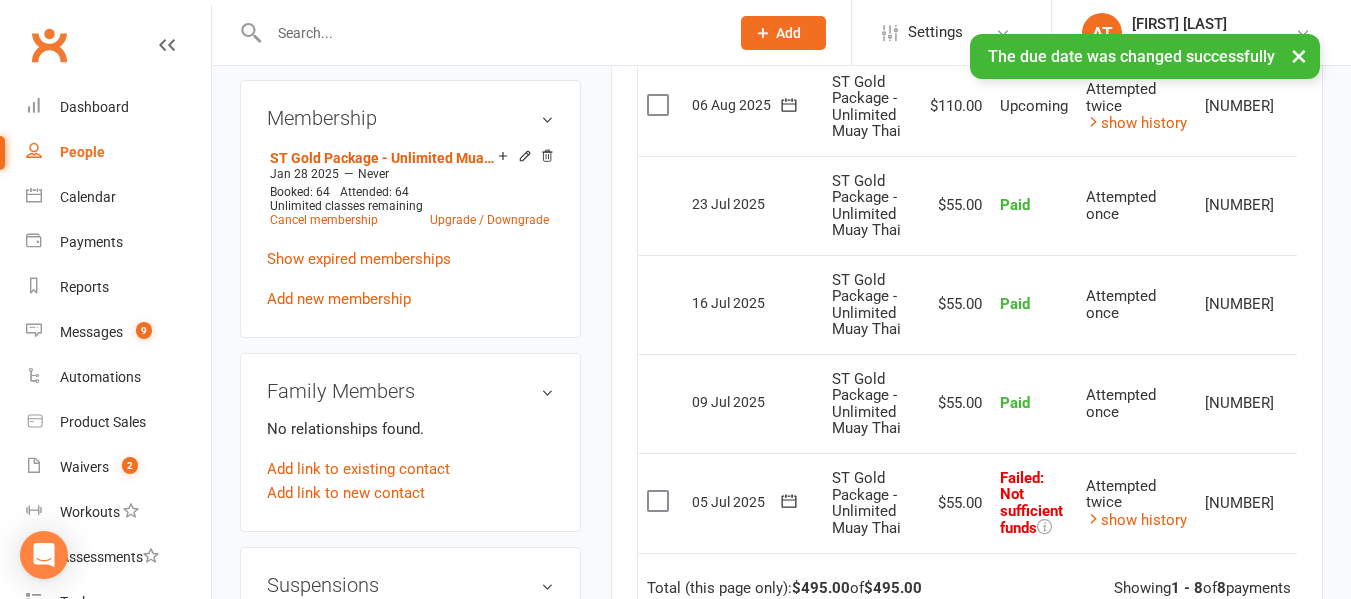 scroll, scrollTop: 867, scrollLeft: 0, axis: vertical 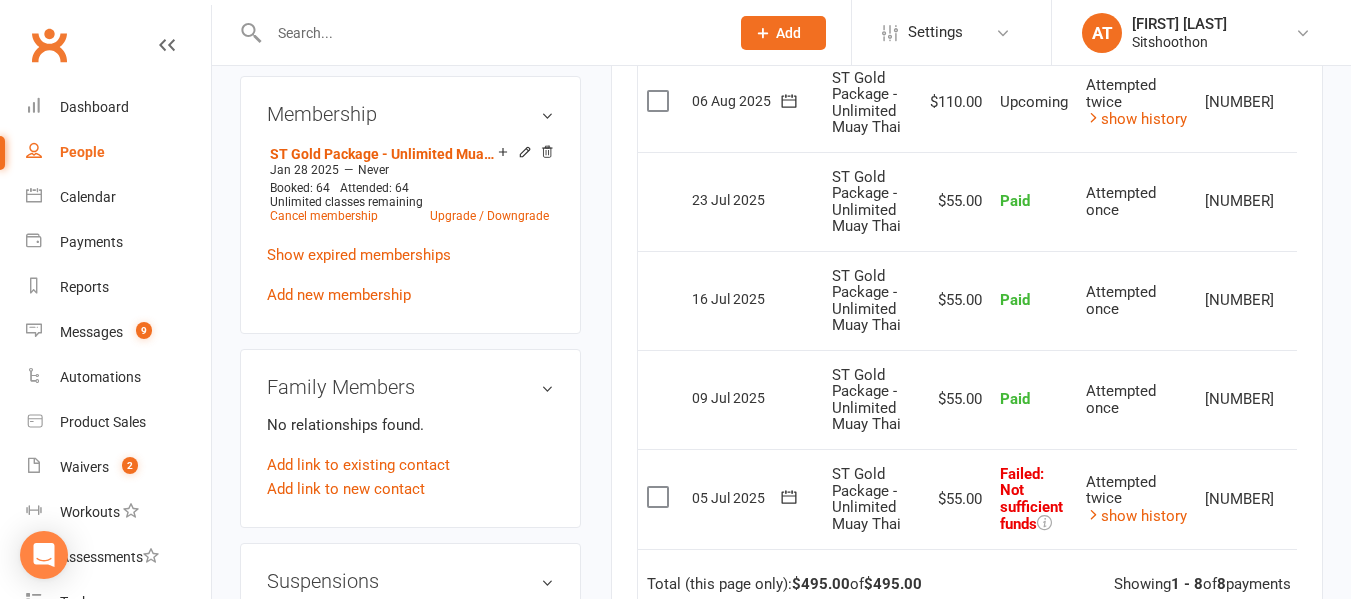 click at bounding box center [489, 33] 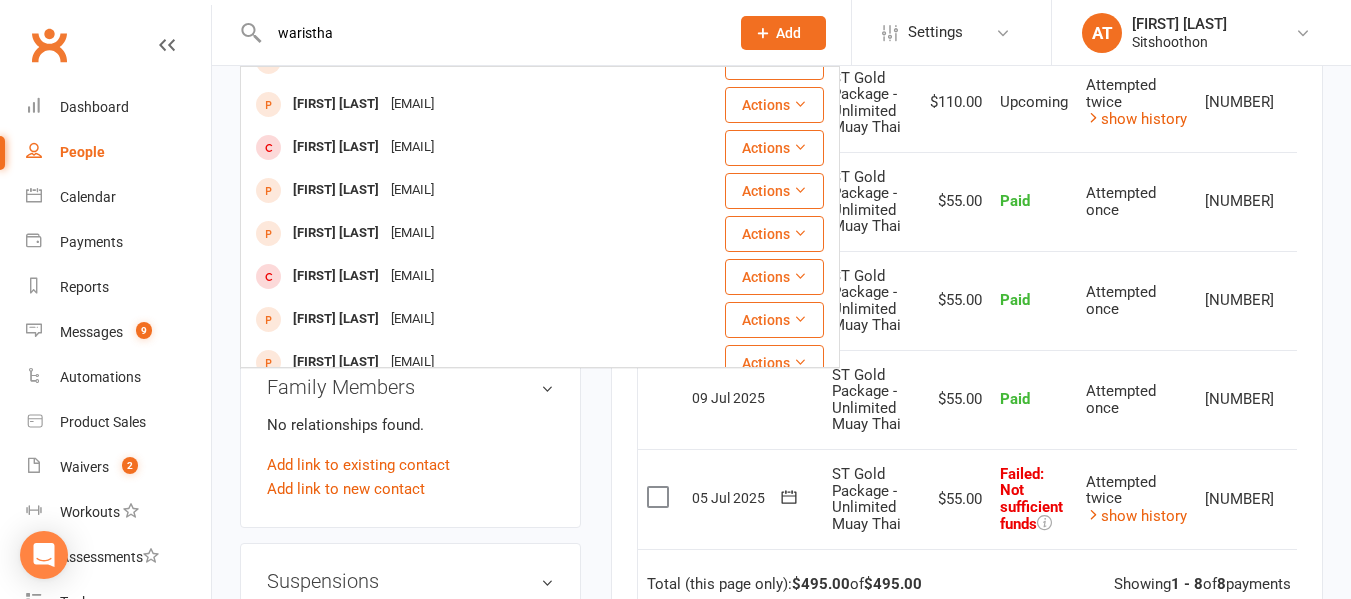 scroll, scrollTop: 345, scrollLeft: 0, axis: vertical 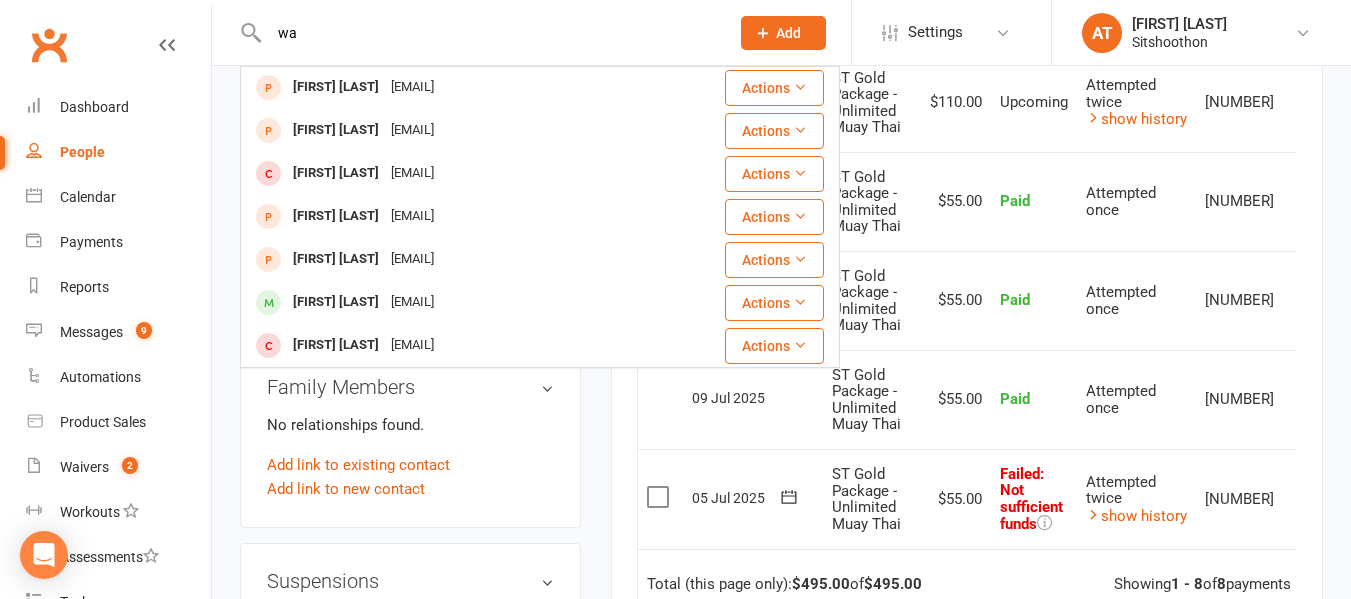 type on "w" 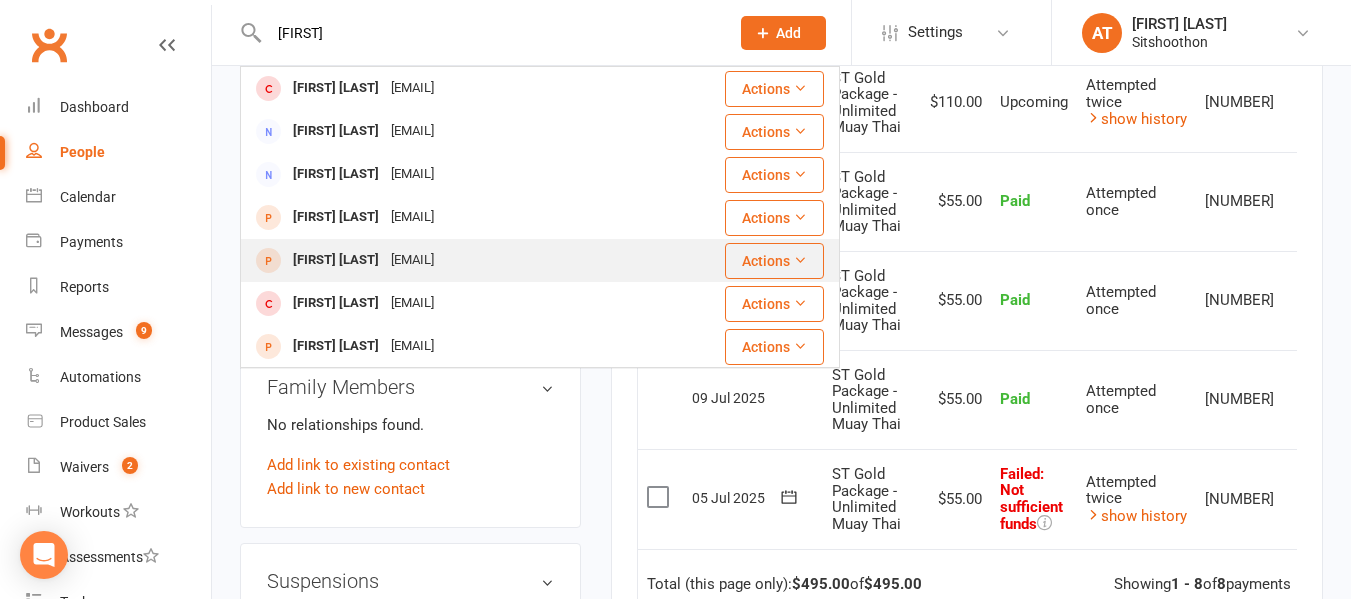 scroll, scrollTop: 87, scrollLeft: 0, axis: vertical 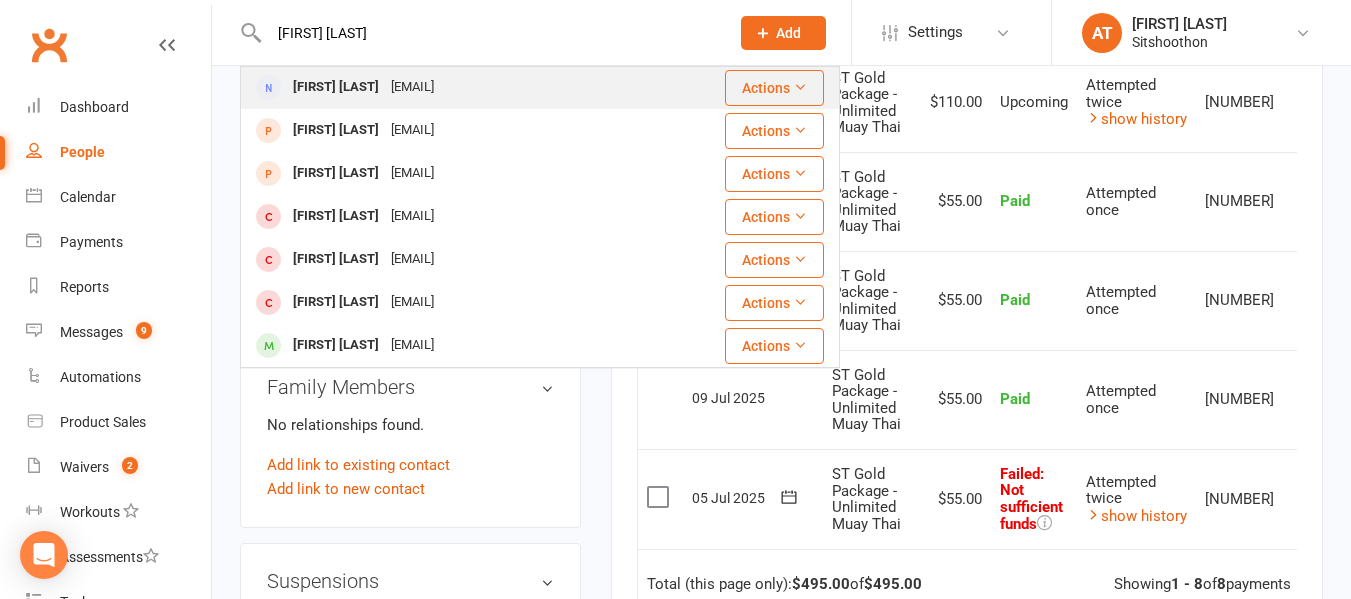type on "[FIRST] [LAST]" 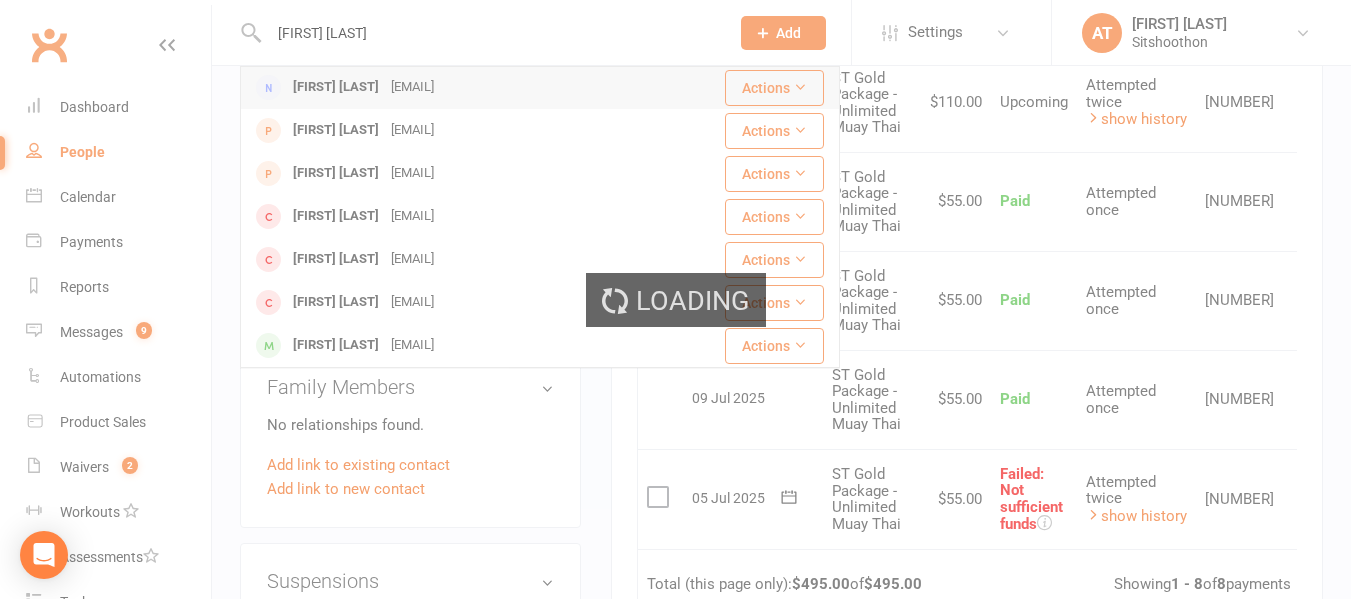 type 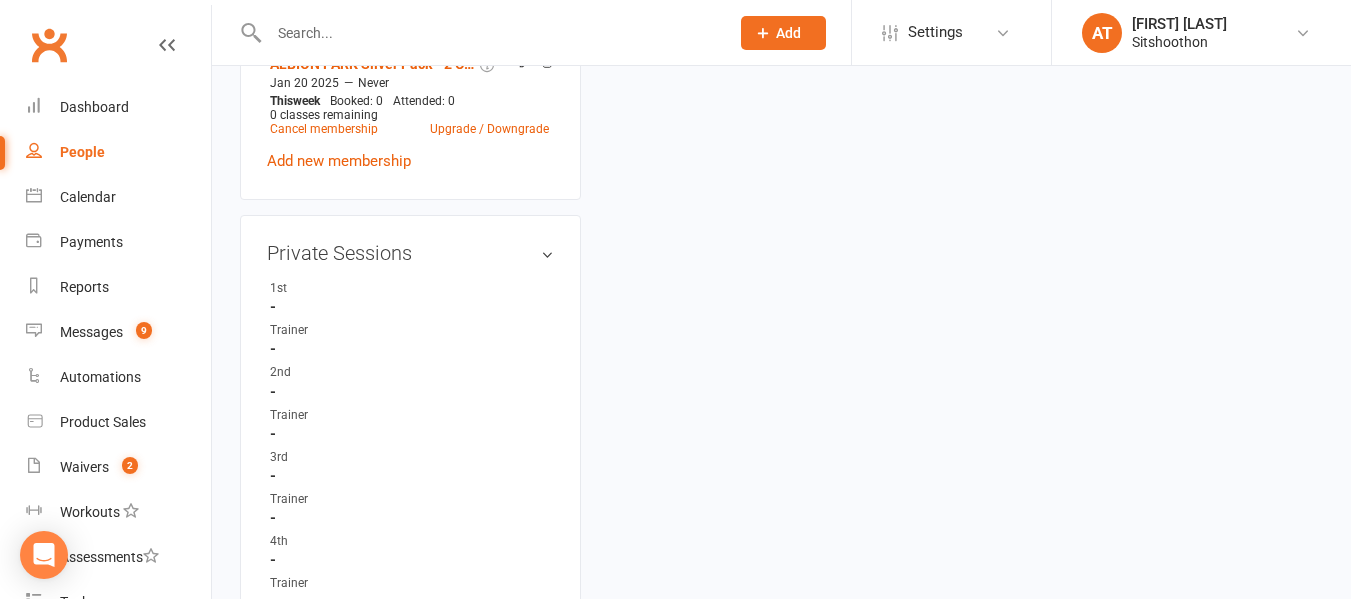 scroll, scrollTop: 0, scrollLeft: 0, axis: both 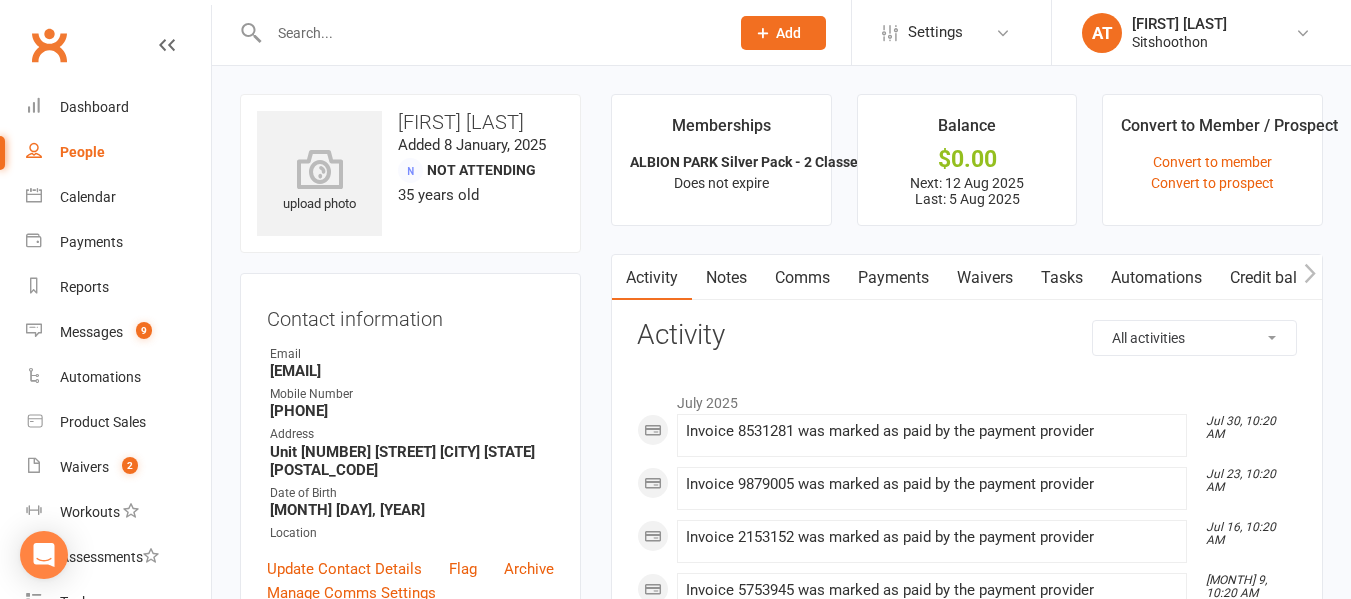 click on "Payments" at bounding box center (893, 278) 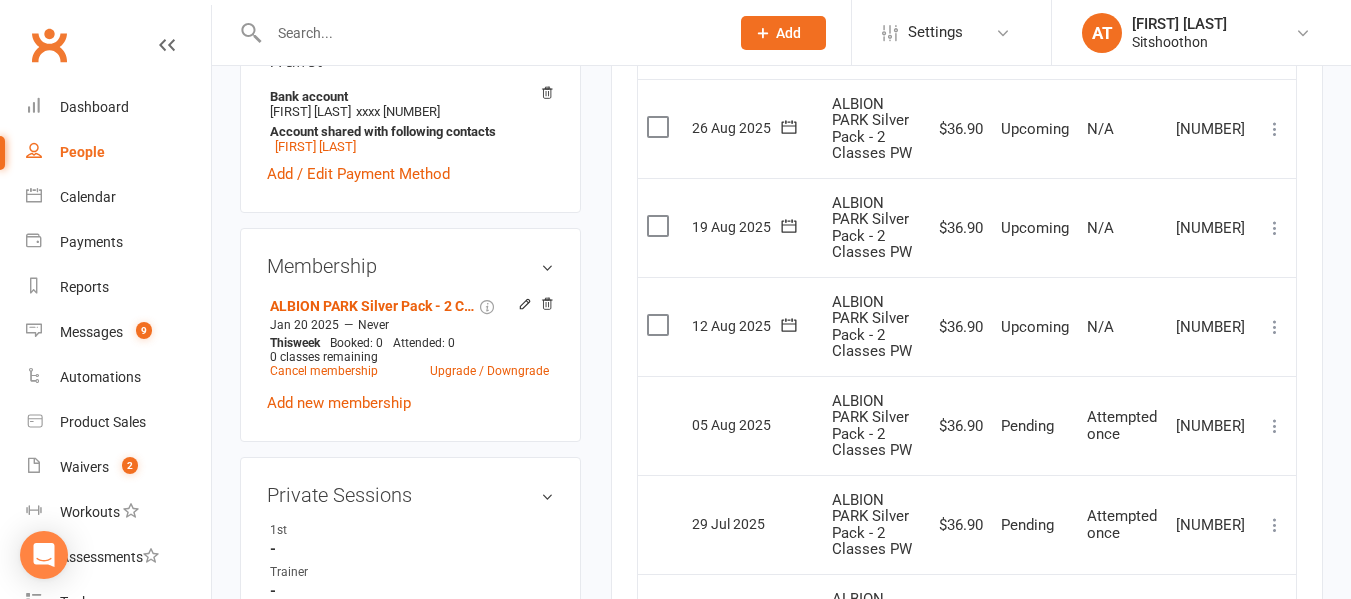 scroll, scrollTop: 626, scrollLeft: 0, axis: vertical 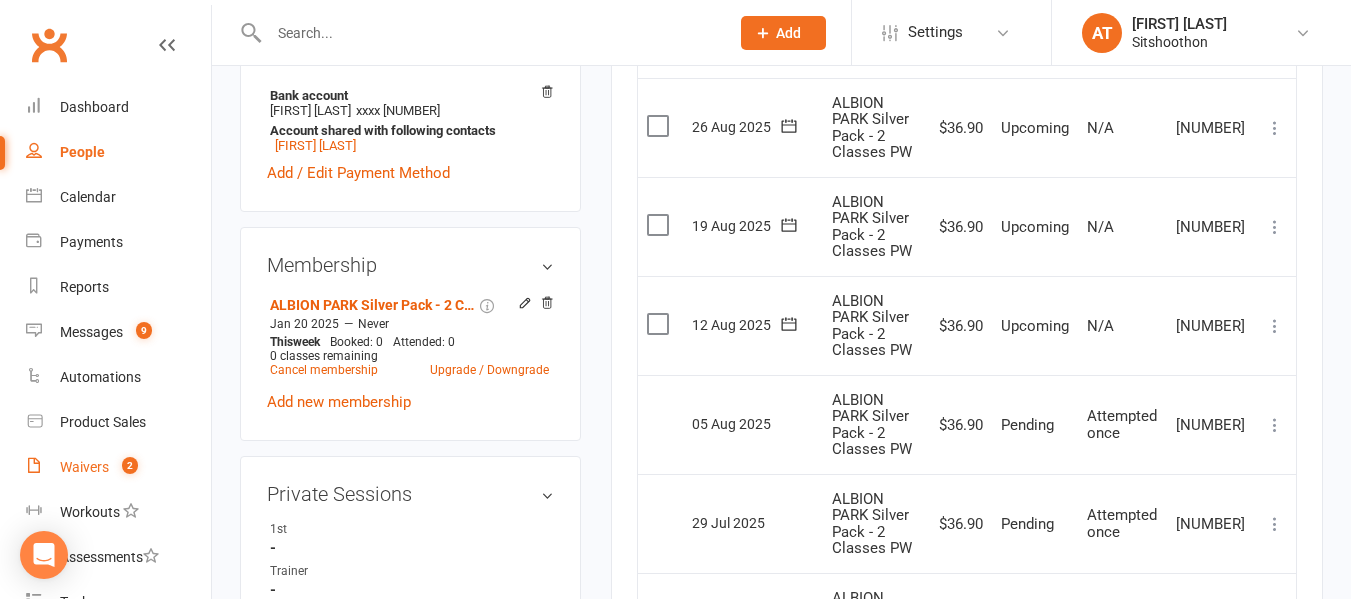 click on "Waivers" at bounding box center (84, 467) 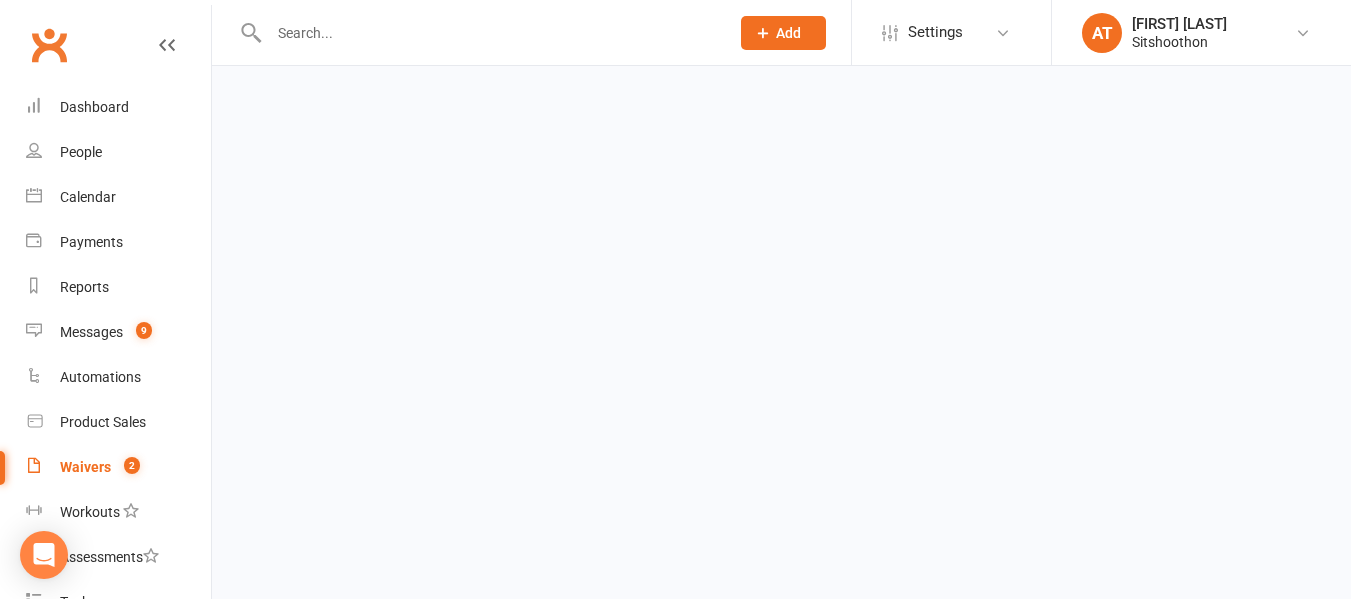 scroll, scrollTop: 0, scrollLeft: 0, axis: both 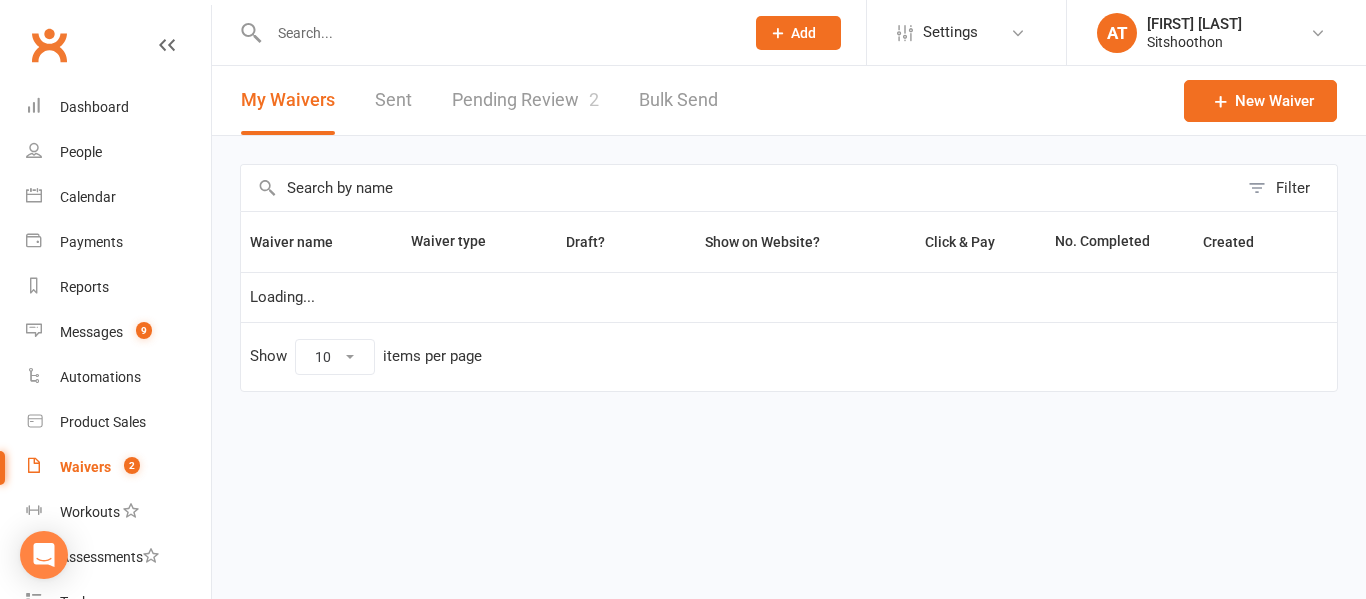 select on "100" 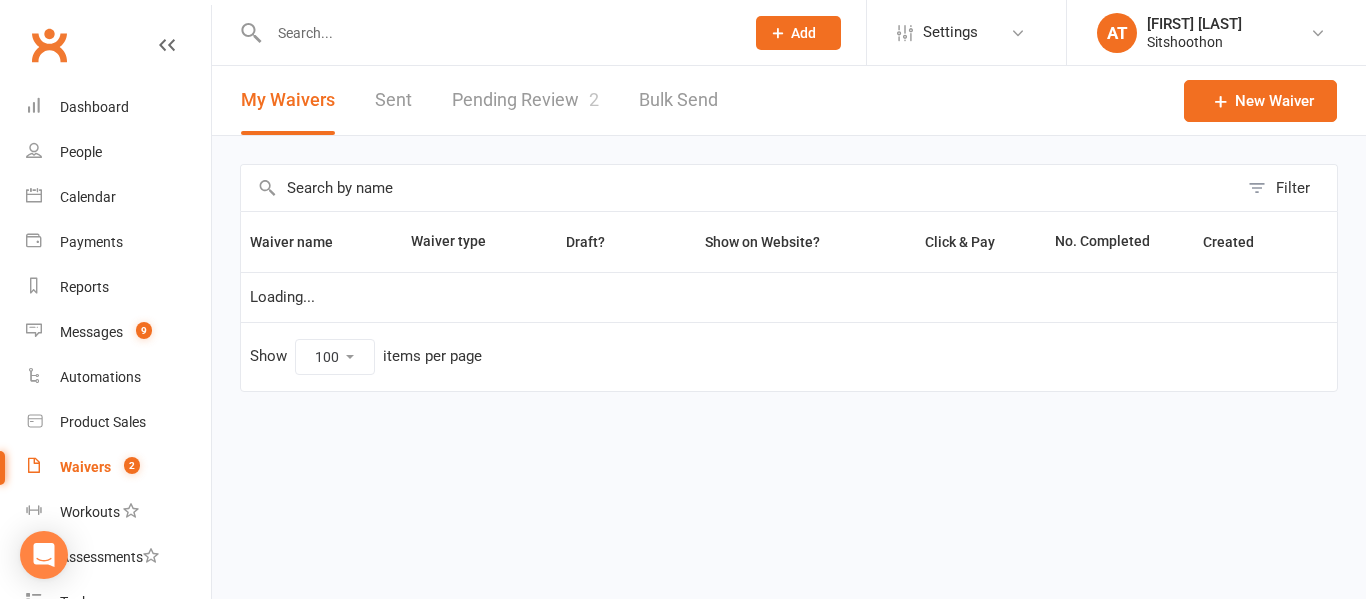 click on "Pending Review 2" at bounding box center [525, 100] 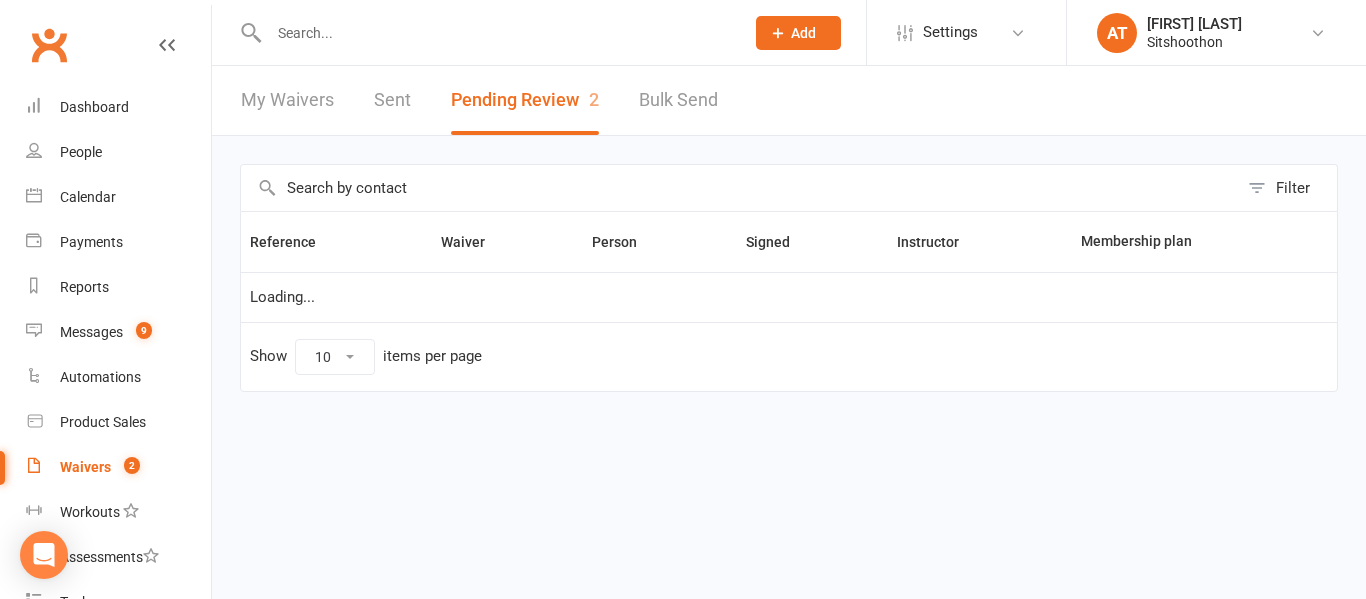 select on "25" 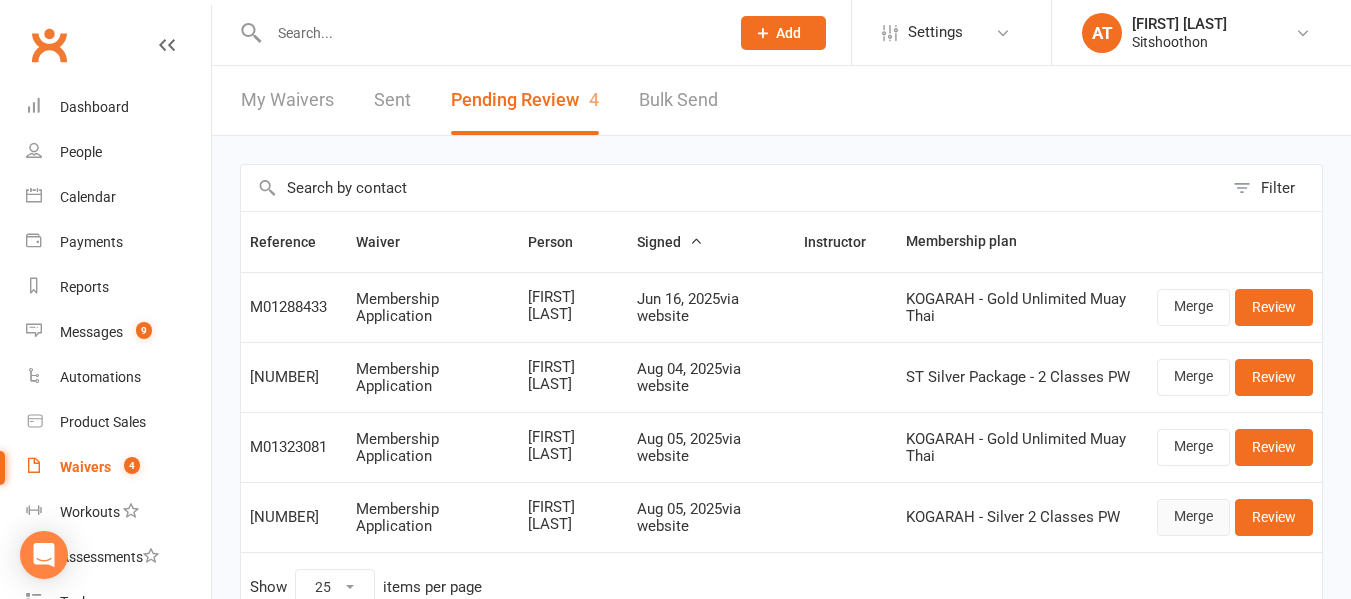 click on "Merge" at bounding box center [1193, 517] 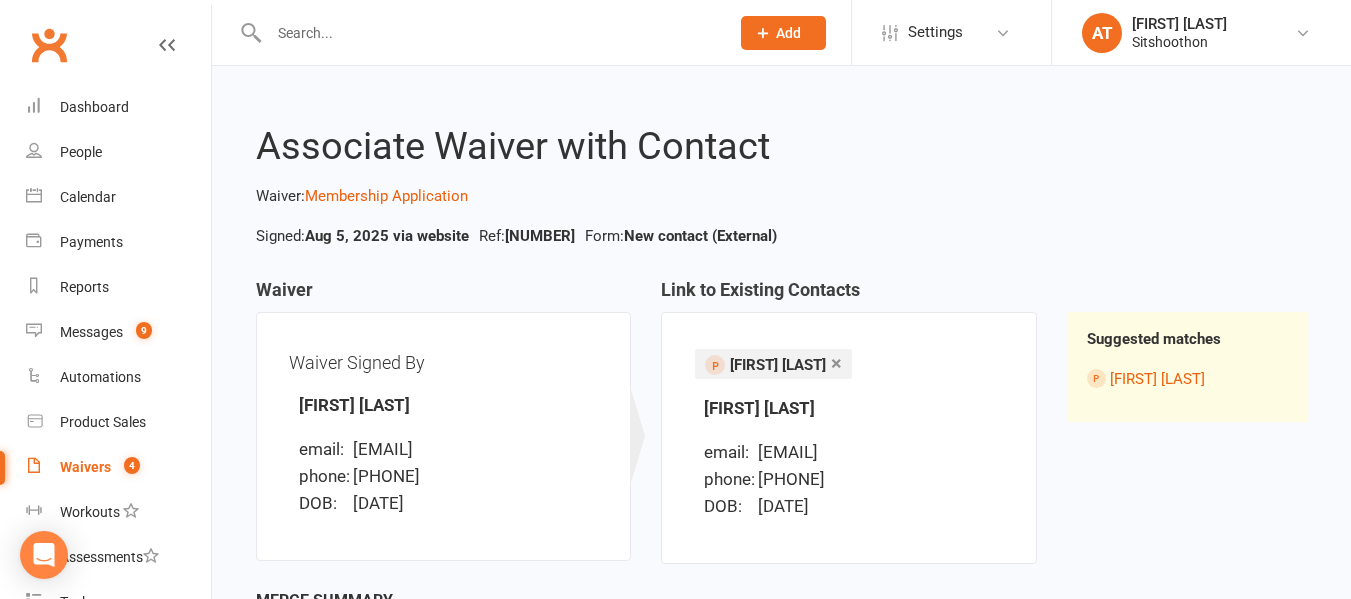 scroll, scrollTop: 196, scrollLeft: 0, axis: vertical 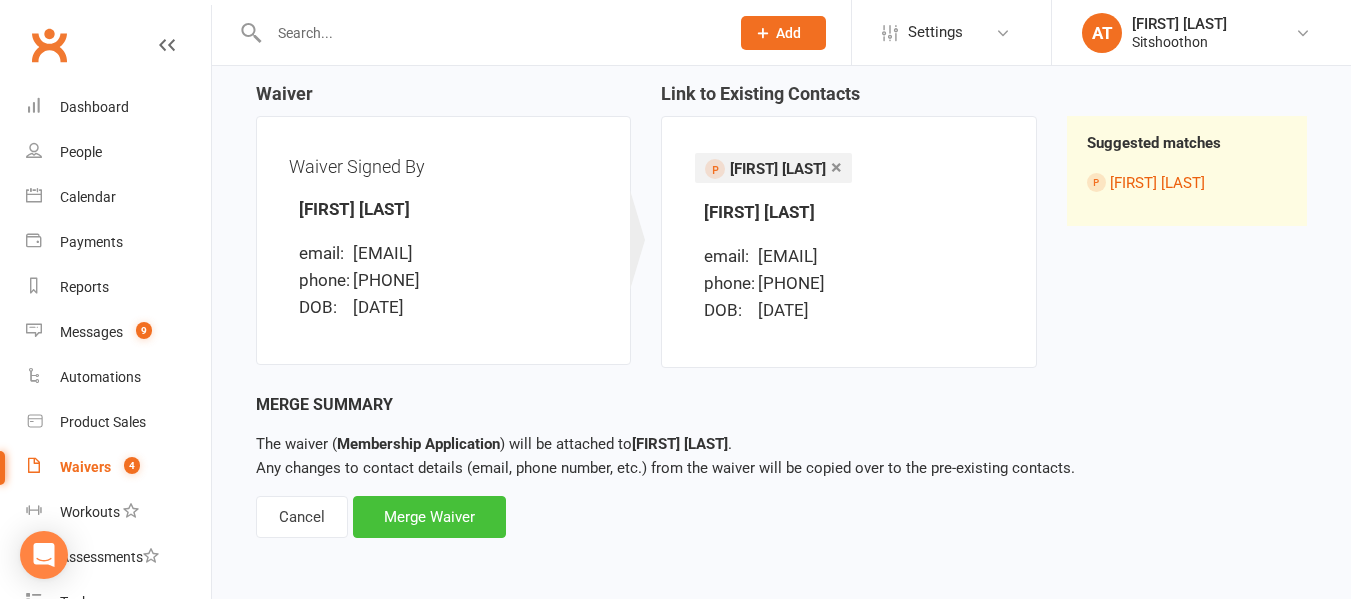 click on "Merge Waiver" at bounding box center [429, 517] 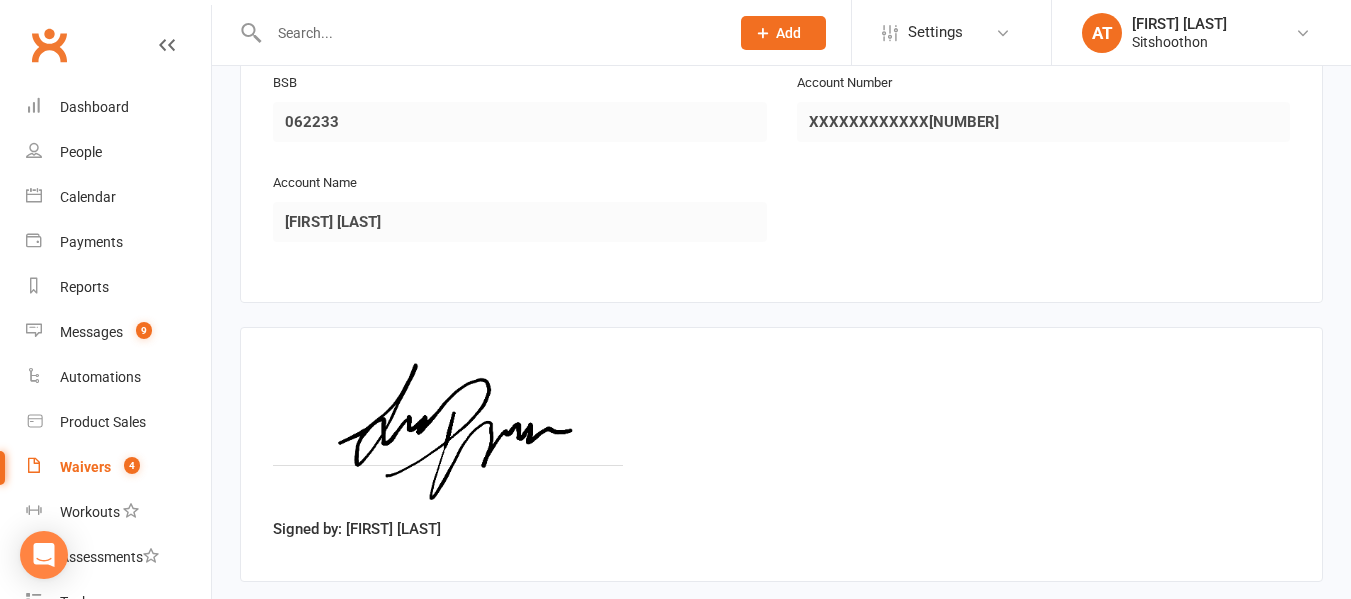 scroll, scrollTop: 2434, scrollLeft: 0, axis: vertical 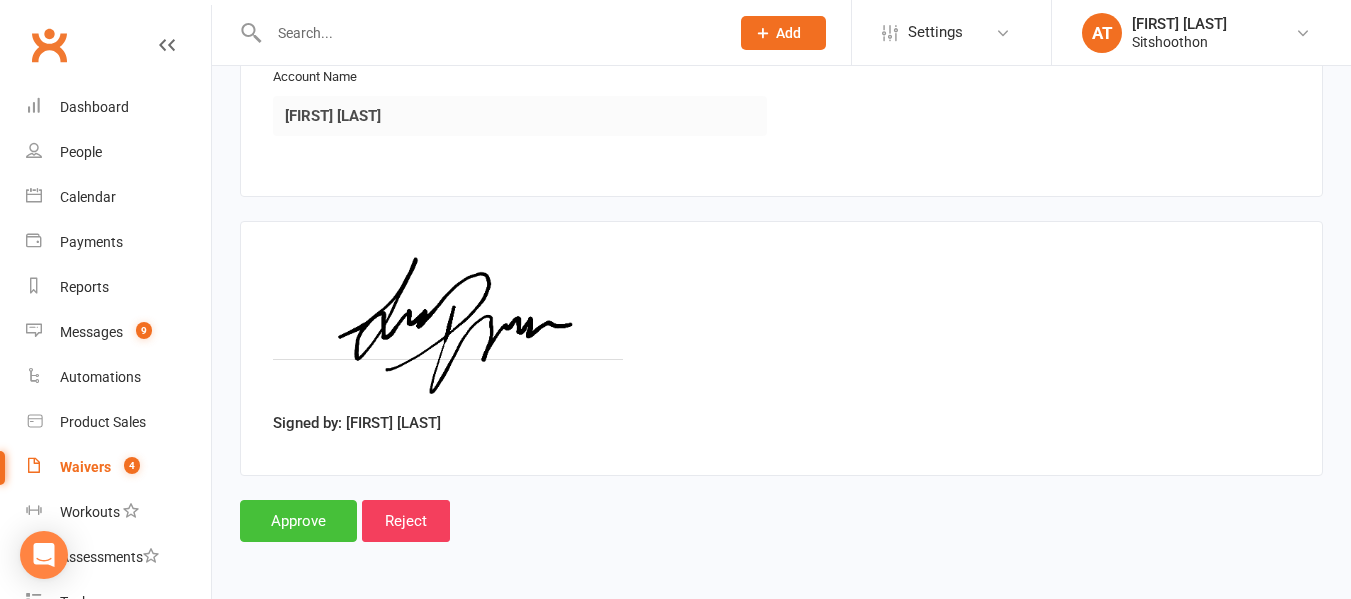 click on "Approve" at bounding box center (298, 521) 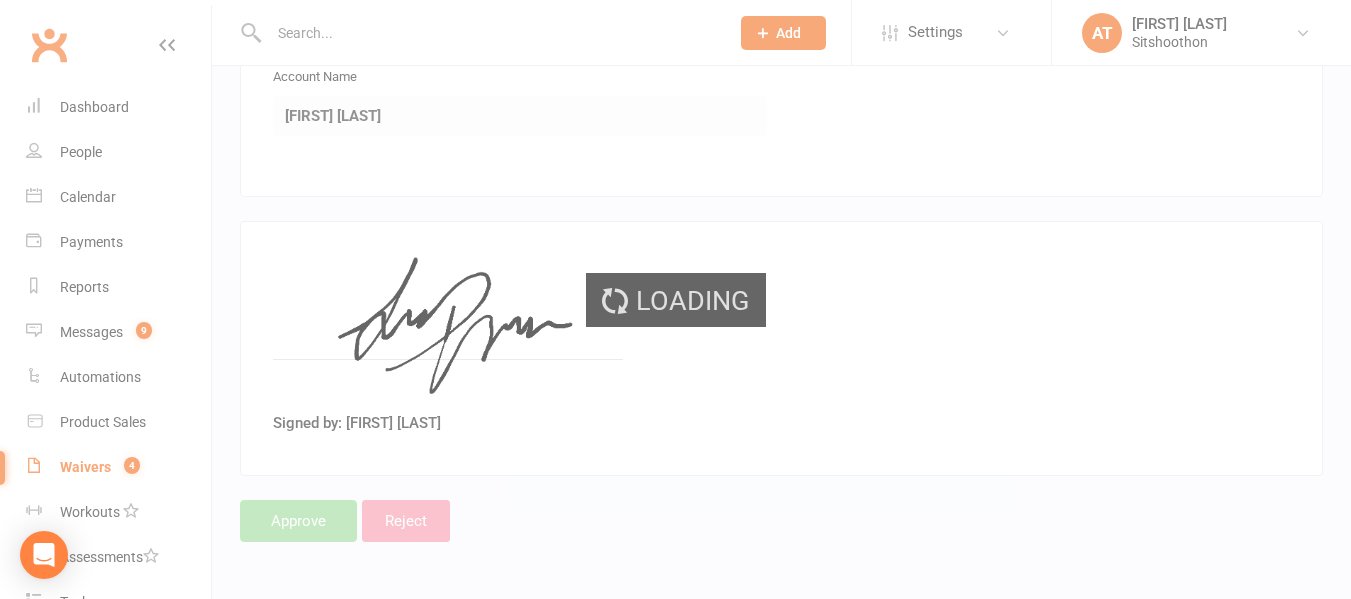 select on "25" 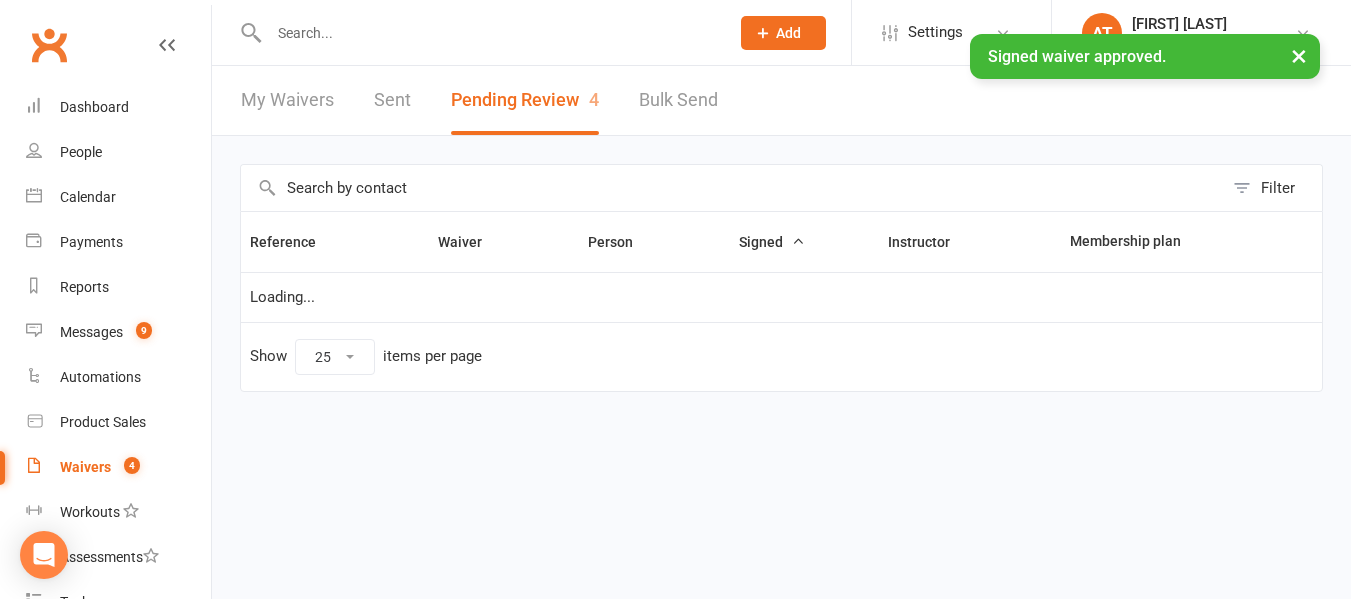 scroll, scrollTop: 0, scrollLeft: 0, axis: both 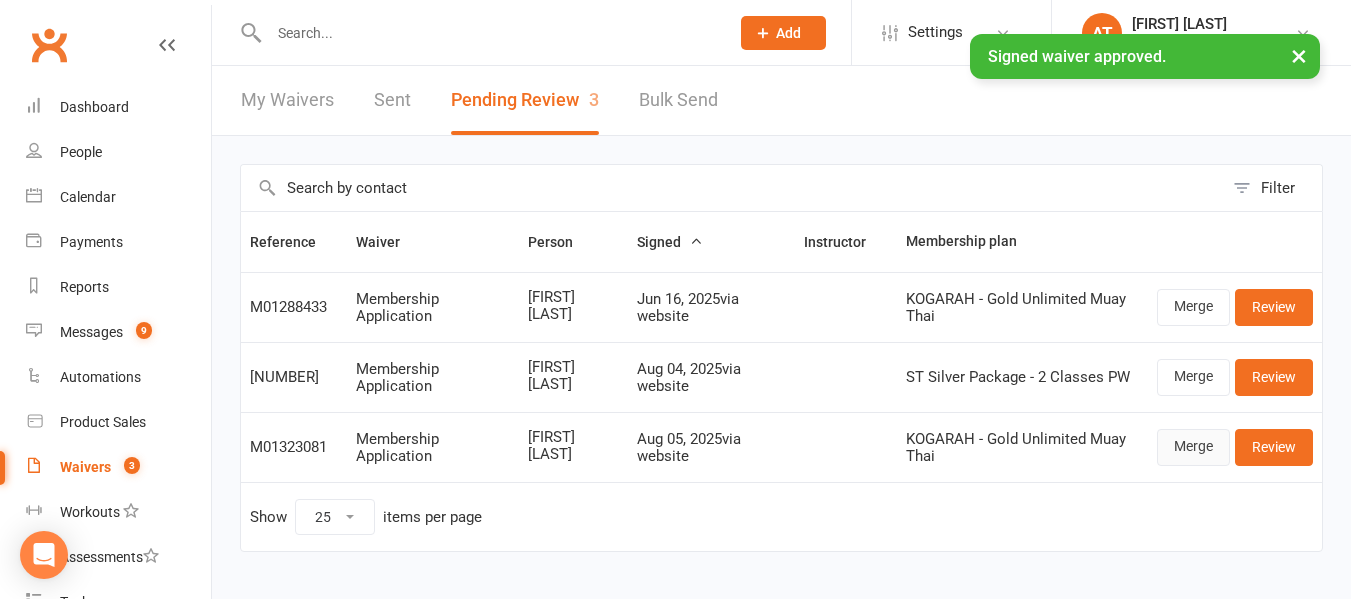 click on "Merge" at bounding box center (1193, 447) 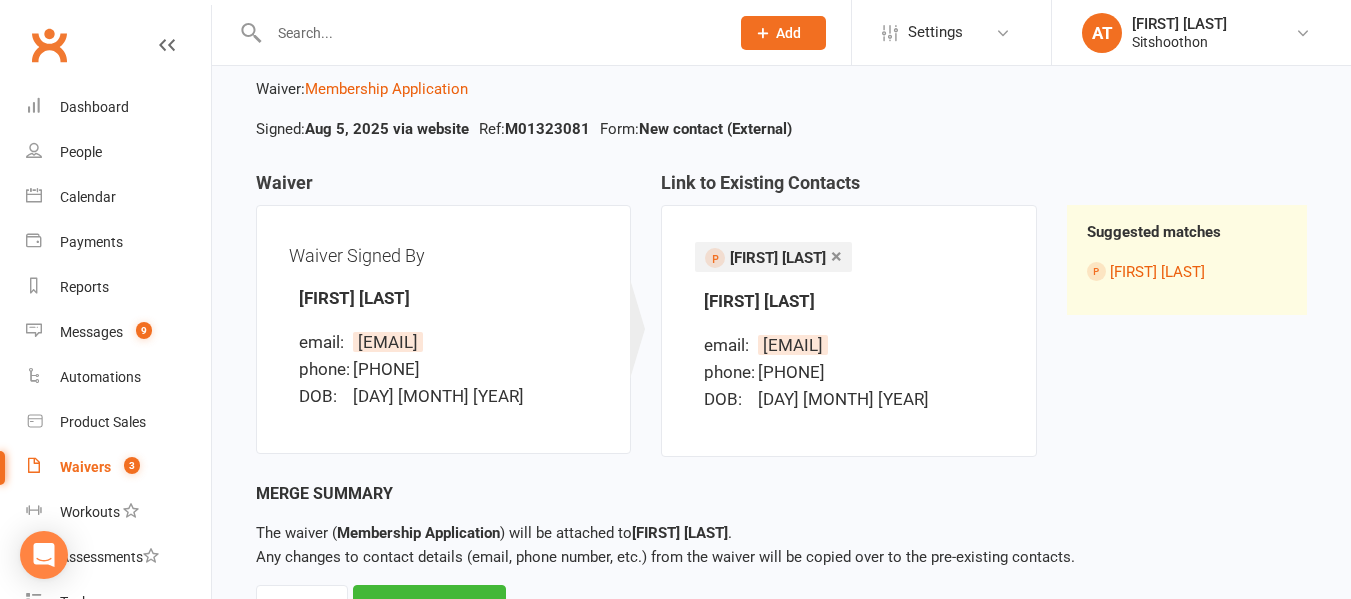 scroll, scrollTop: 196, scrollLeft: 0, axis: vertical 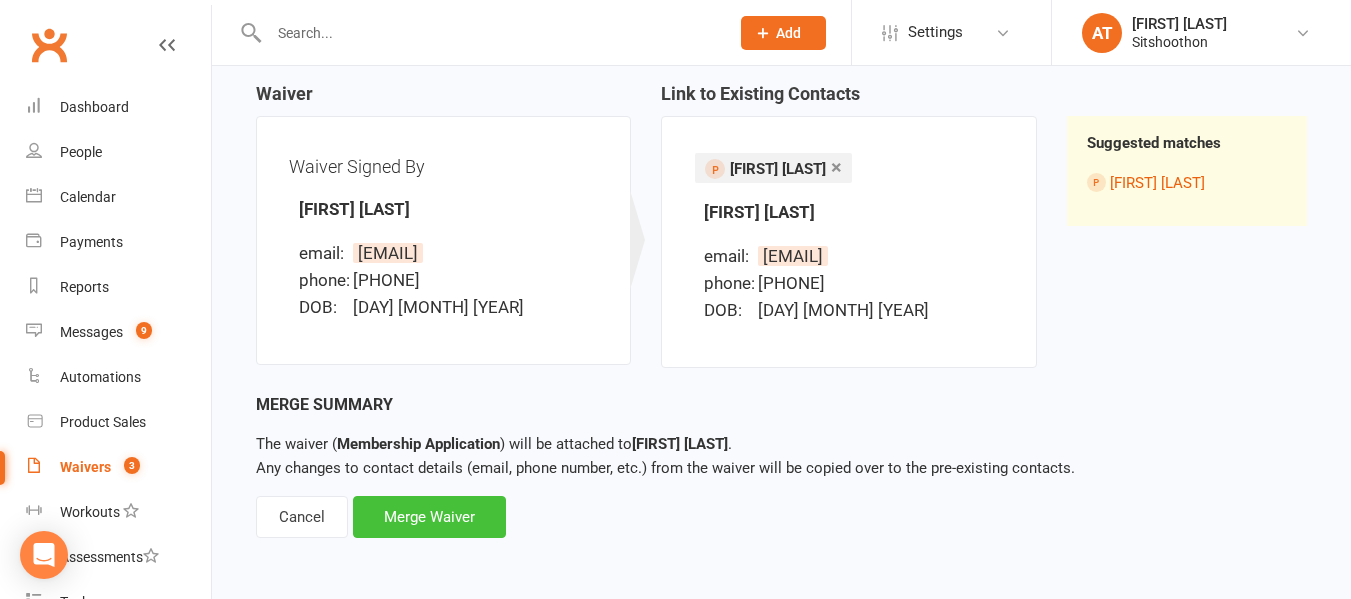 click on "Merge Waiver" at bounding box center (429, 517) 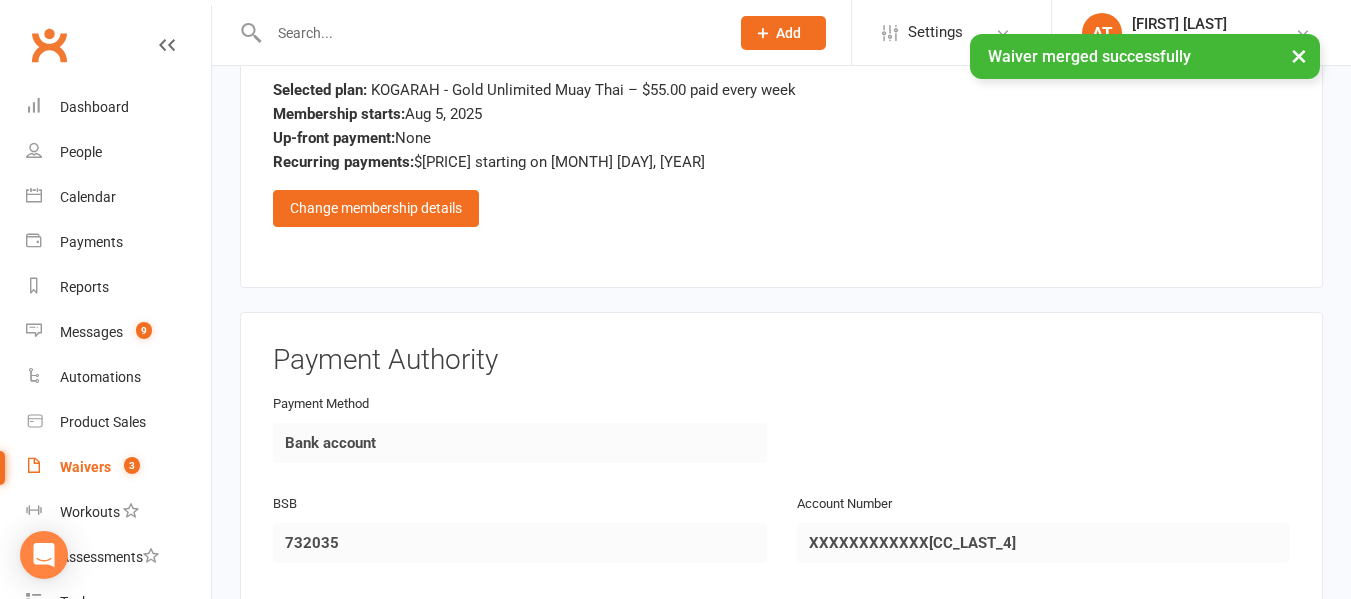 scroll, scrollTop: 2434, scrollLeft: 0, axis: vertical 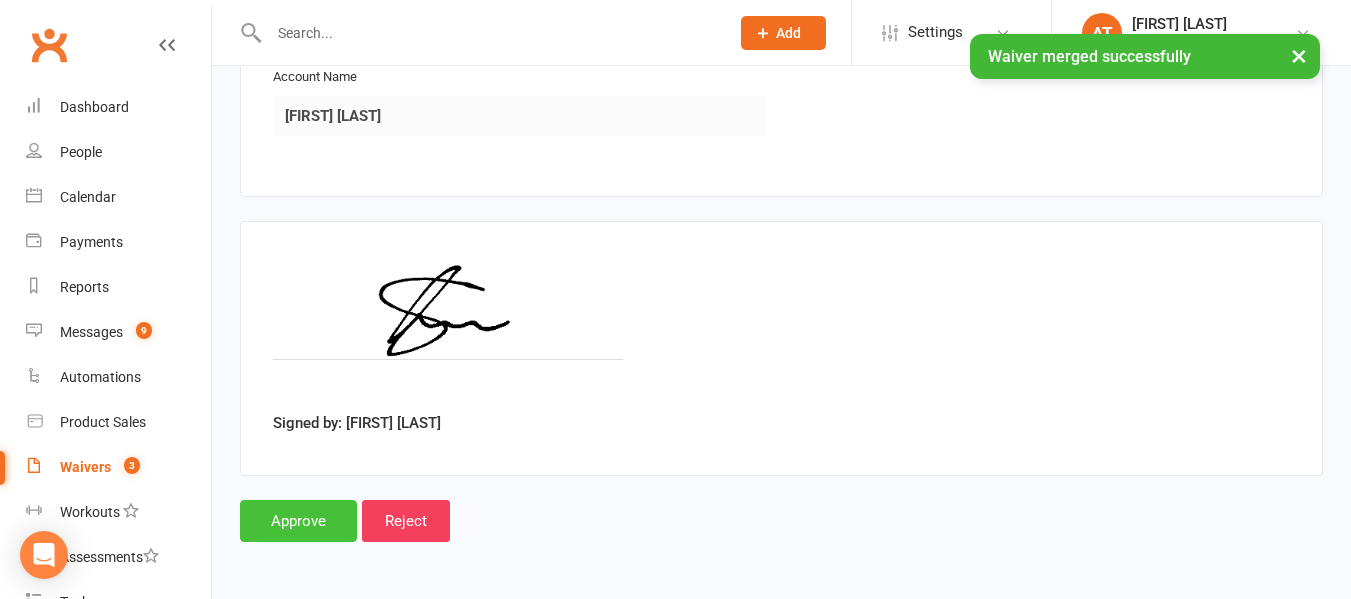 click on "Approve" at bounding box center (298, 521) 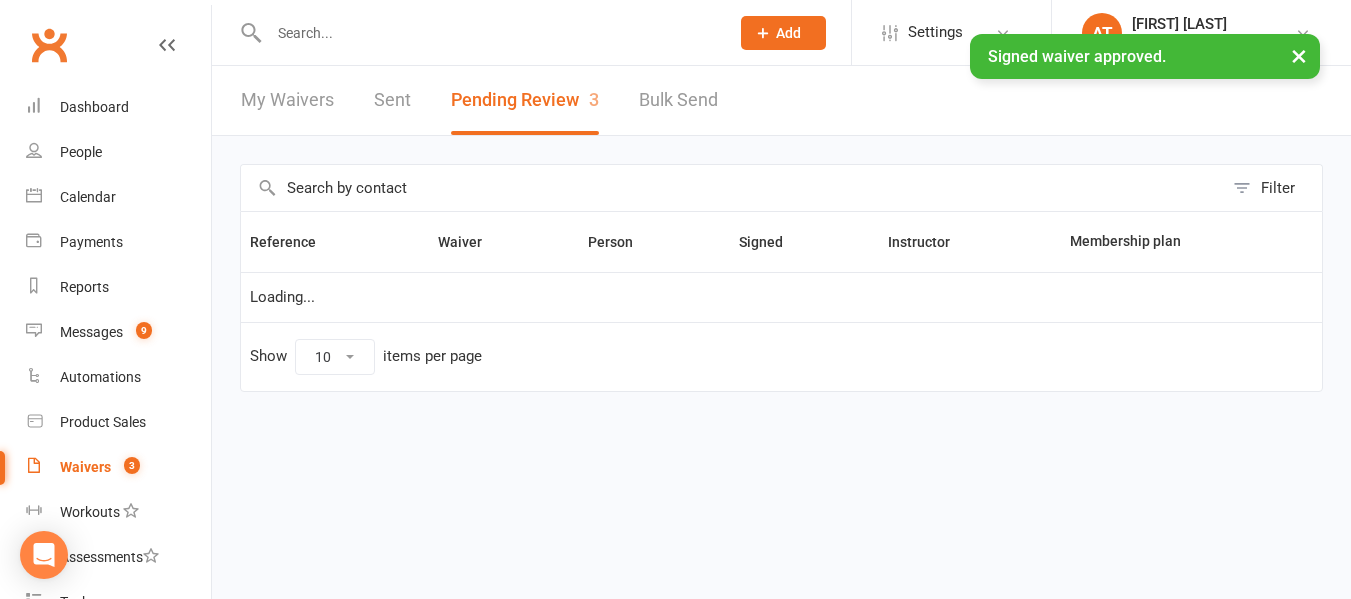 select on "25" 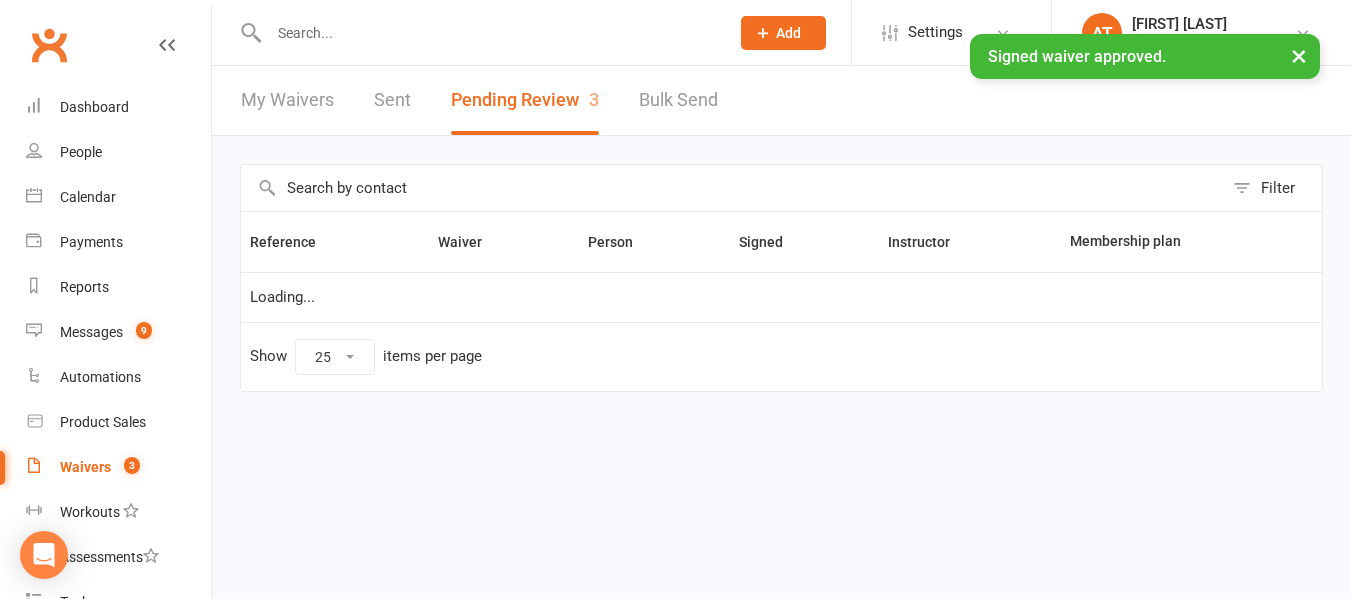 scroll, scrollTop: 0, scrollLeft: 0, axis: both 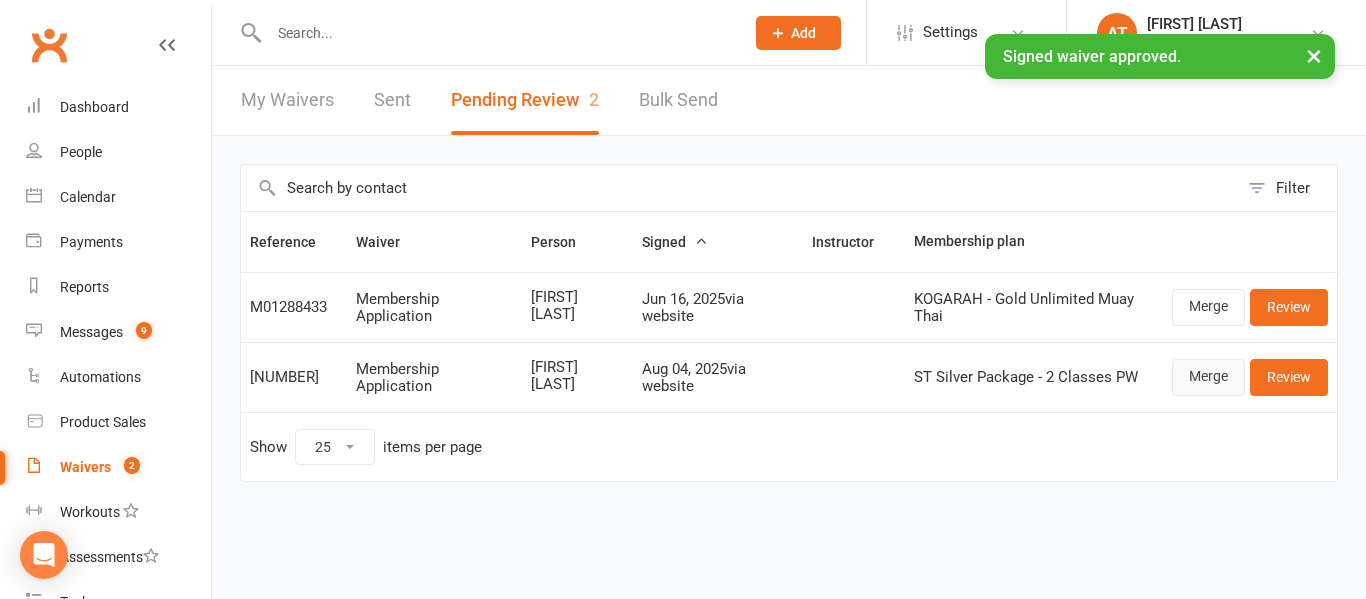 click on "Merge" at bounding box center (1208, 377) 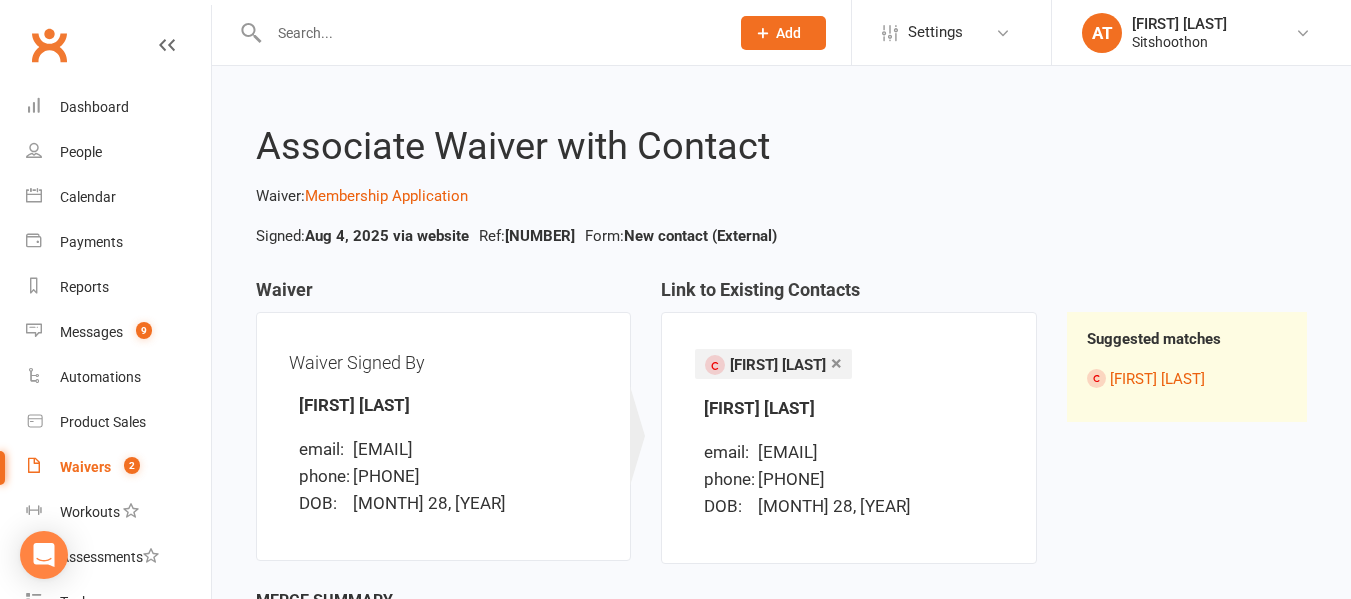 scroll, scrollTop: 196, scrollLeft: 0, axis: vertical 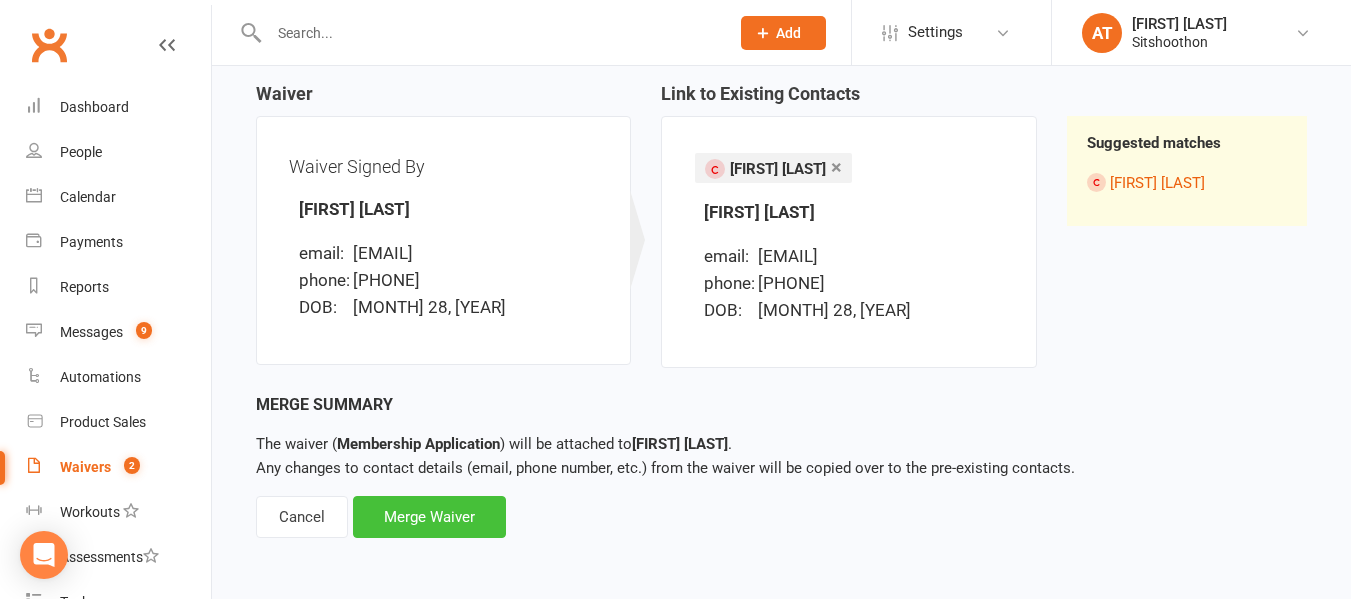 click on "Merge Waiver" at bounding box center (429, 517) 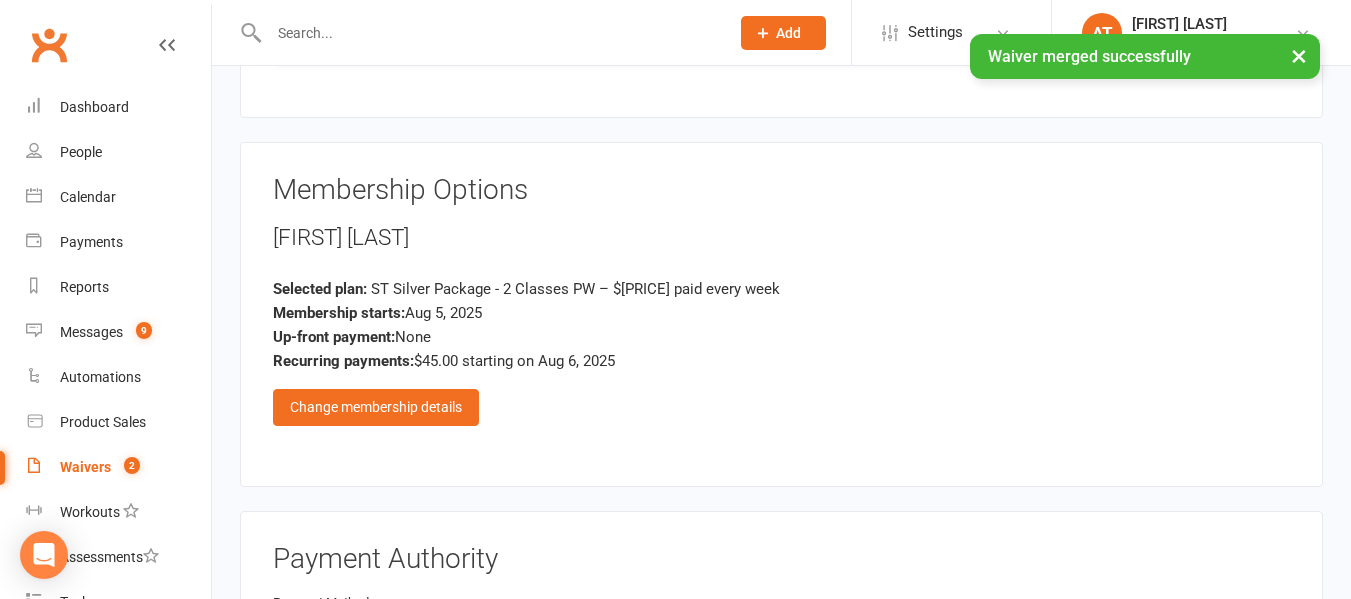 scroll, scrollTop: 2434, scrollLeft: 0, axis: vertical 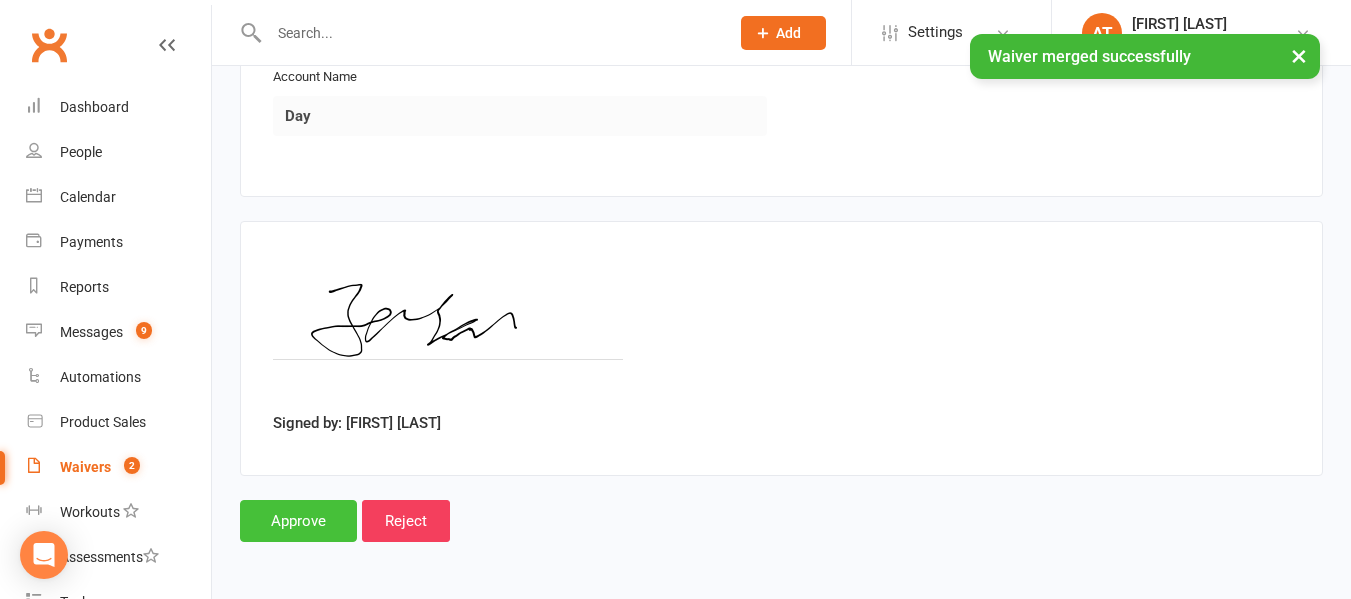 click on "Approve" at bounding box center [298, 521] 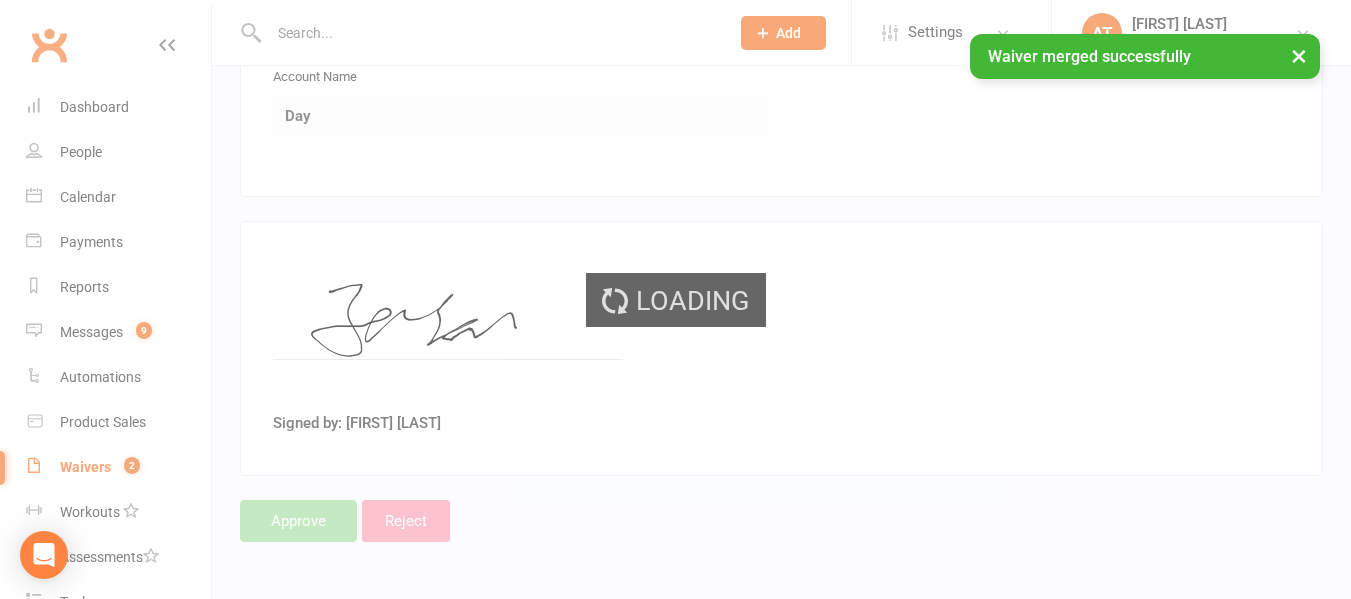 select on "25" 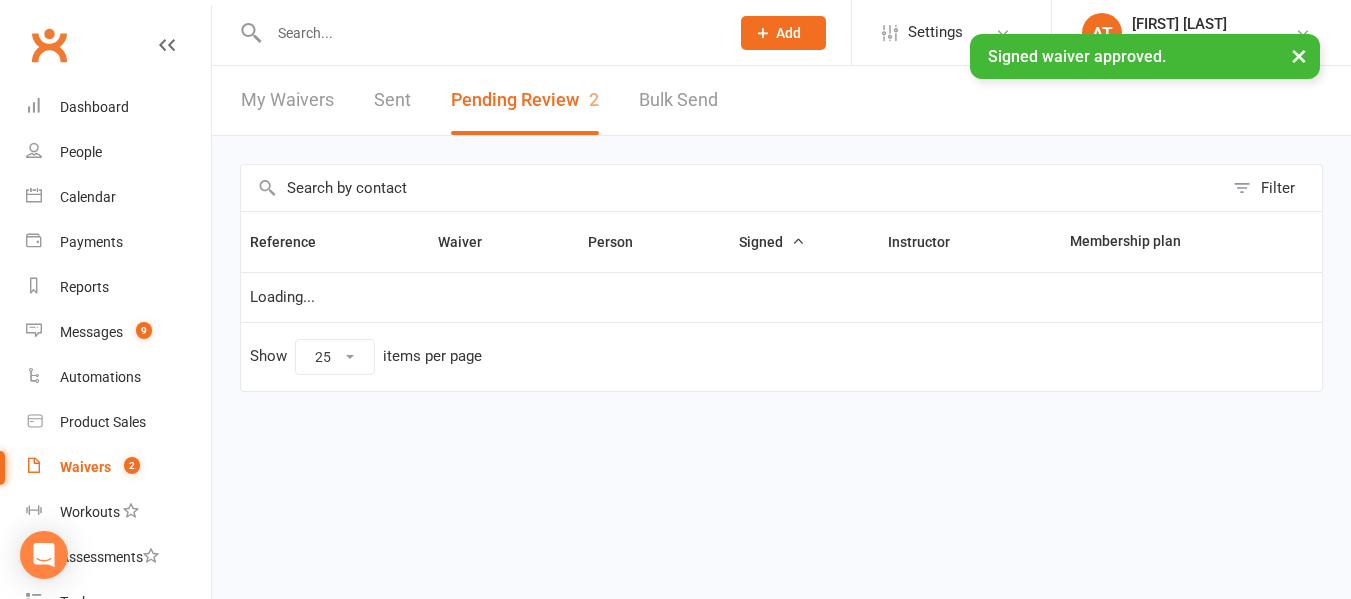 scroll, scrollTop: 0, scrollLeft: 0, axis: both 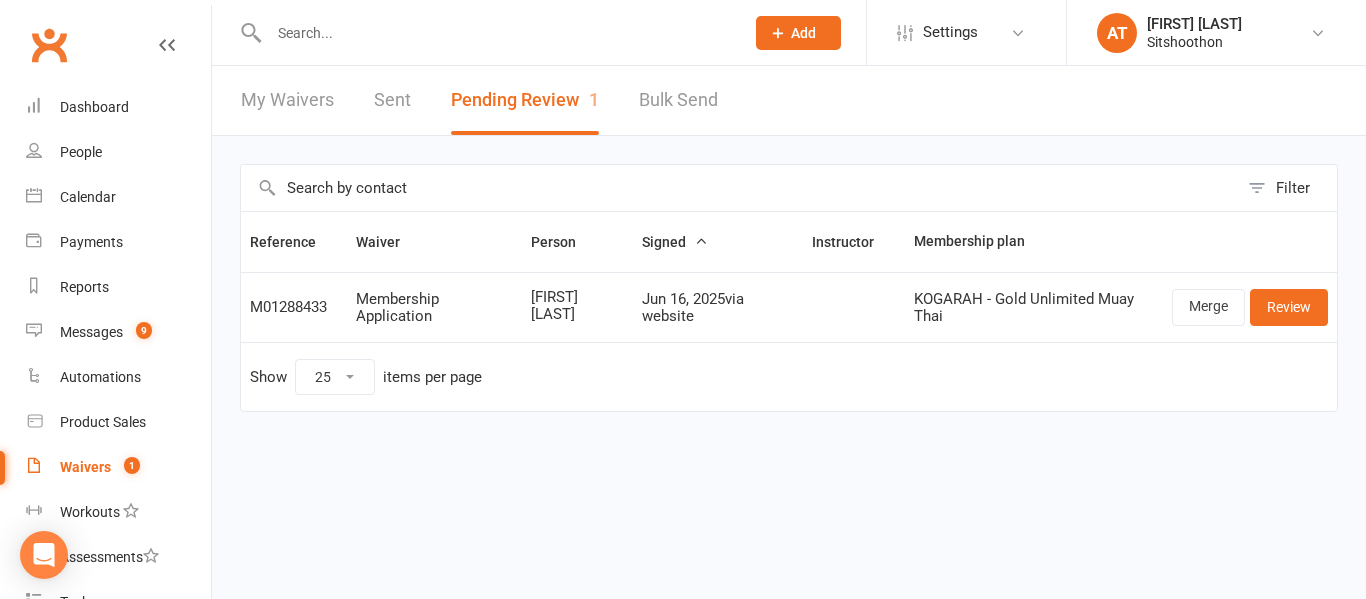 click at bounding box center (496, 33) 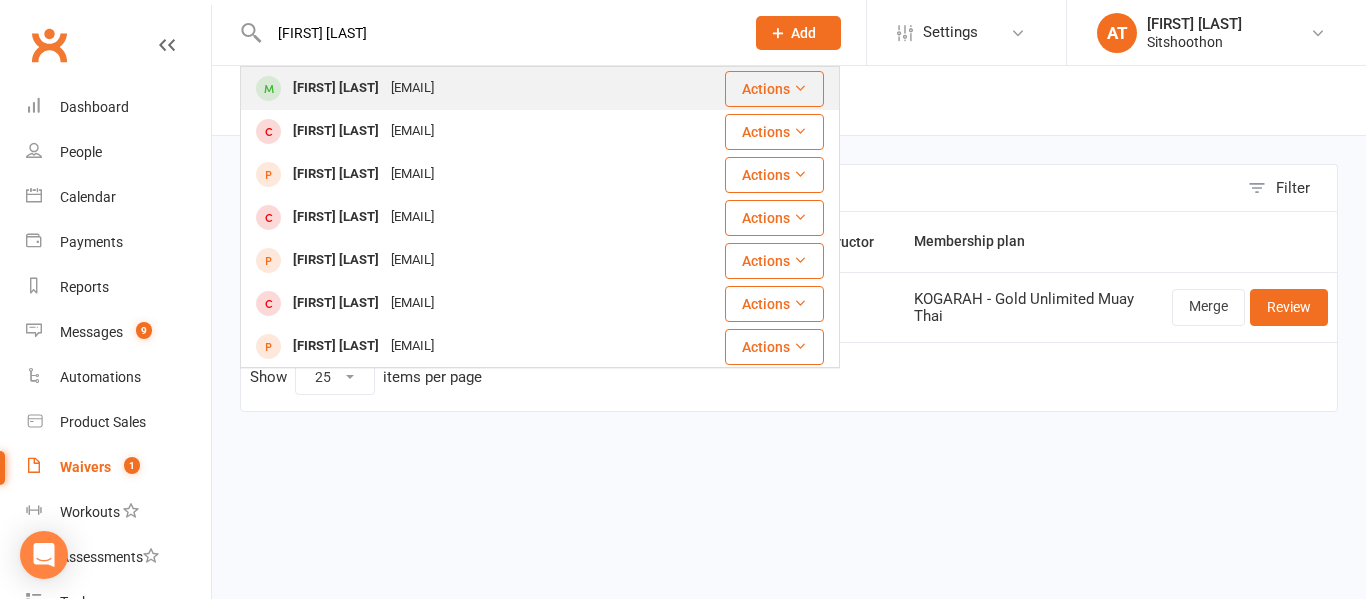 type on "[FIRST] [LAST]" 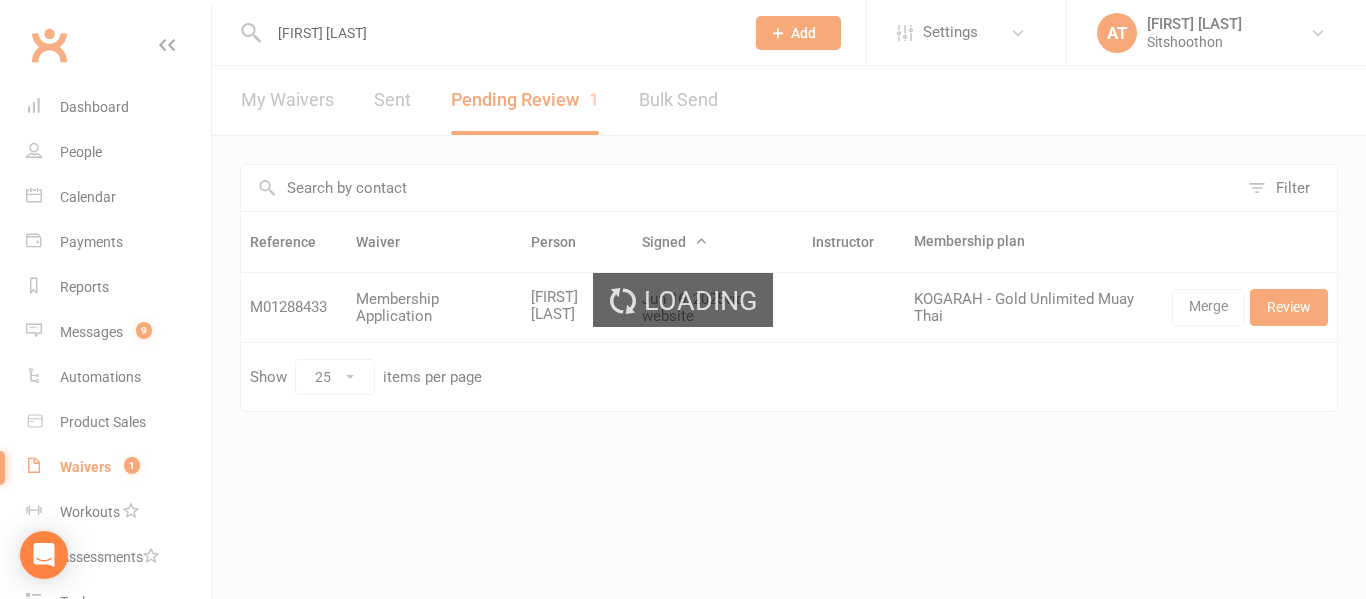 type 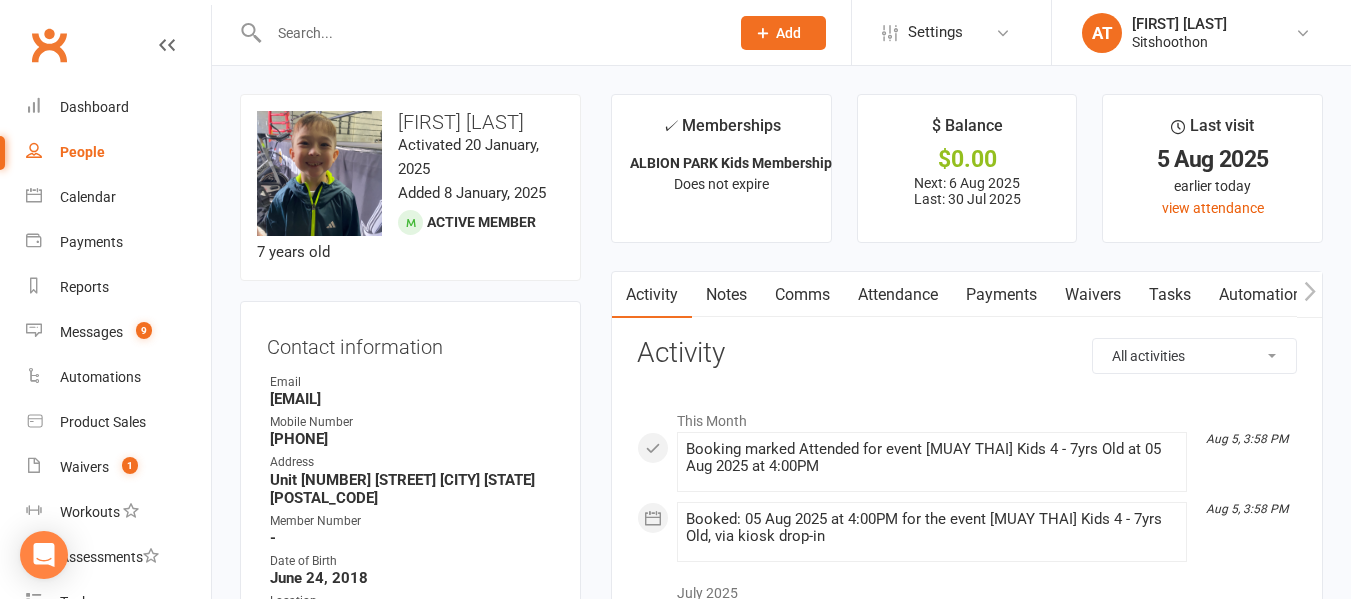 click on "Payments" at bounding box center (1001, 295) 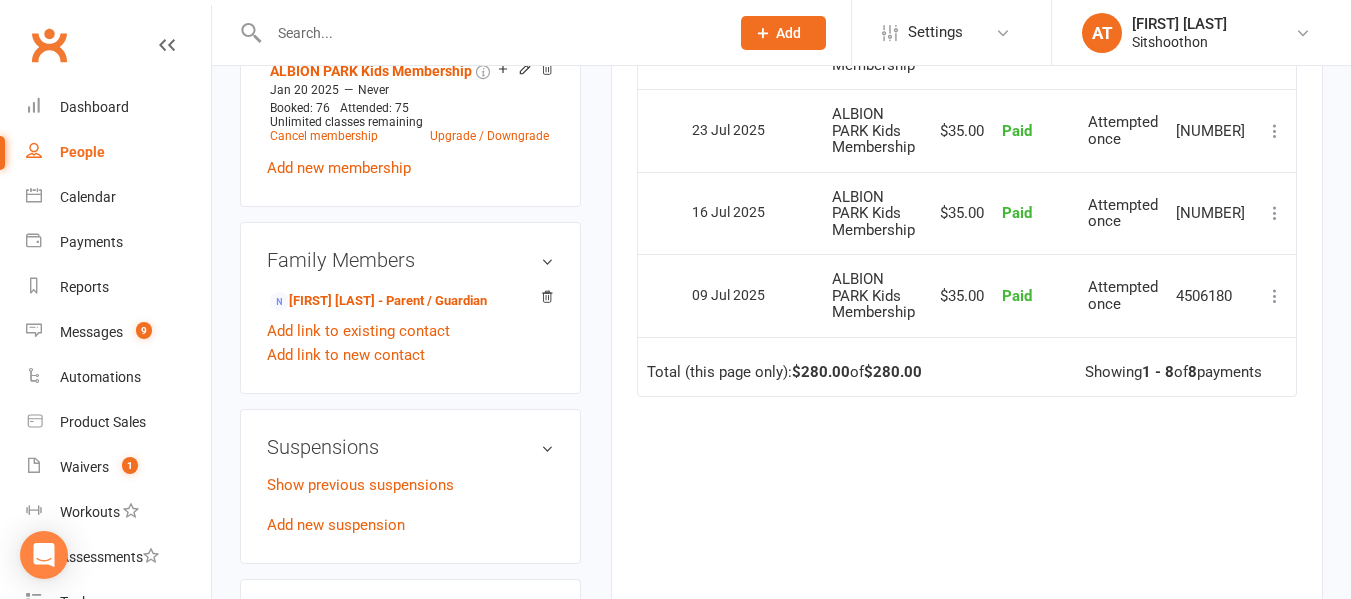 scroll, scrollTop: 946, scrollLeft: 0, axis: vertical 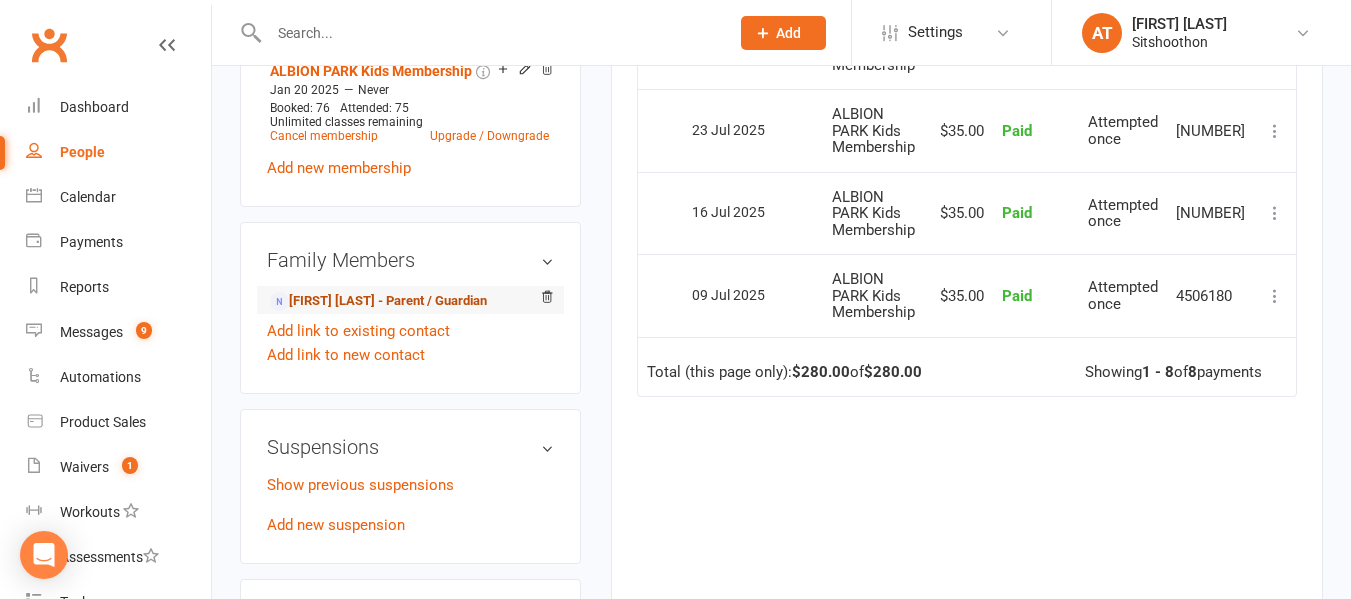 click on "[FIRST] [LAST] - Parent / Guardian" at bounding box center [378, 301] 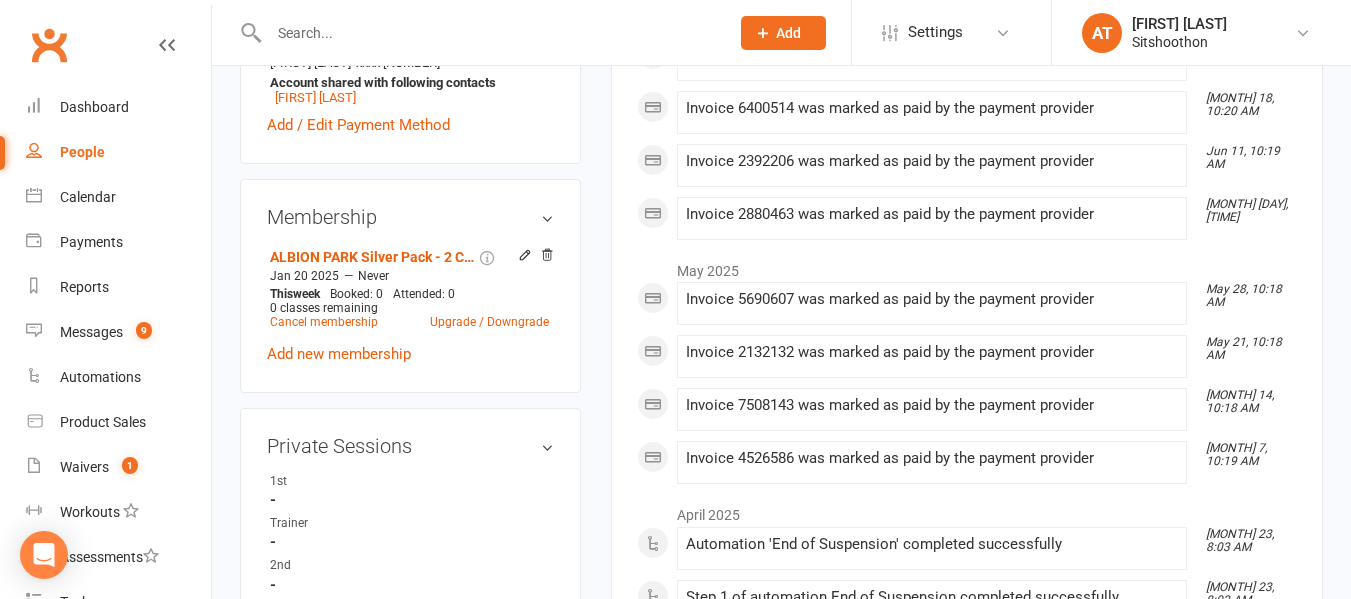 scroll, scrollTop: 682, scrollLeft: 0, axis: vertical 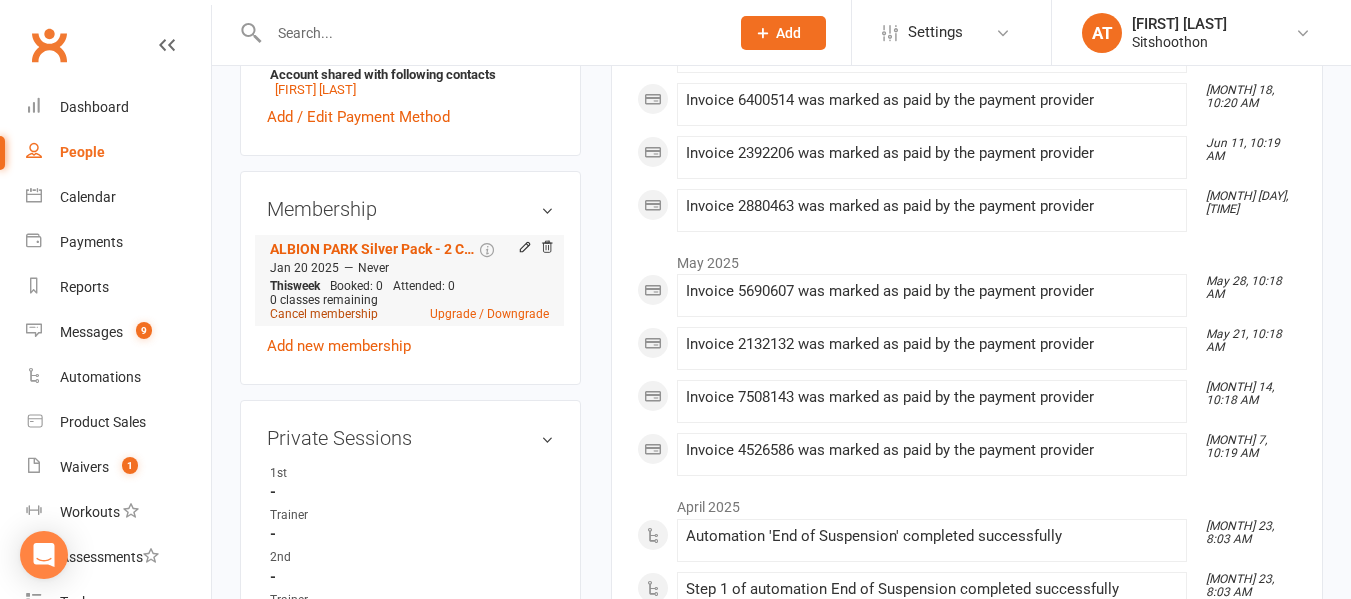 click on "Cancel membership" at bounding box center (324, 314) 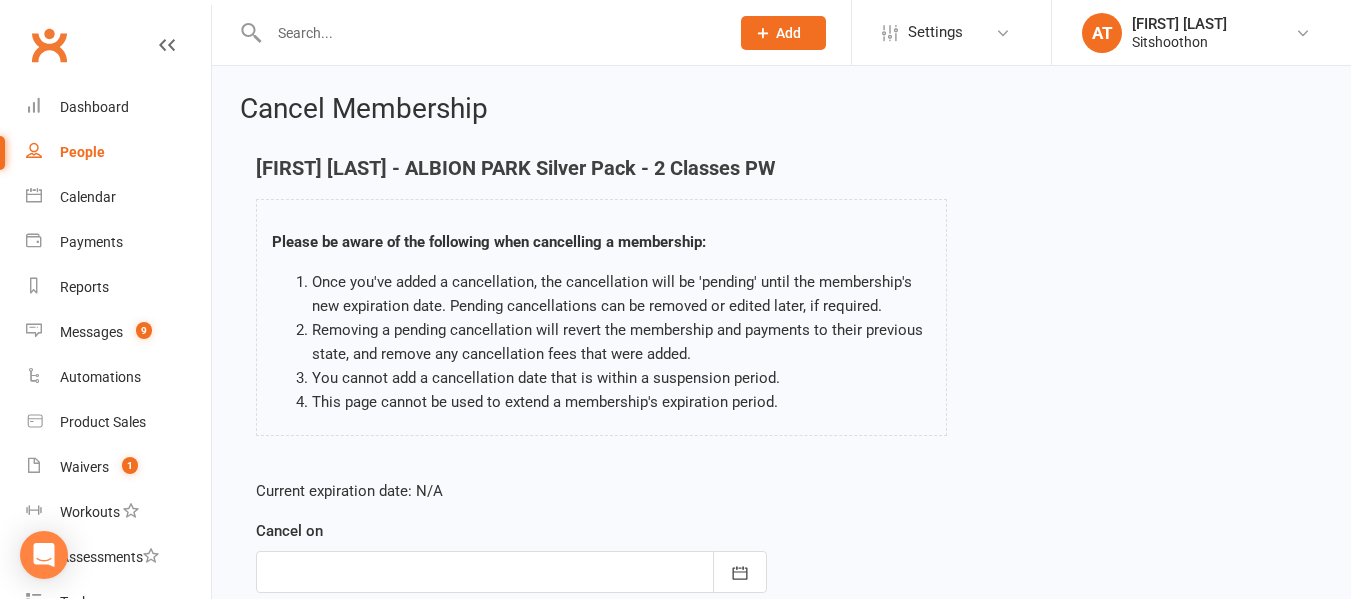 scroll, scrollTop: 265, scrollLeft: 0, axis: vertical 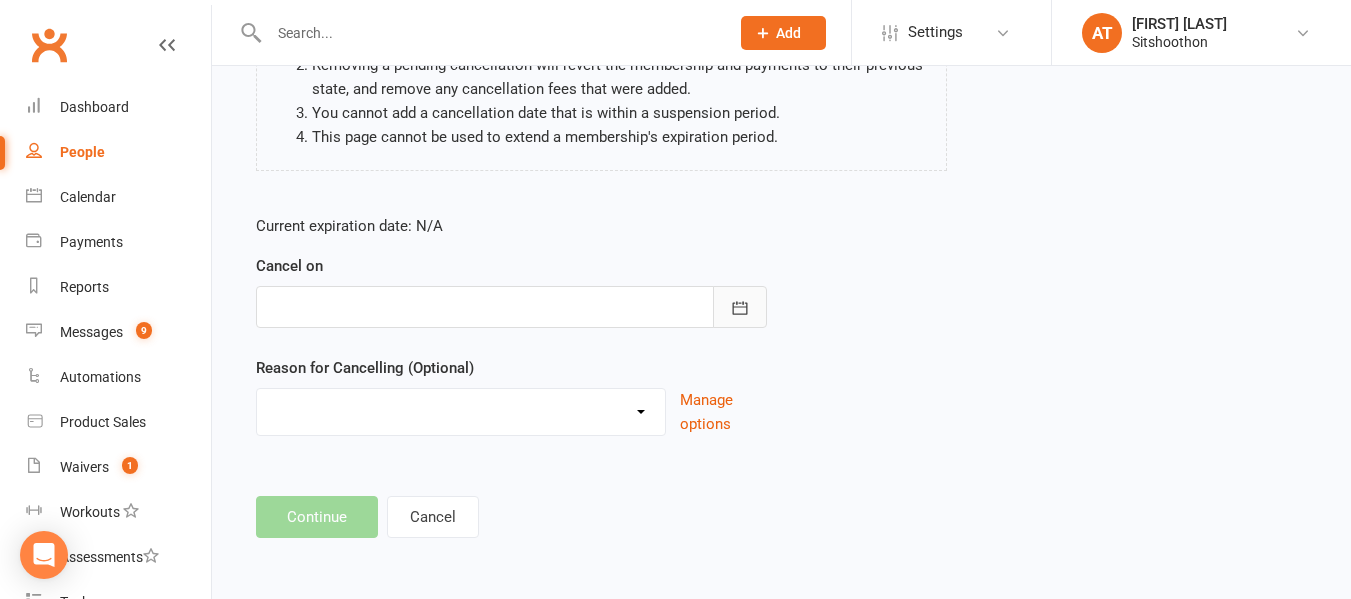 click 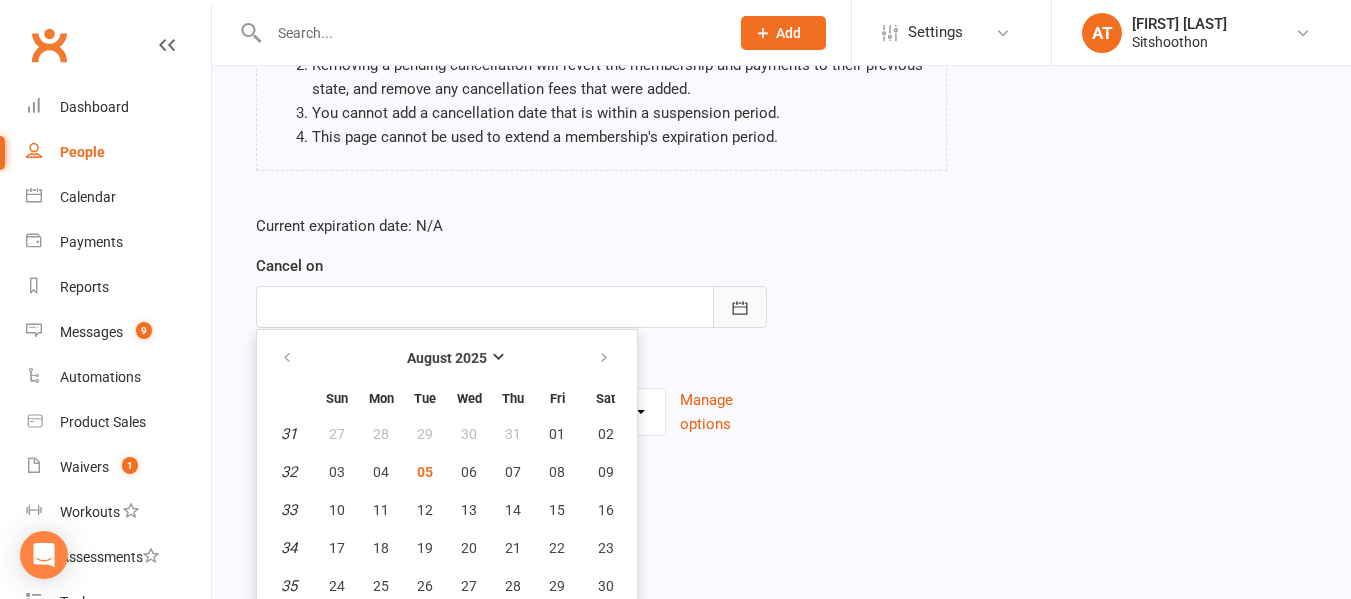scroll, scrollTop: 310, scrollLeft: 0, axis: vertical 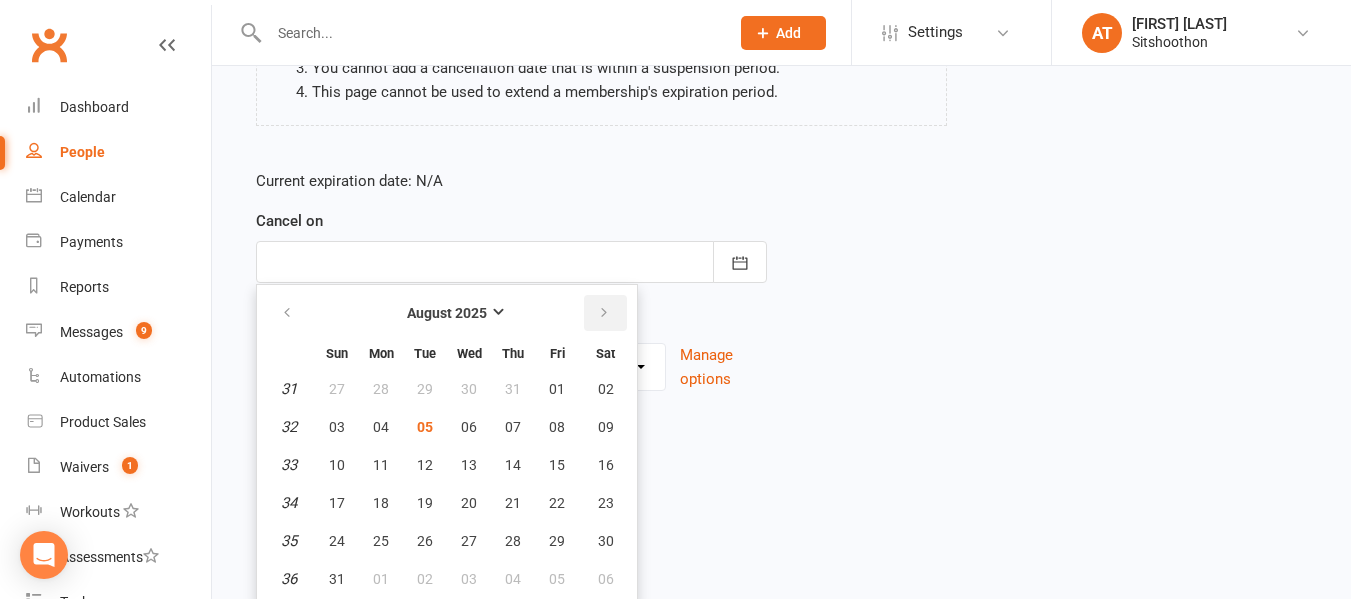 click at bounding box center (604, 313) 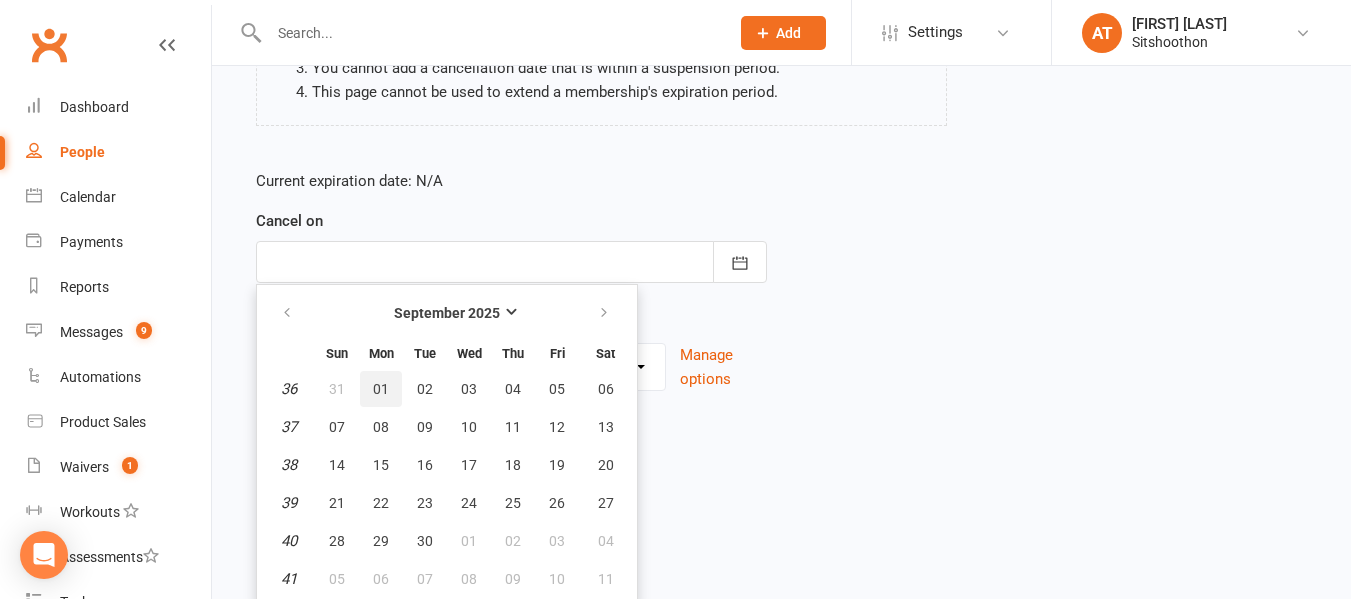 click on "01" at bounding box center (381, 389) 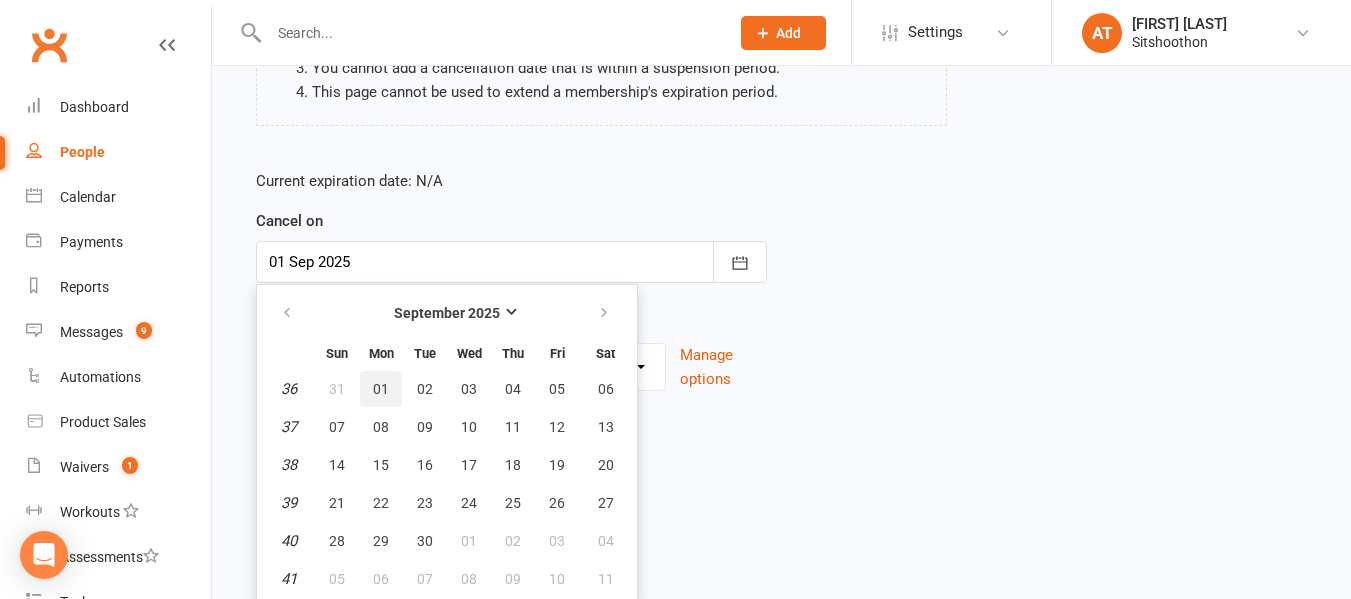 scroll, scrollTop: 265, scrollLeft: 0, axis: vertical 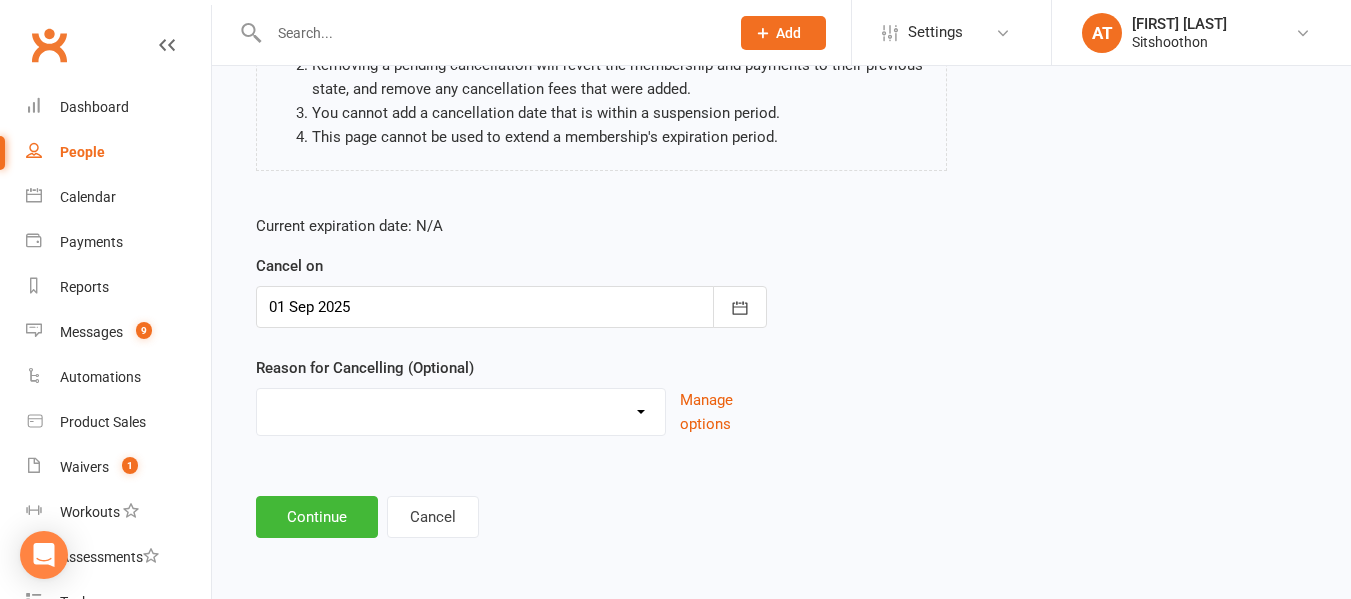 click on "Downgrade Financial Reasons Holiday Injury Upgrade Other reason" at bounding box center (461, 409) 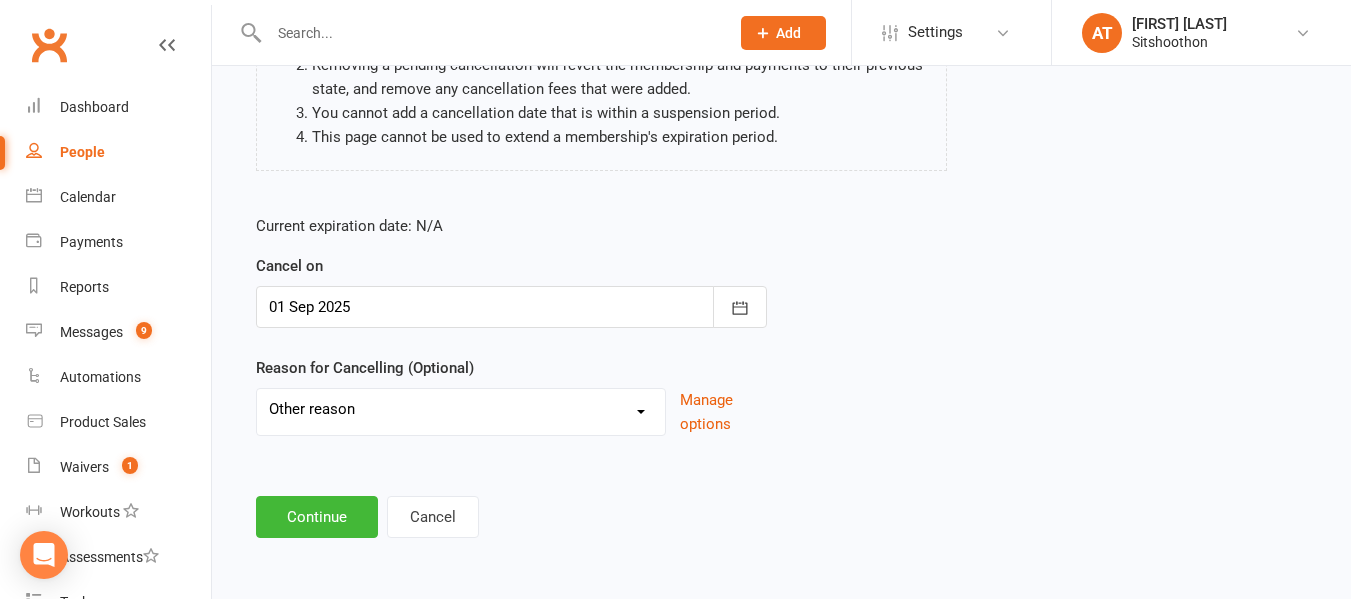 click on "Downgrade Financial Reasons Holiday Injury Upgrade Other reason" at bounding box center (461, 409) 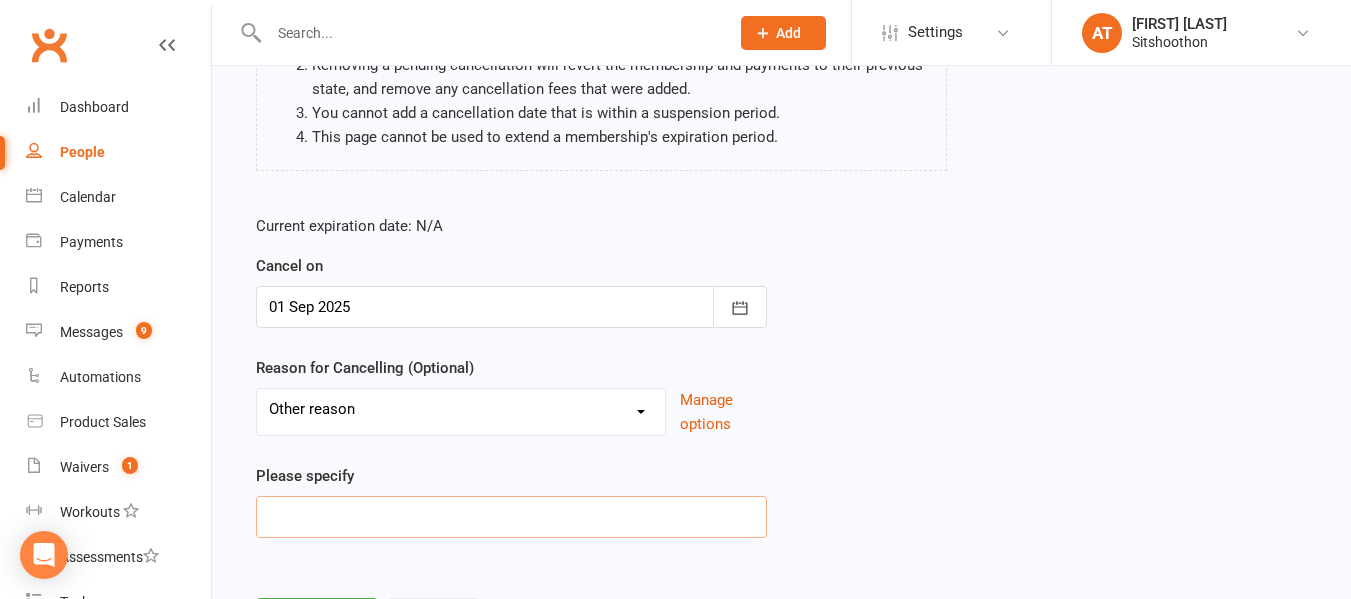 click at bounding box center [511, 517] 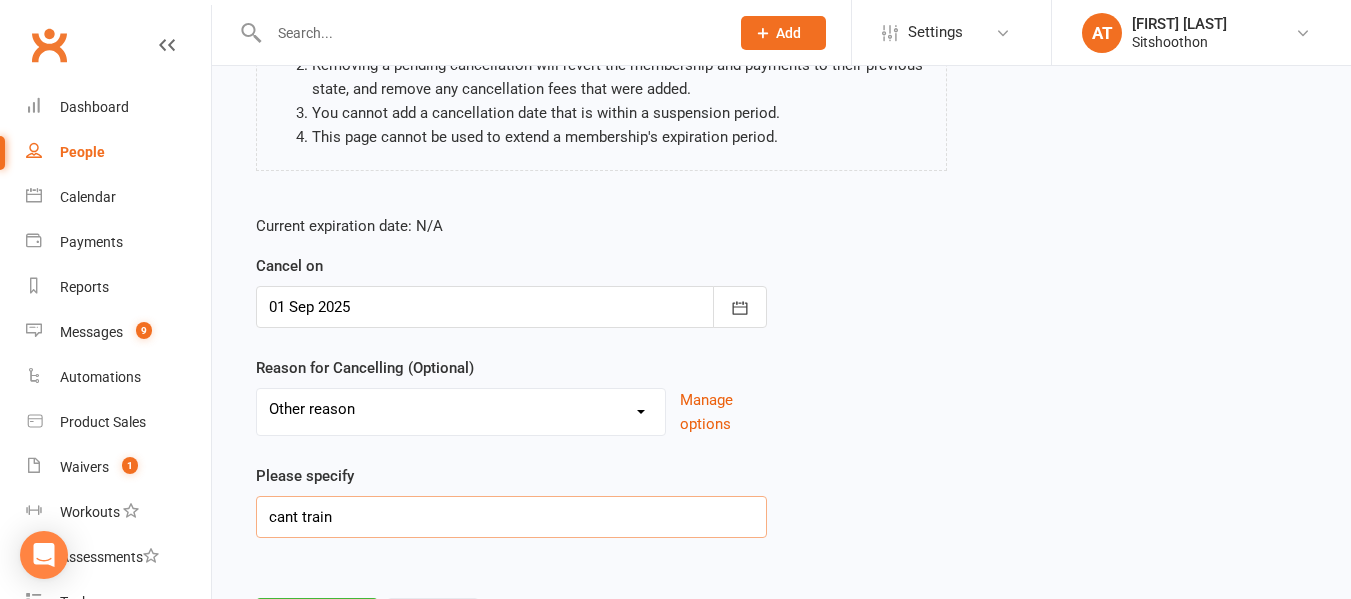scroll, scrollTop: 367, scrollLeft: 0, axis: vertical 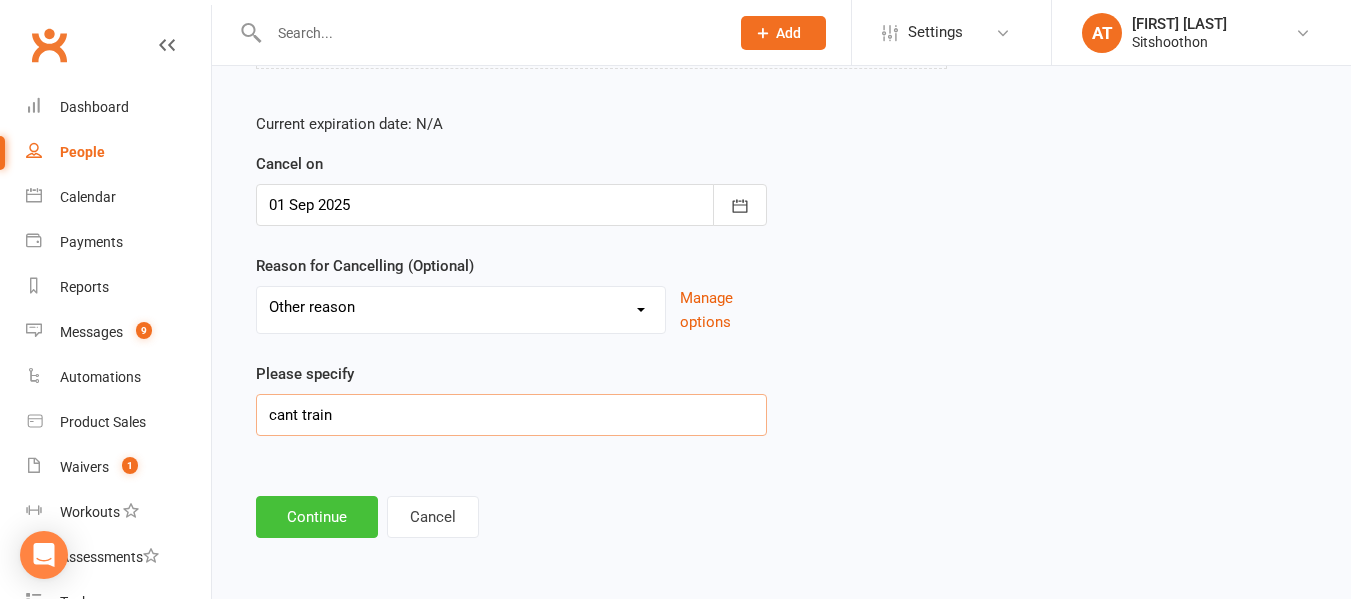 type on "cant train" 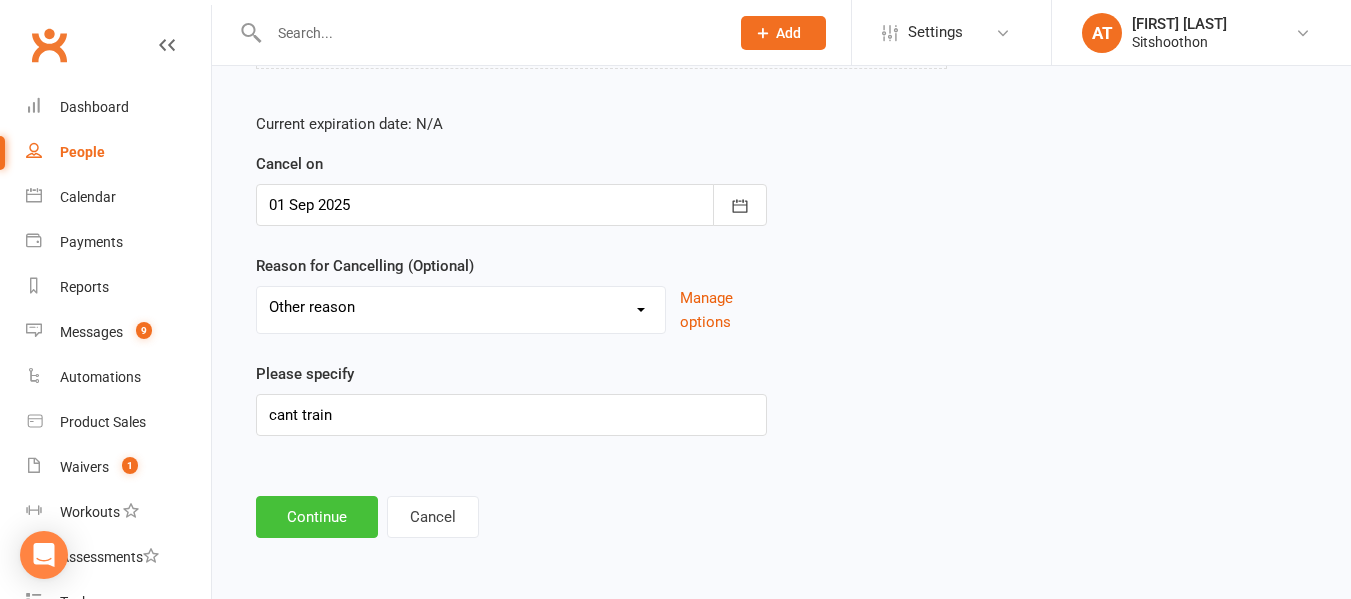 click on "Continue" at bounding box center [317, 517] 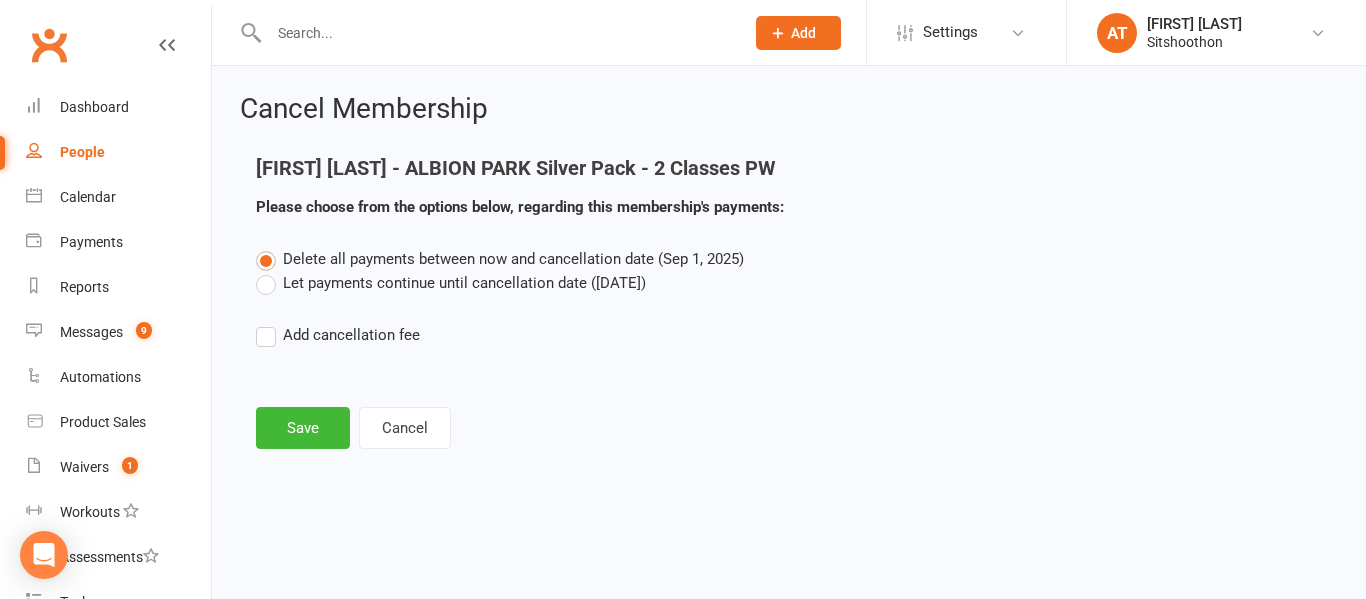 click on "Let payments continue until cancellation date ([DATE])" at bounding box center [451, 283] 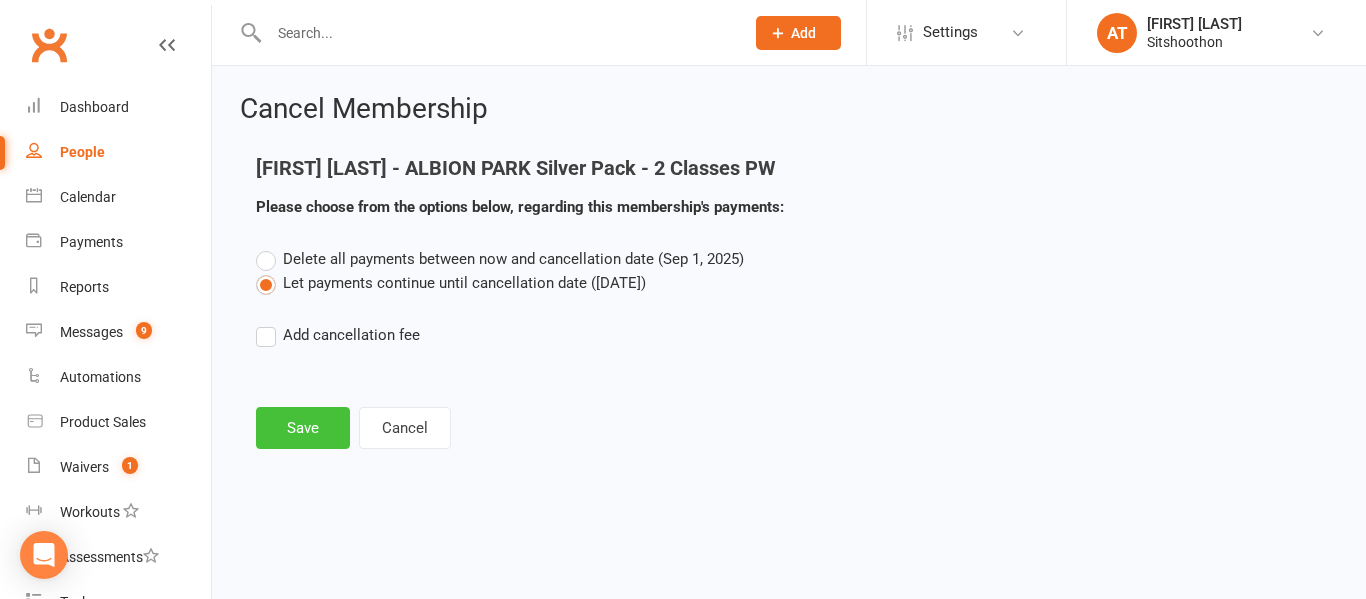 click on "Save" at bounding box center (303, 428) 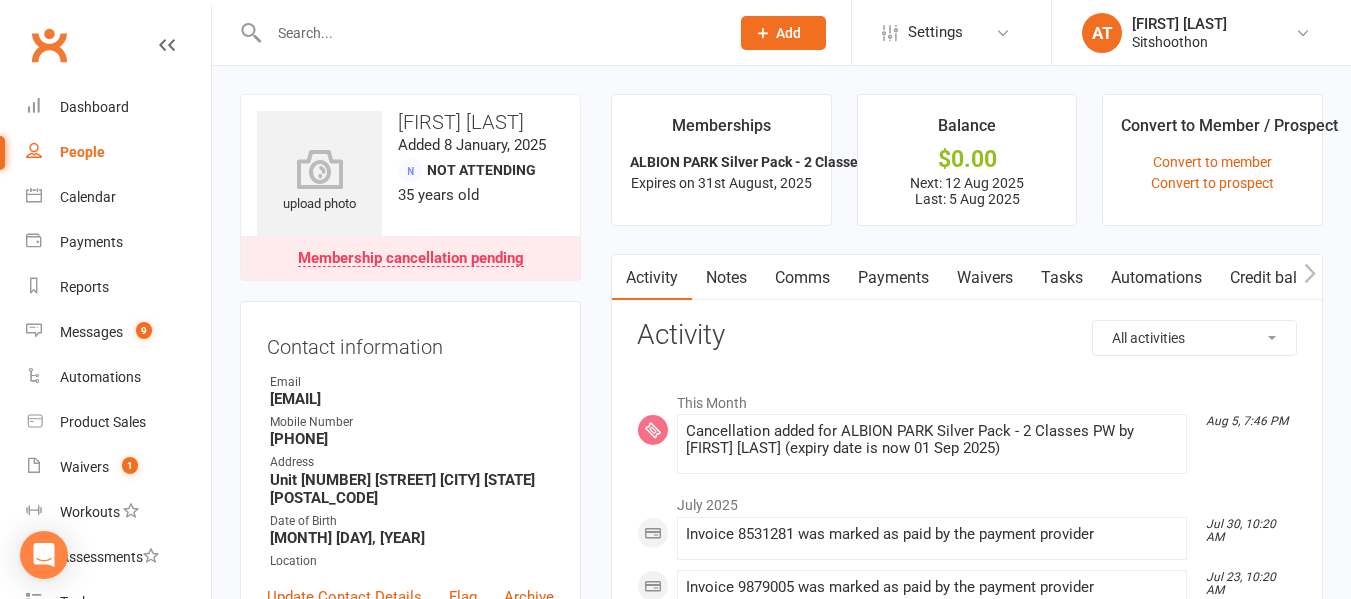 click at bounding box center [489, 33] 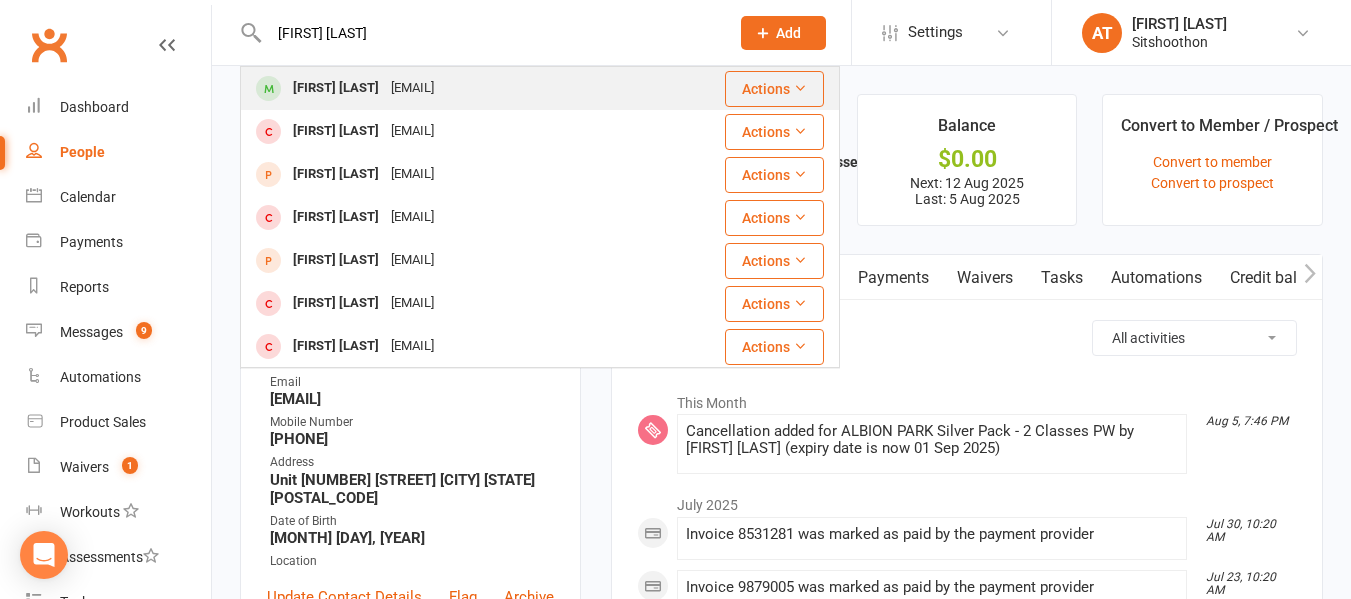 type on "[FIRST] [LAST]" 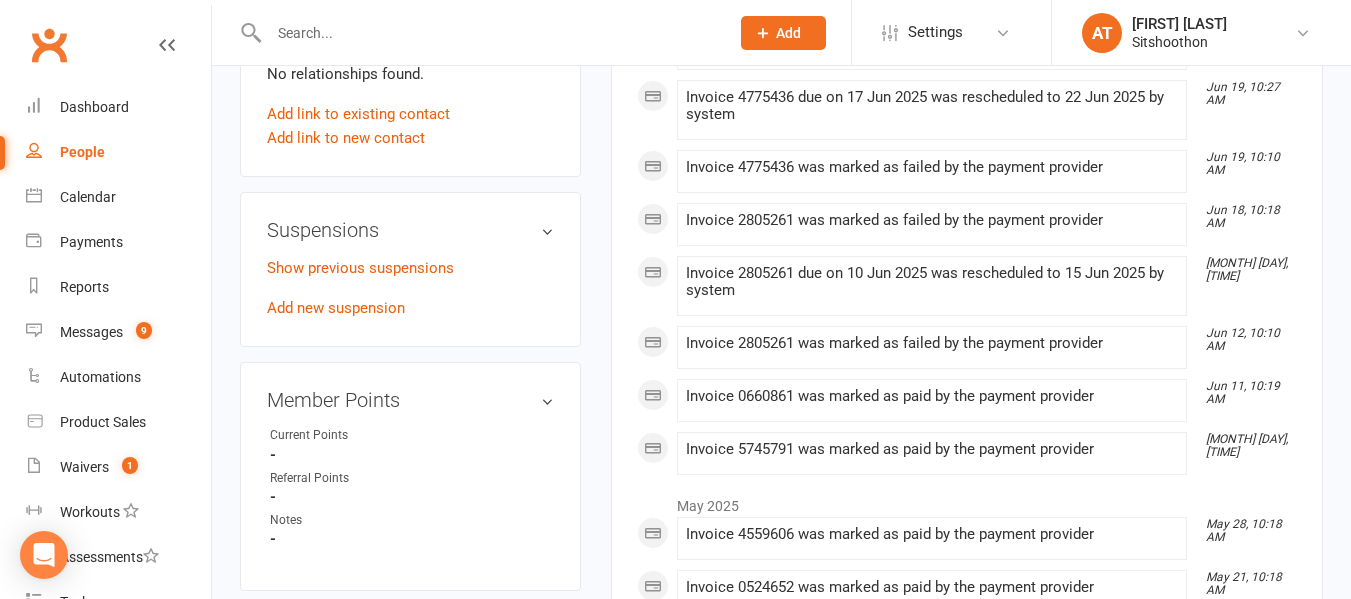 scroll, scrollTop: 1109, scrollLeft: 0, axis: vertical 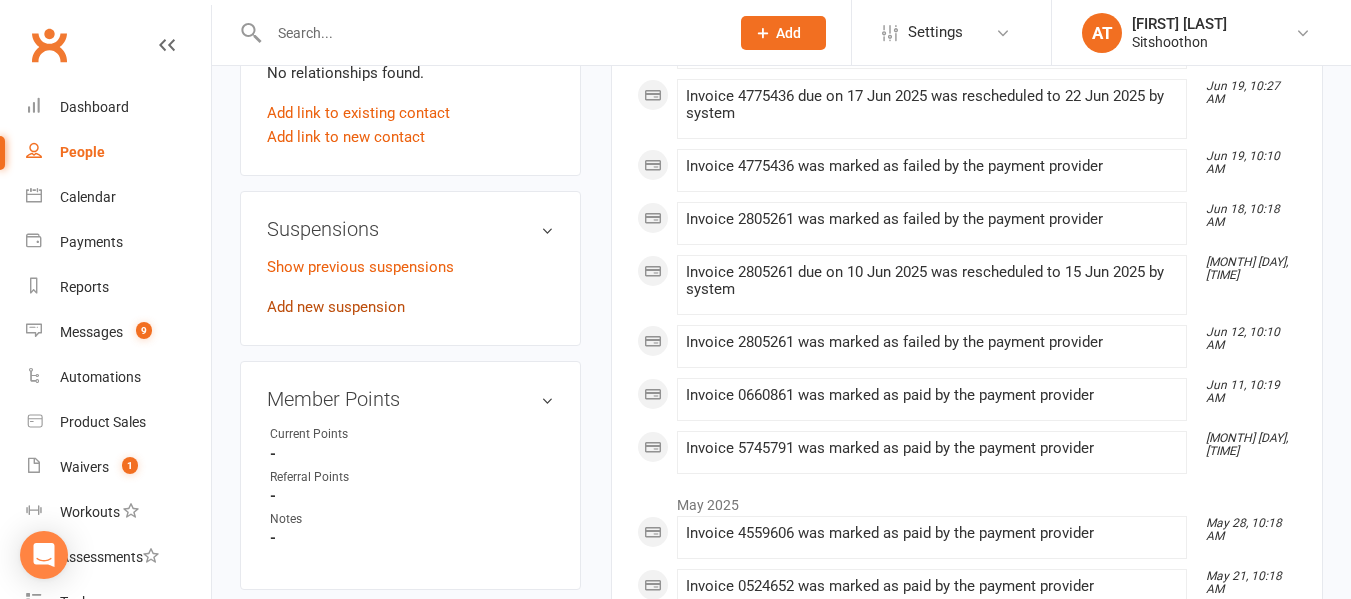 click on "Add new suspension" at bounding box center [336, 307] 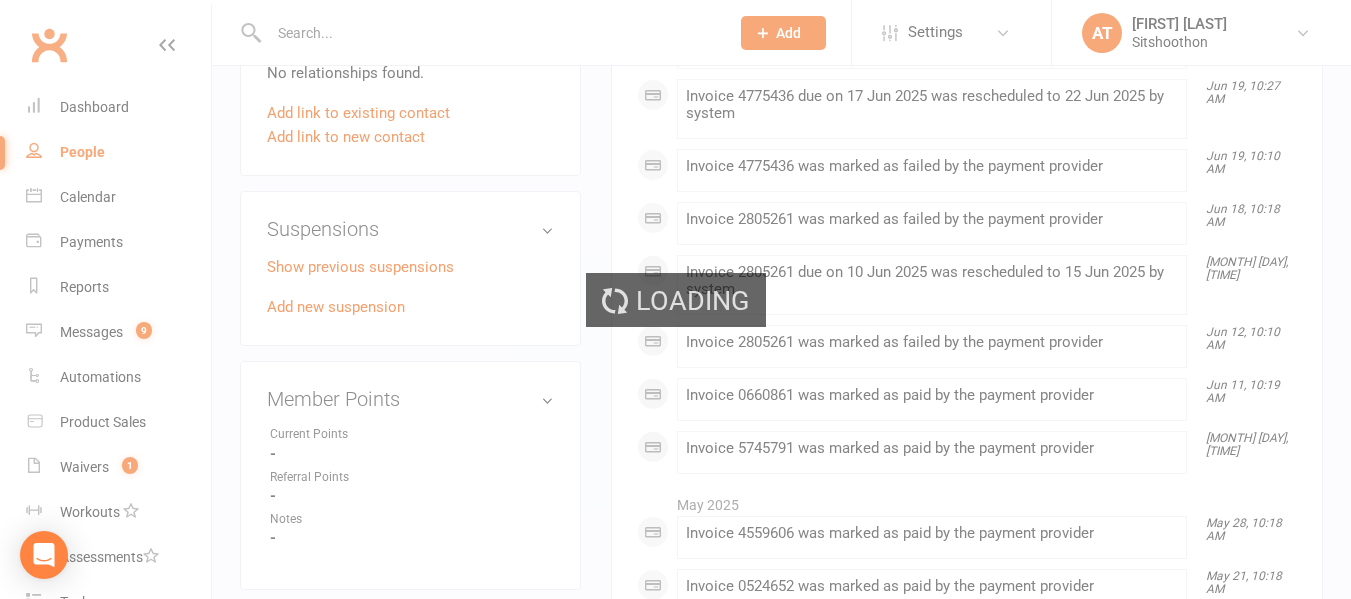 scroll, scrollTop: 0, scrollLeft: 0, axis: both 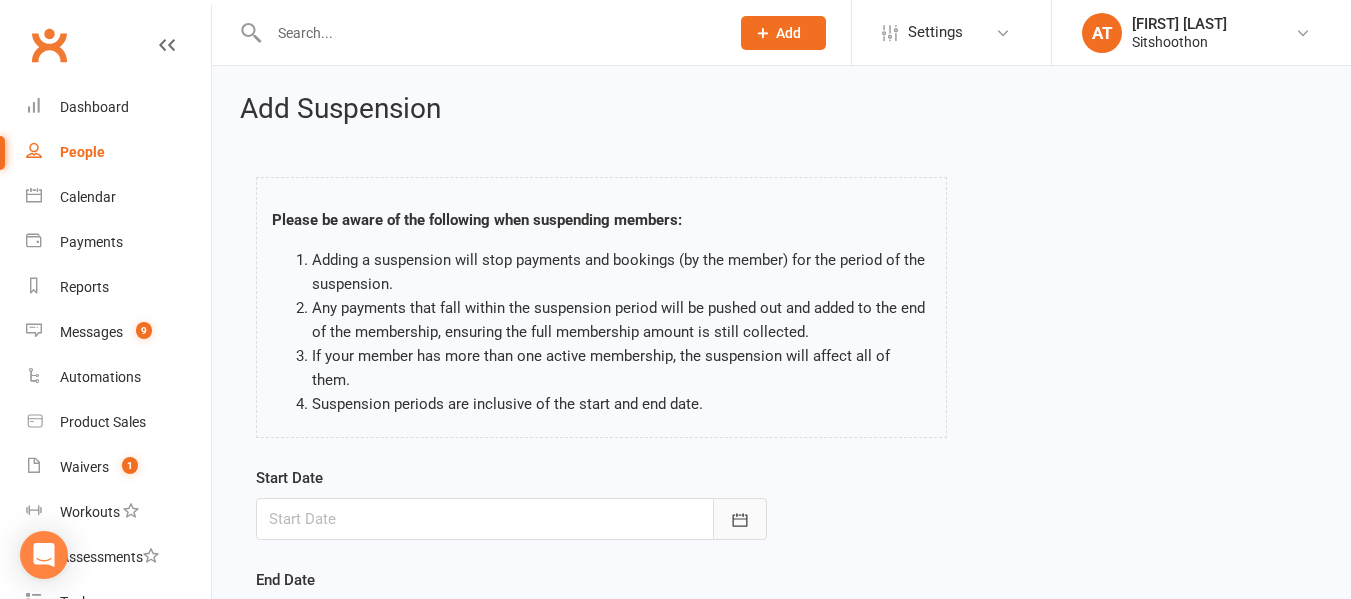 click 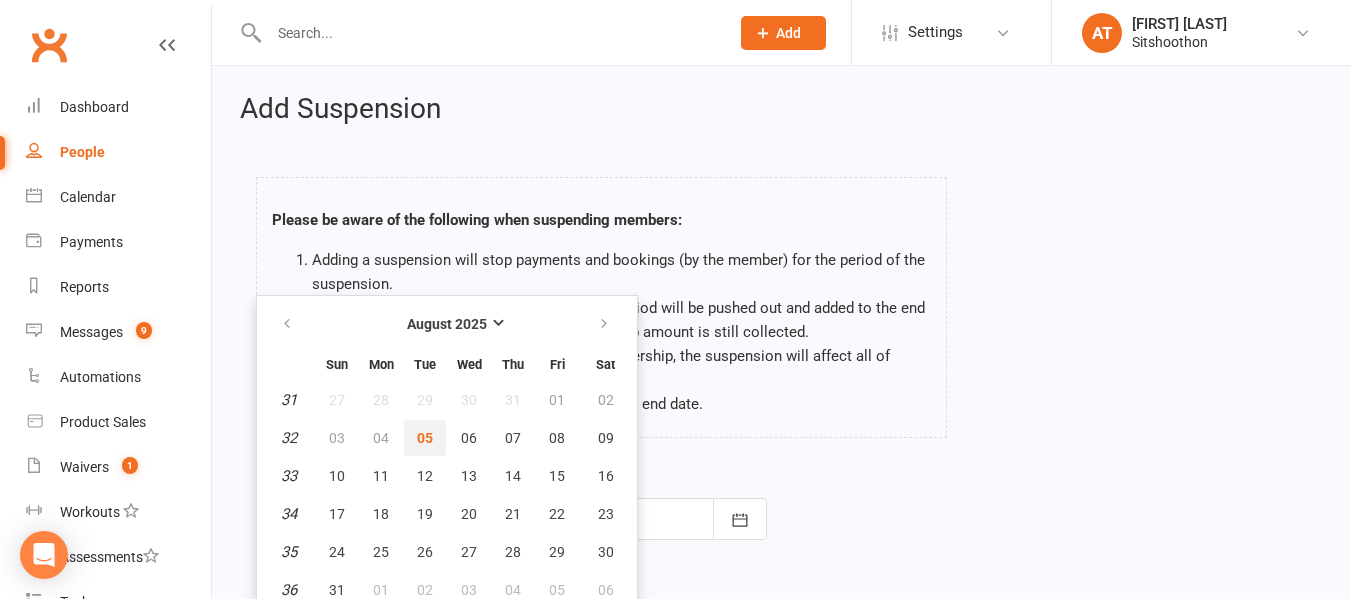 click on "05" at bounding box center (425, 438) 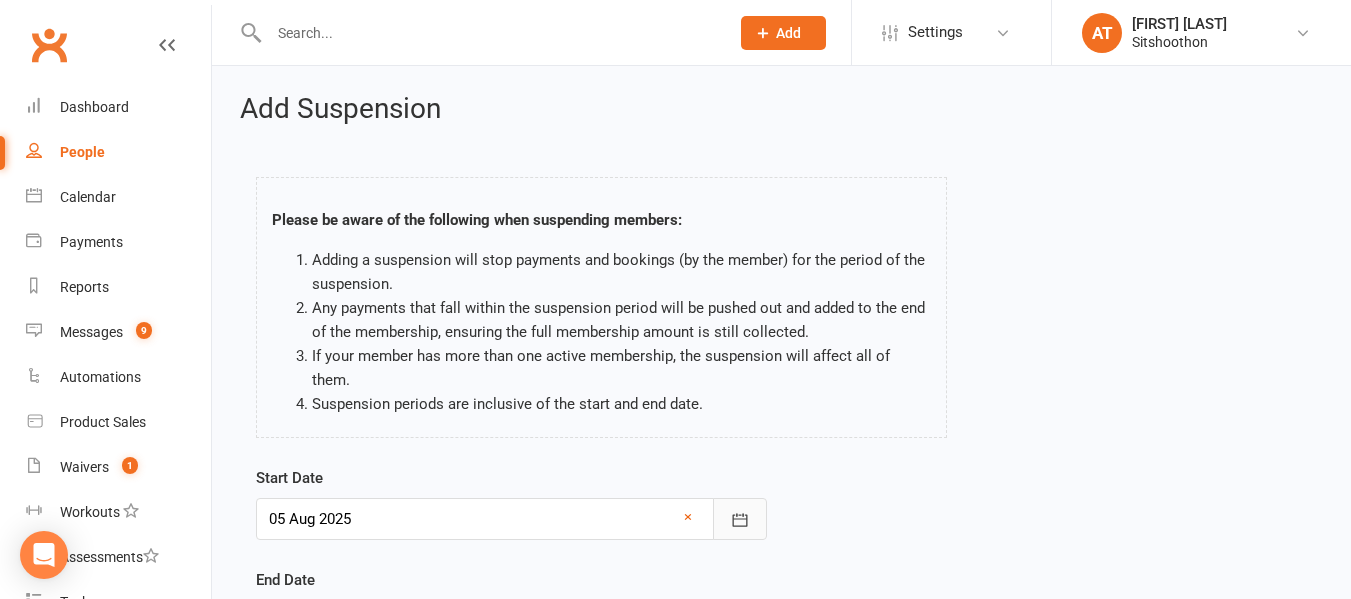 click at bounding box center [740, 519] 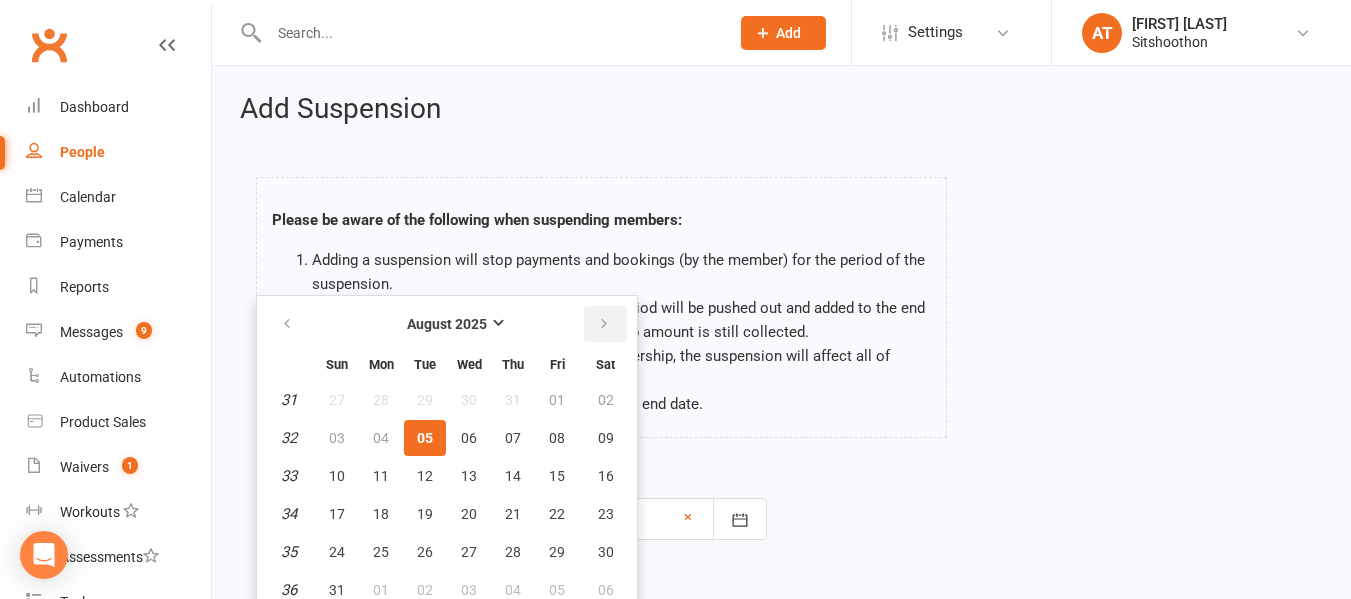 click at bounding box center [604, 324] 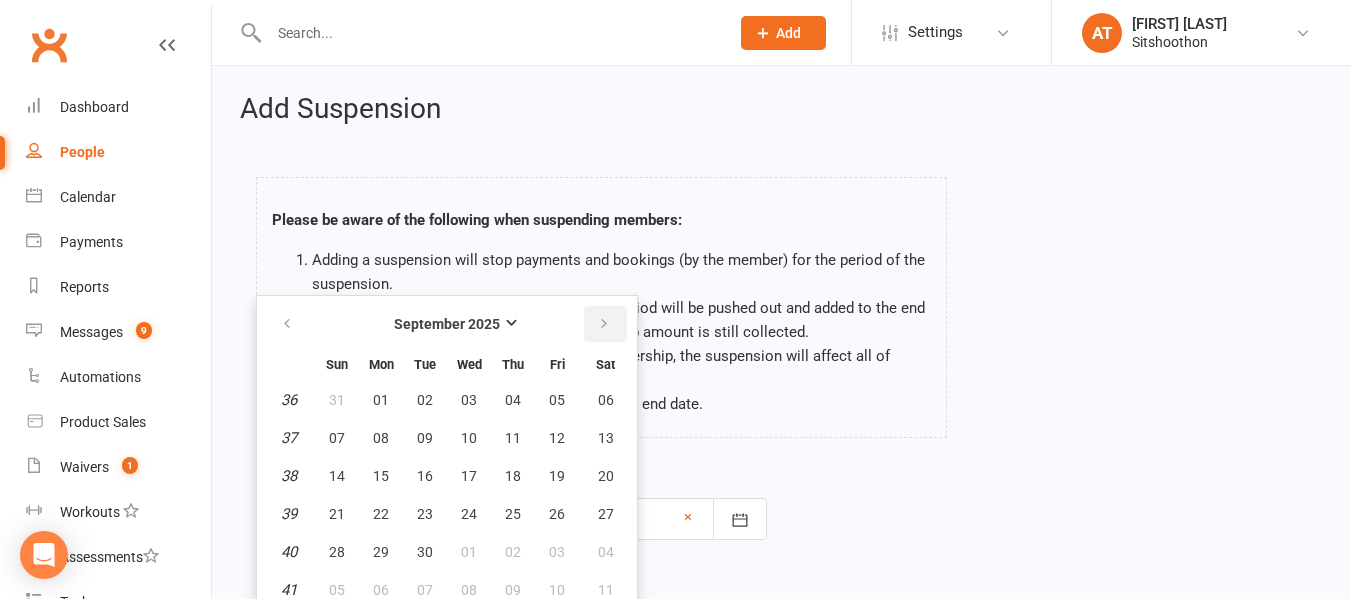 click at bounding box center [604, 324] 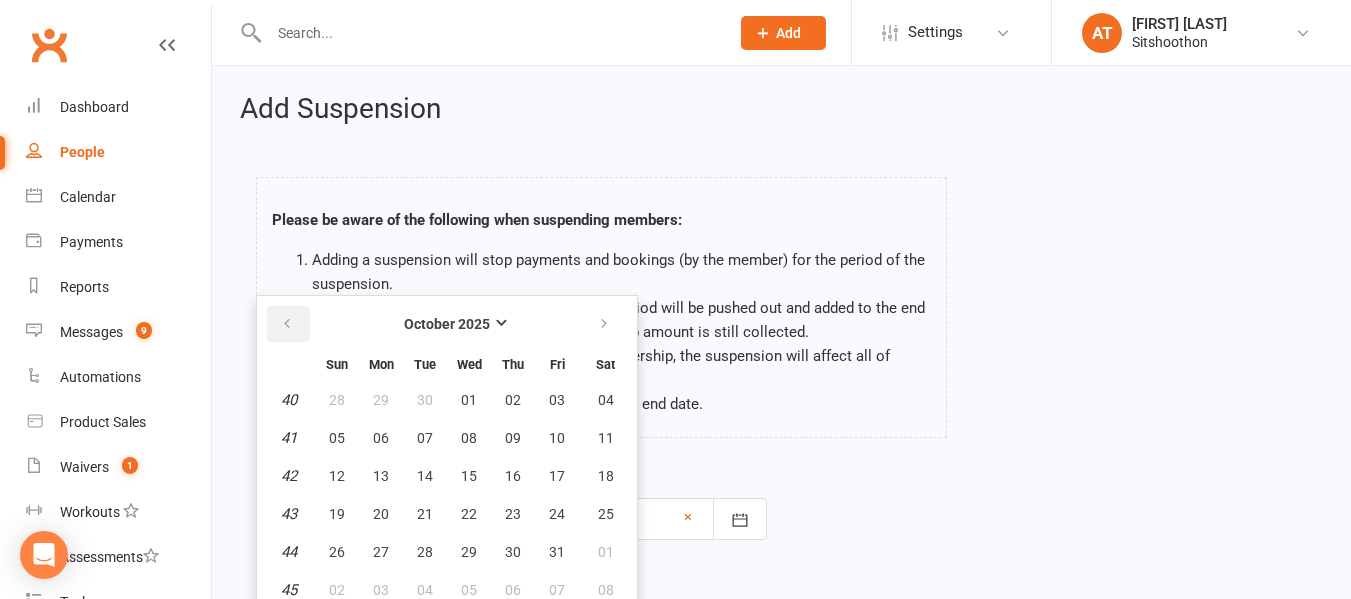 click at bounding box center (288, 324) 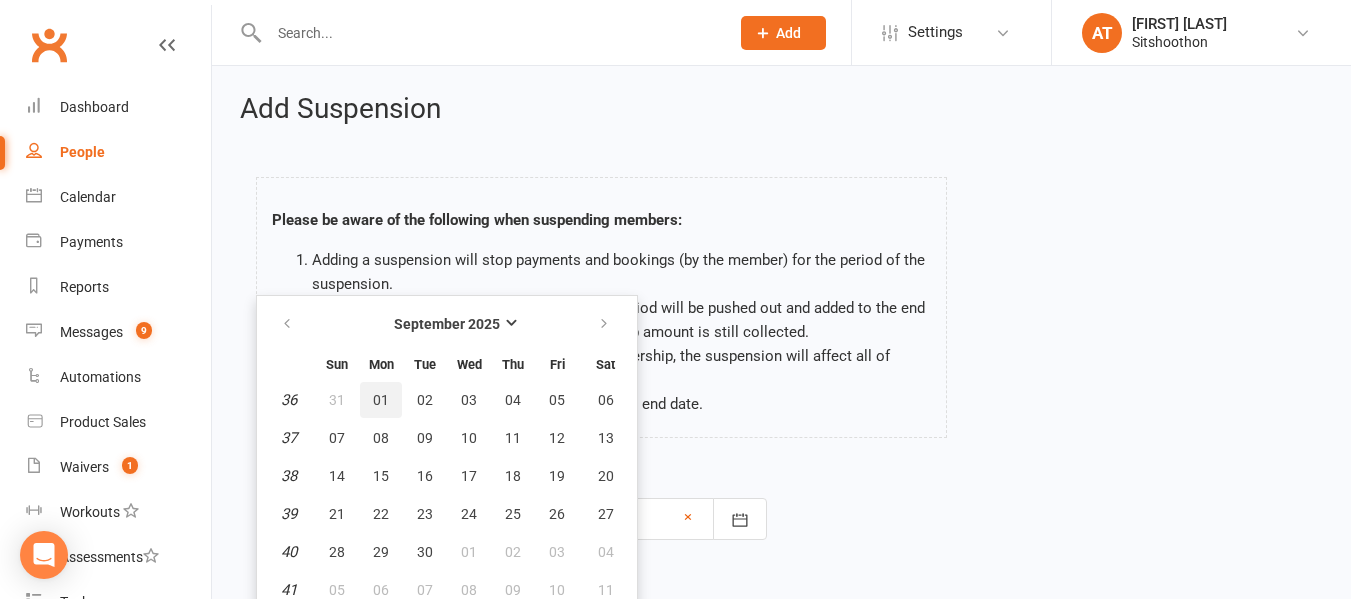 click on "01" at bounding box center [381, 400] 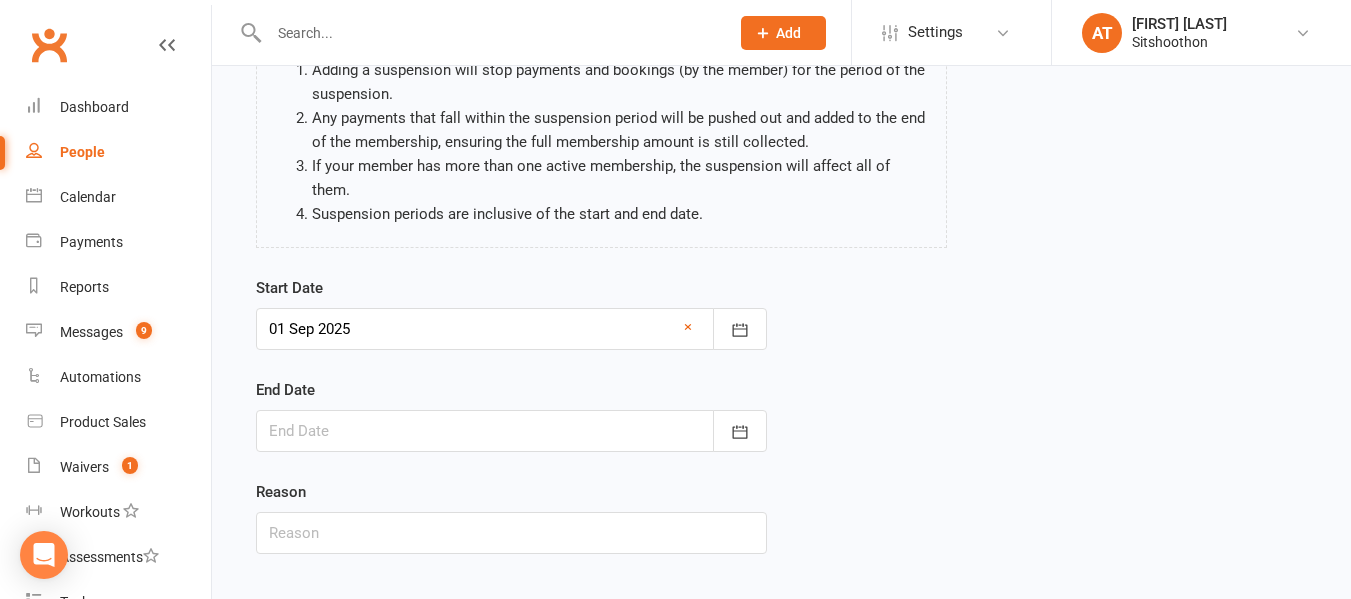 scroll, scrollTop: 192, scrollLeft: 0, axis: vertical 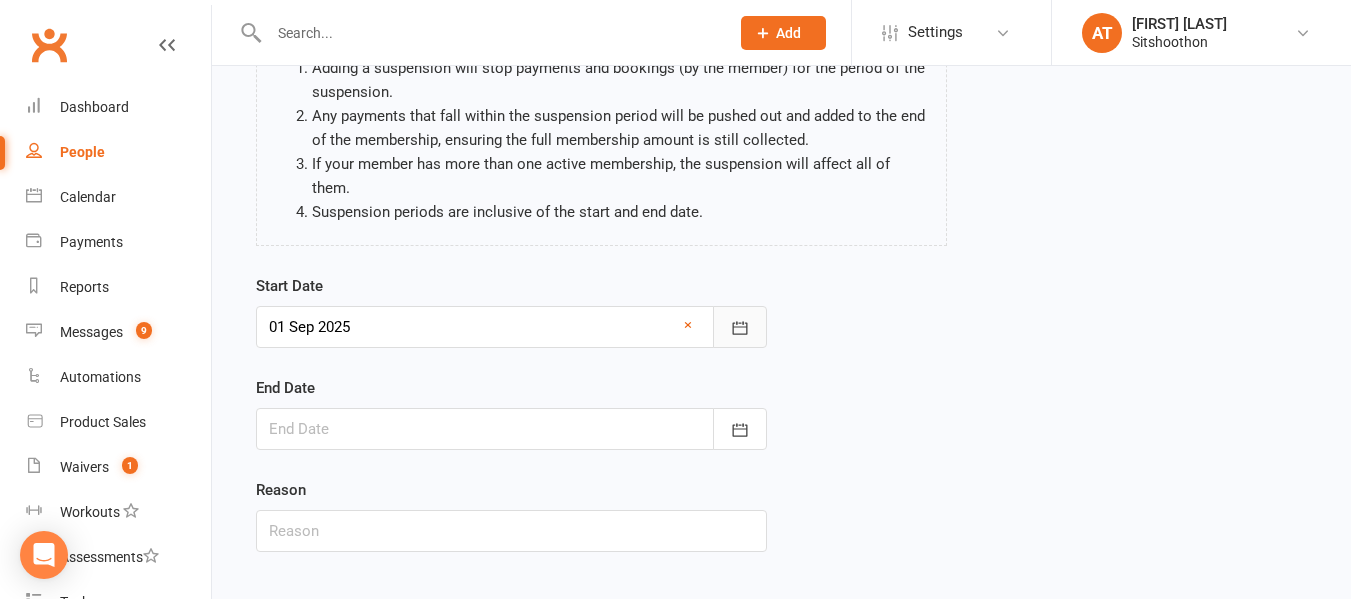 click at bounding box center (740, 327) 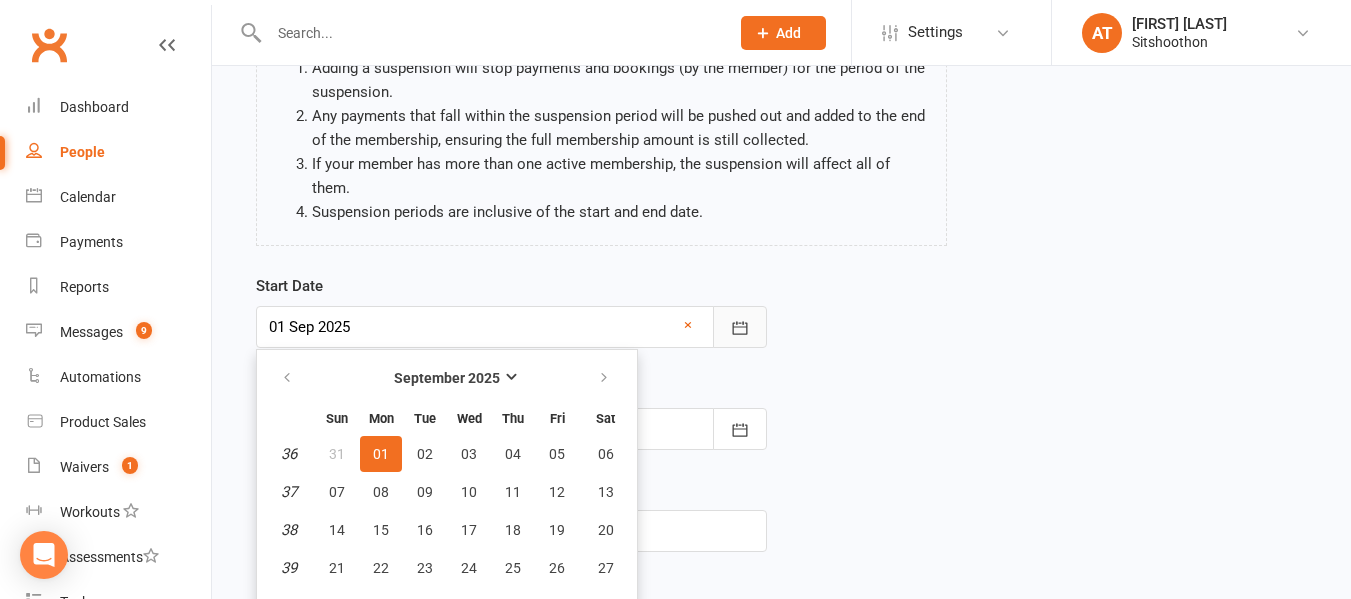 scroll, scrollTop: 233, scrollLeft: 0, axis: vertical 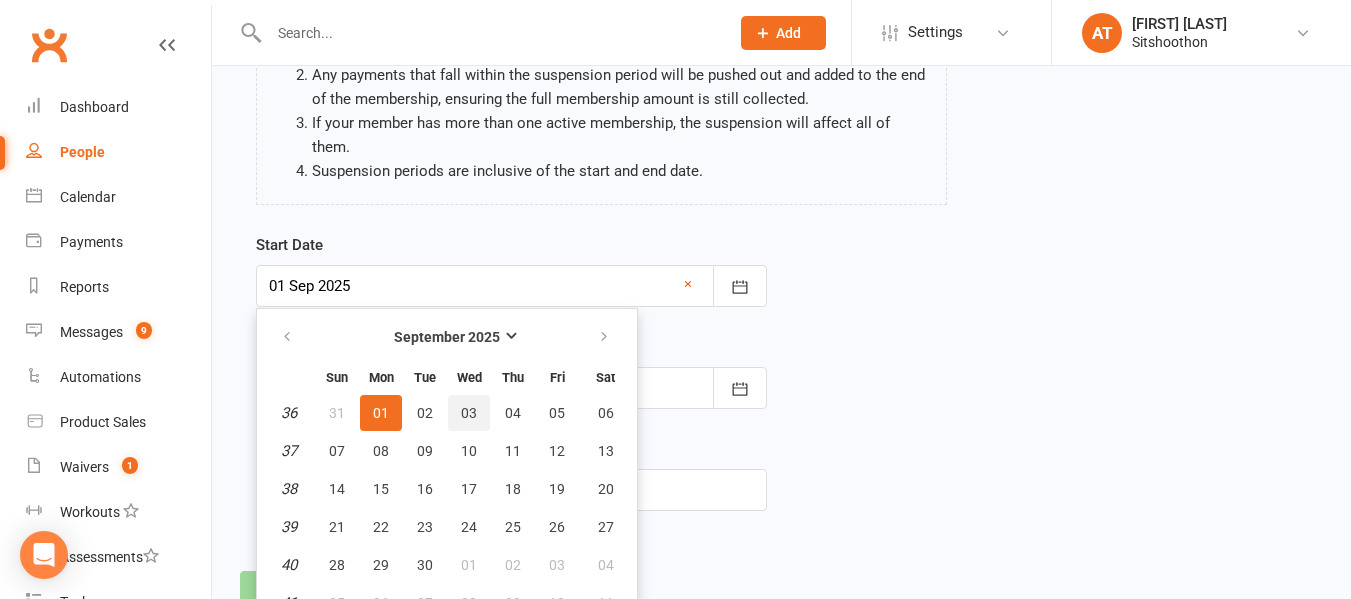 click on "03" at bounding box center (469, 413) 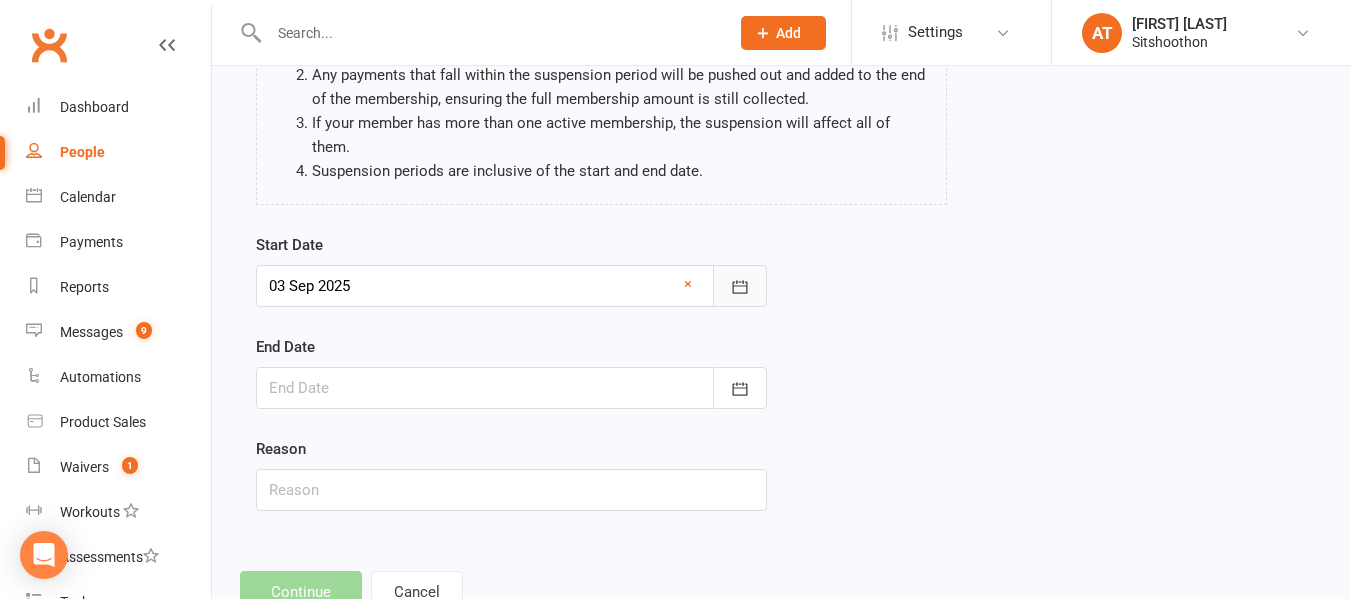 click at bounding box center (740, 286) 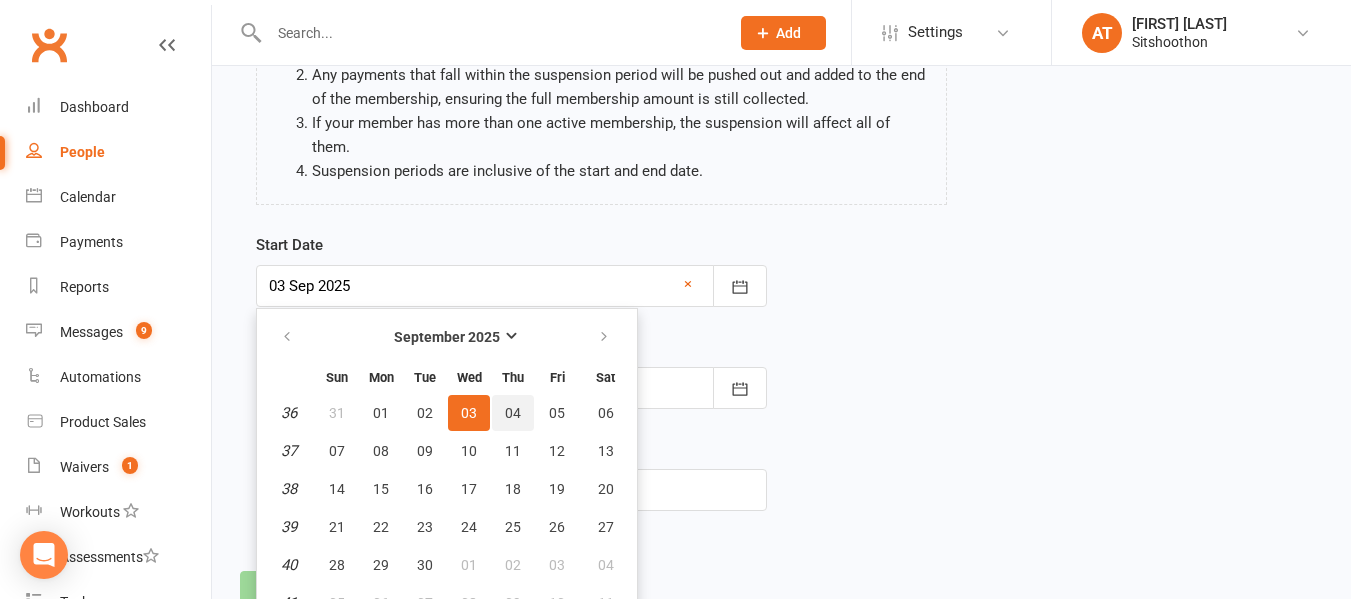 click on "04" at bounding box center [513, 413] 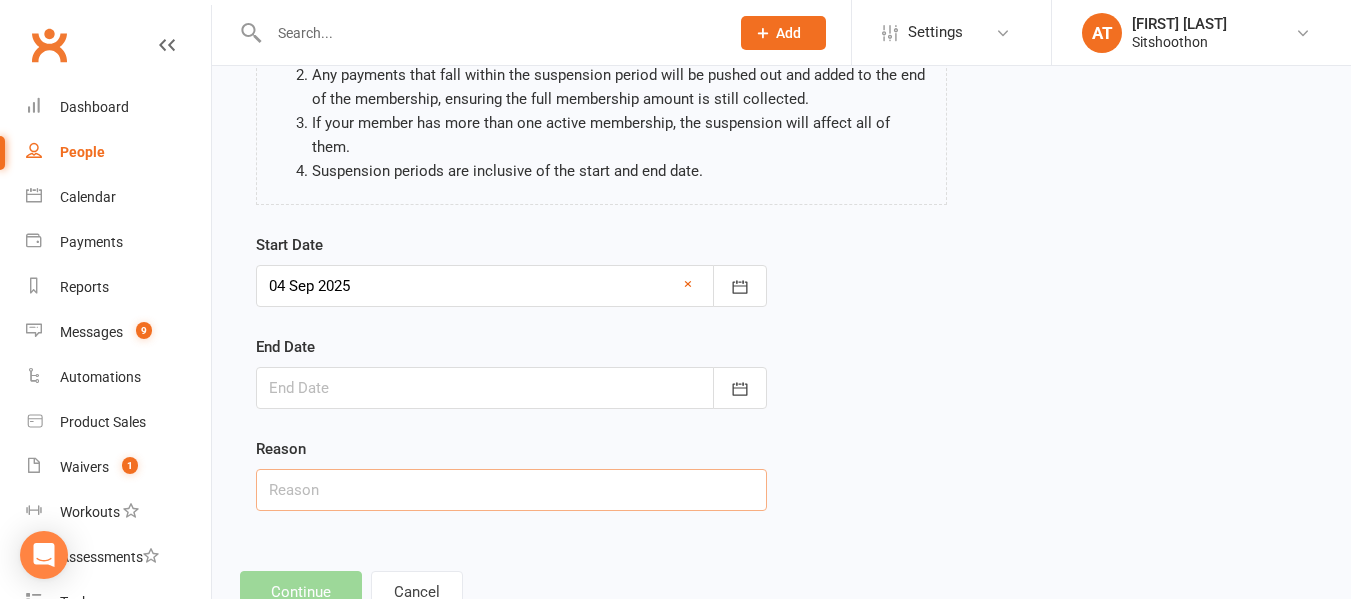 click at bounding box center [511, 490] 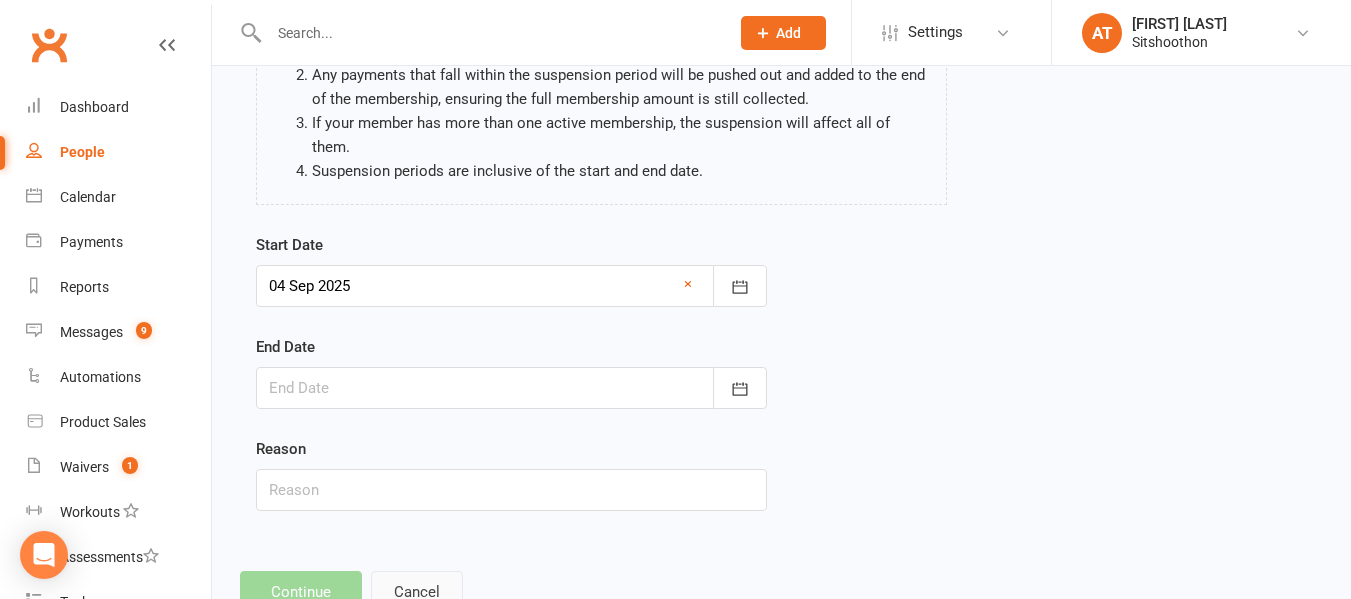click on "Cancel" at bounding box center (417, 592) 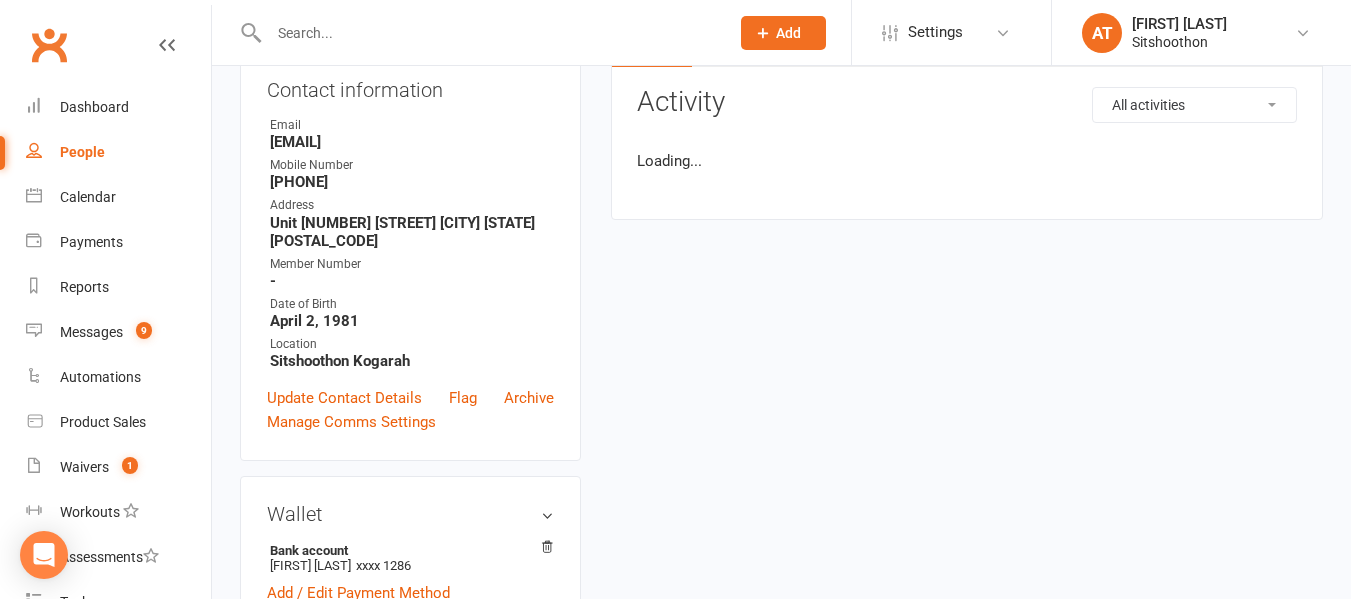 scroll, scrollTop: 0, scrollLeft: 0, axis: both 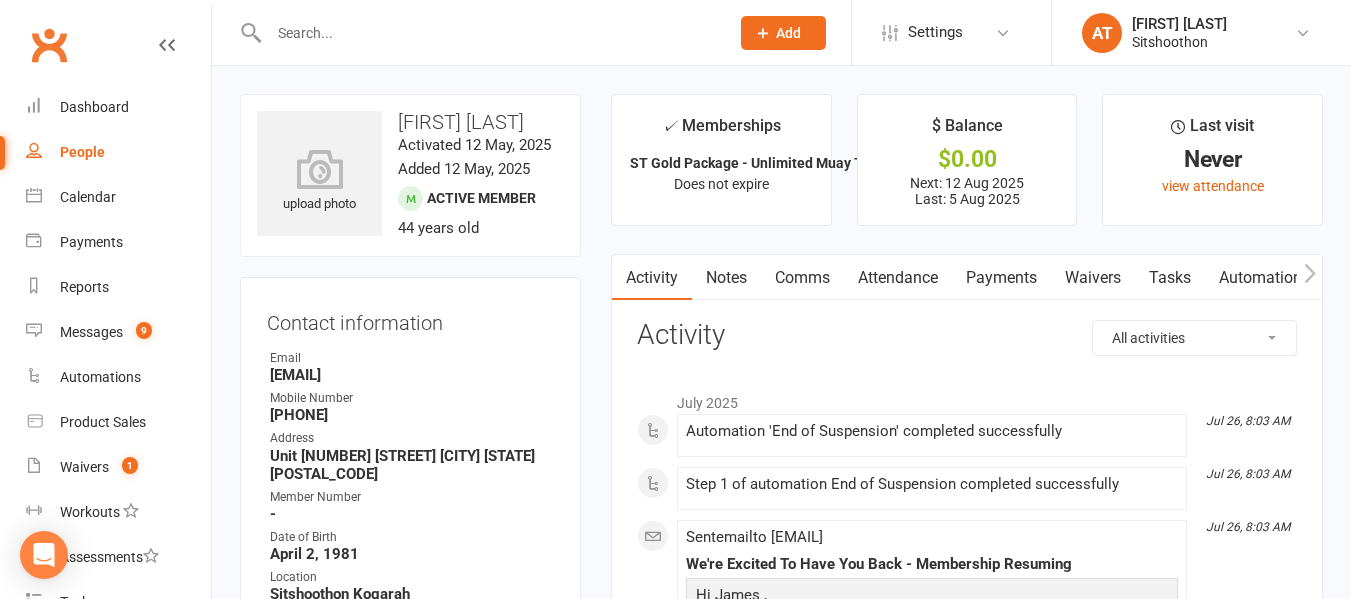 click on "Payments" at bounding box center (1001, 278) 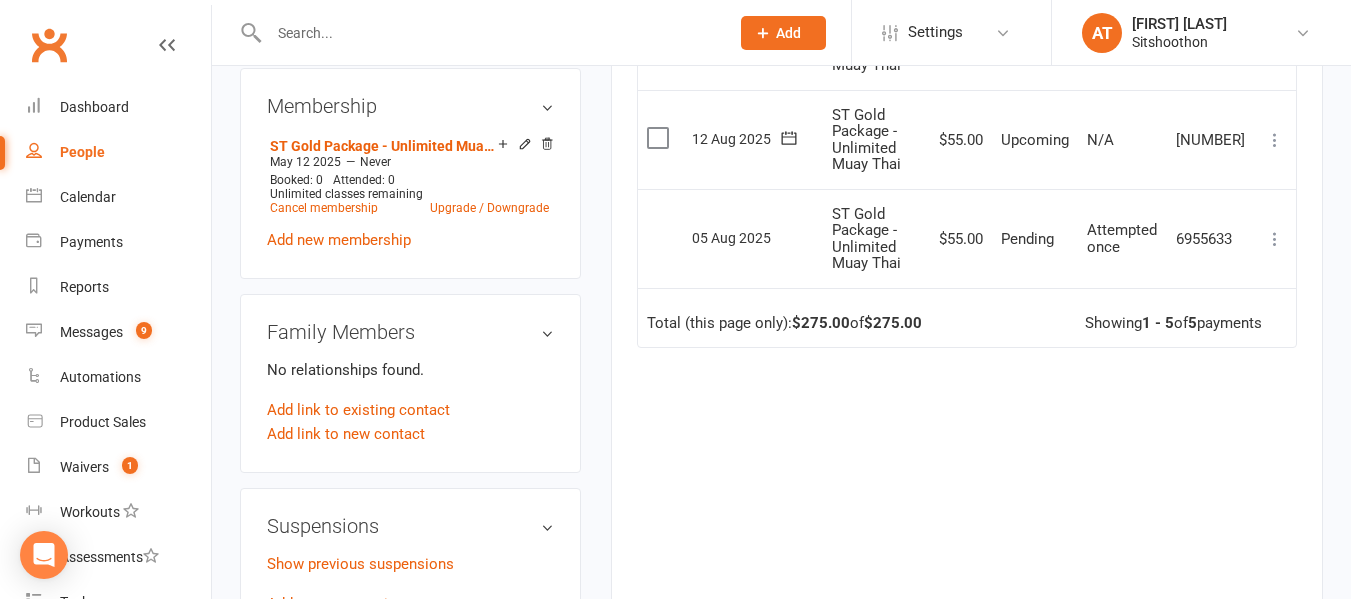 scroll, scrollTop: 814, scrollLeft: 0, axis: vertical 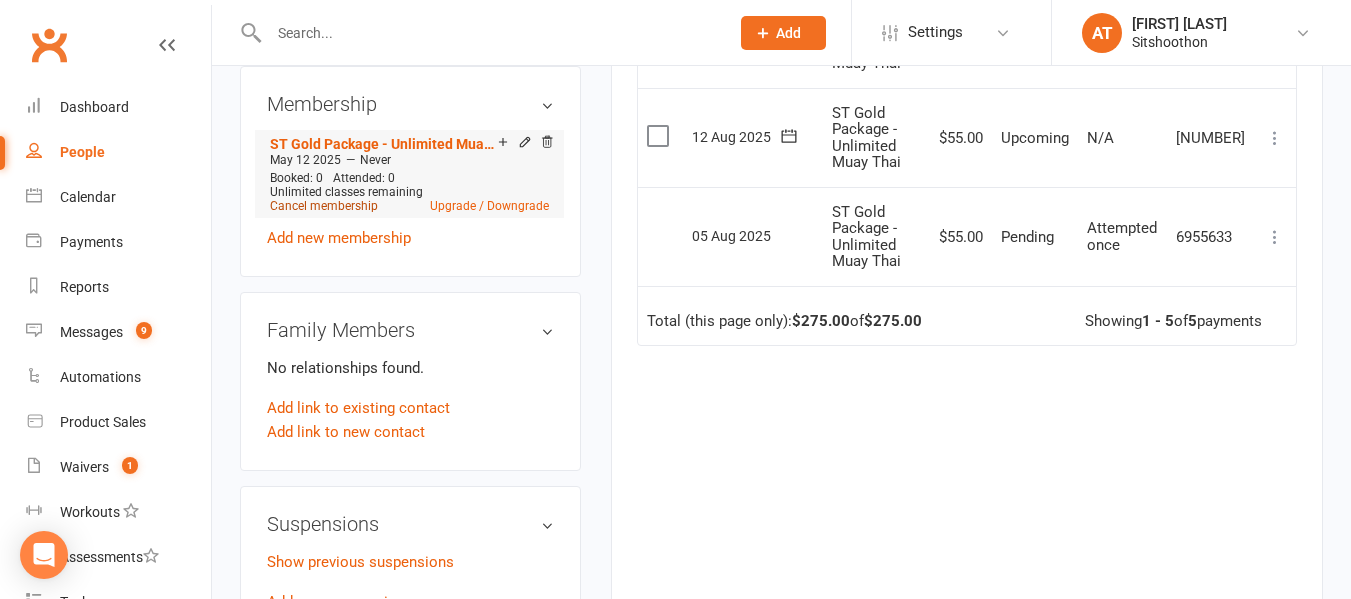 click on "Cancel membership" at bounding box center (324, 206) 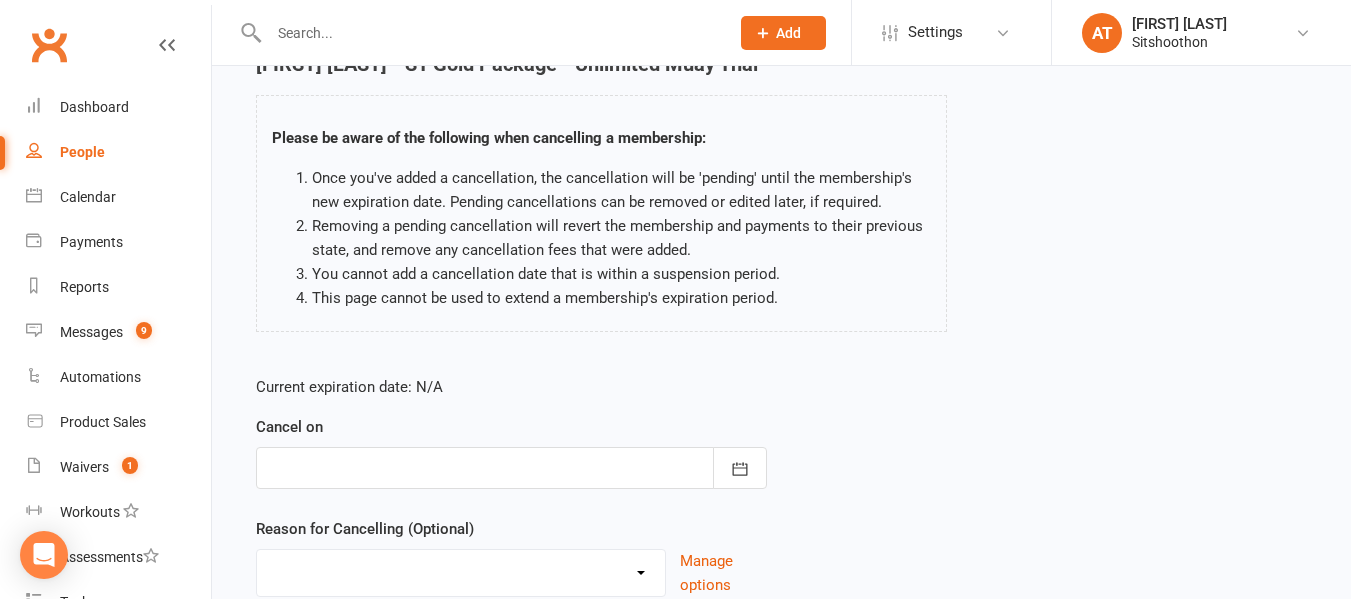 scroll, scrollTop: 105, scrollLeft: 0, axis: vertical 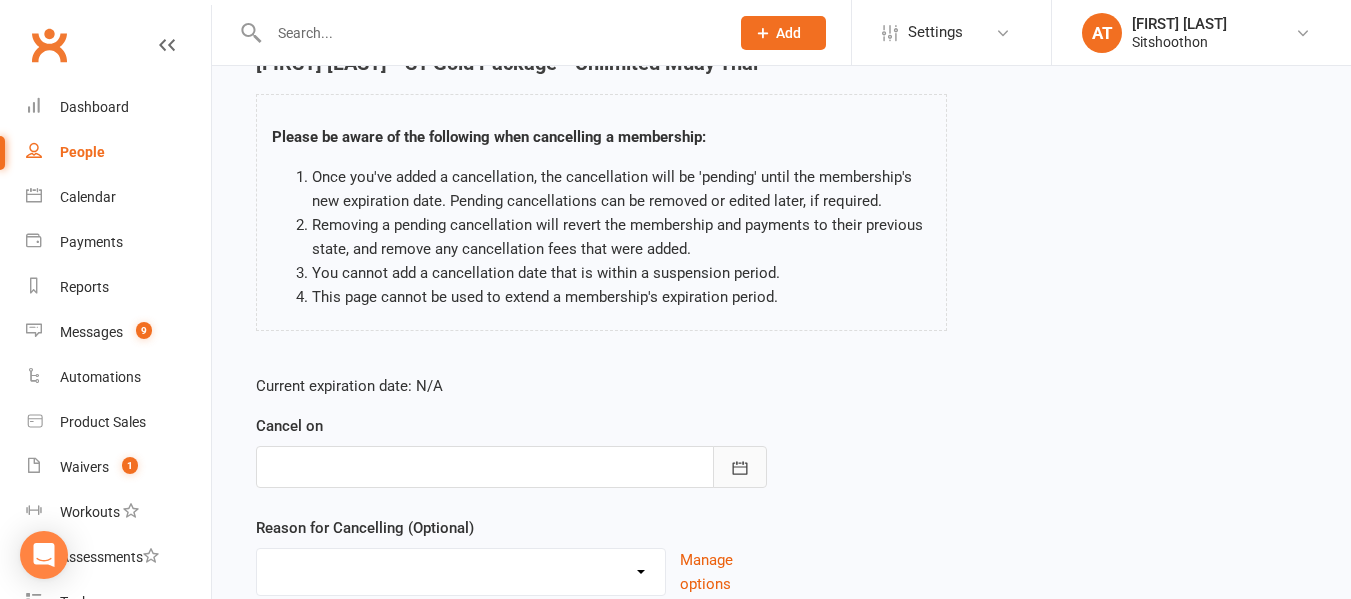 click 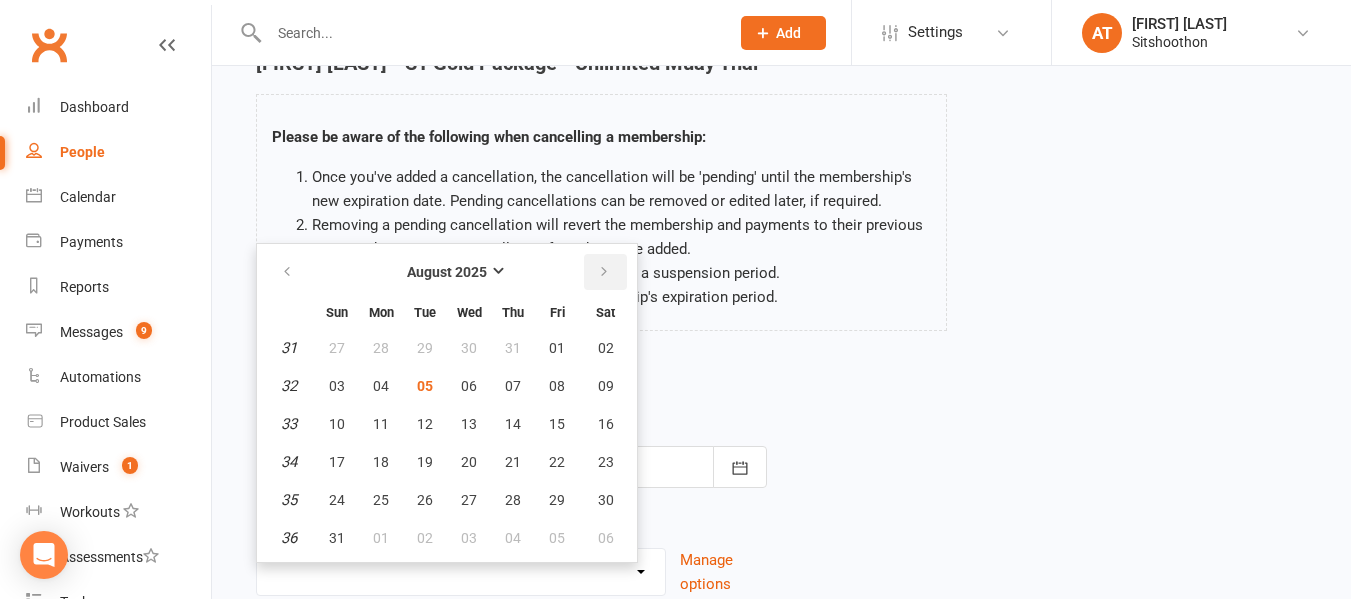 click at bounding box center [605, 272] 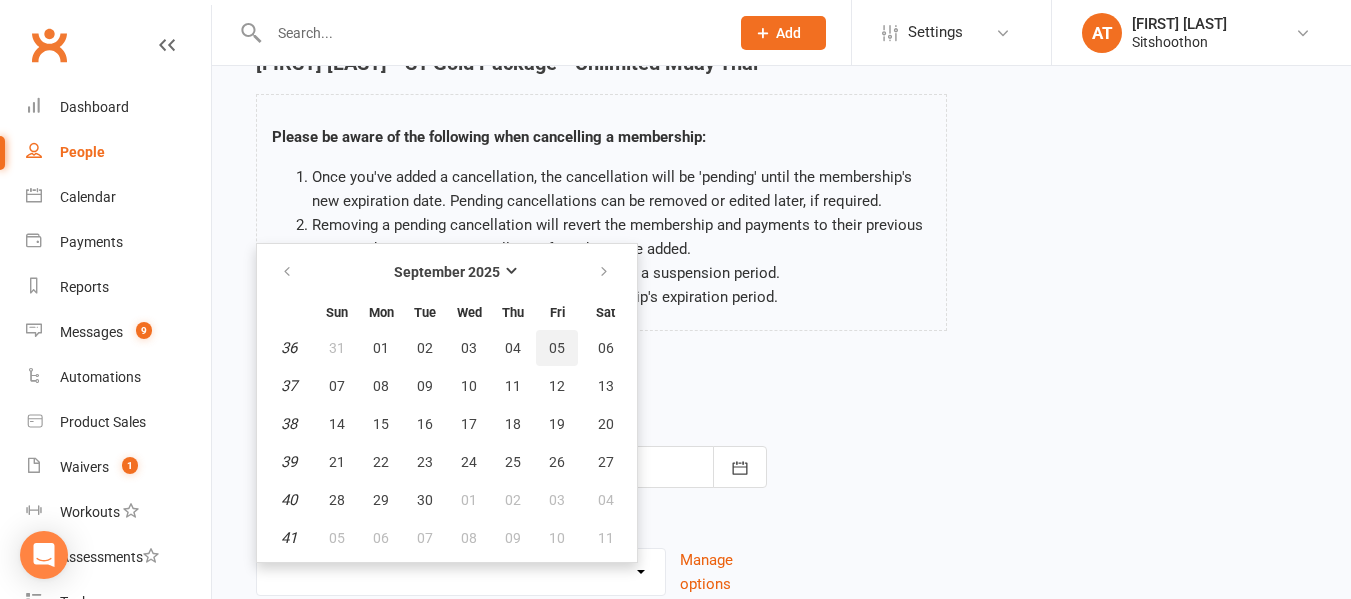 click on "05" at bounding box center [557, 348] 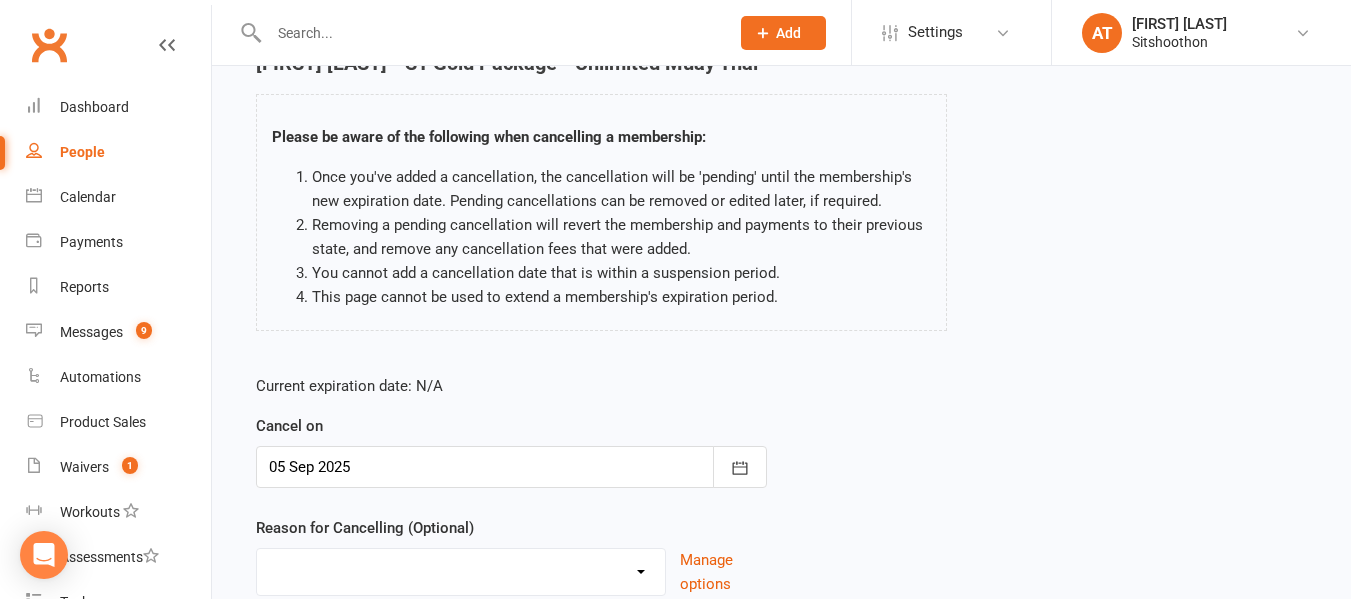 scroll, scrollTop: 265, scrollLeft: 0, axis: vertical 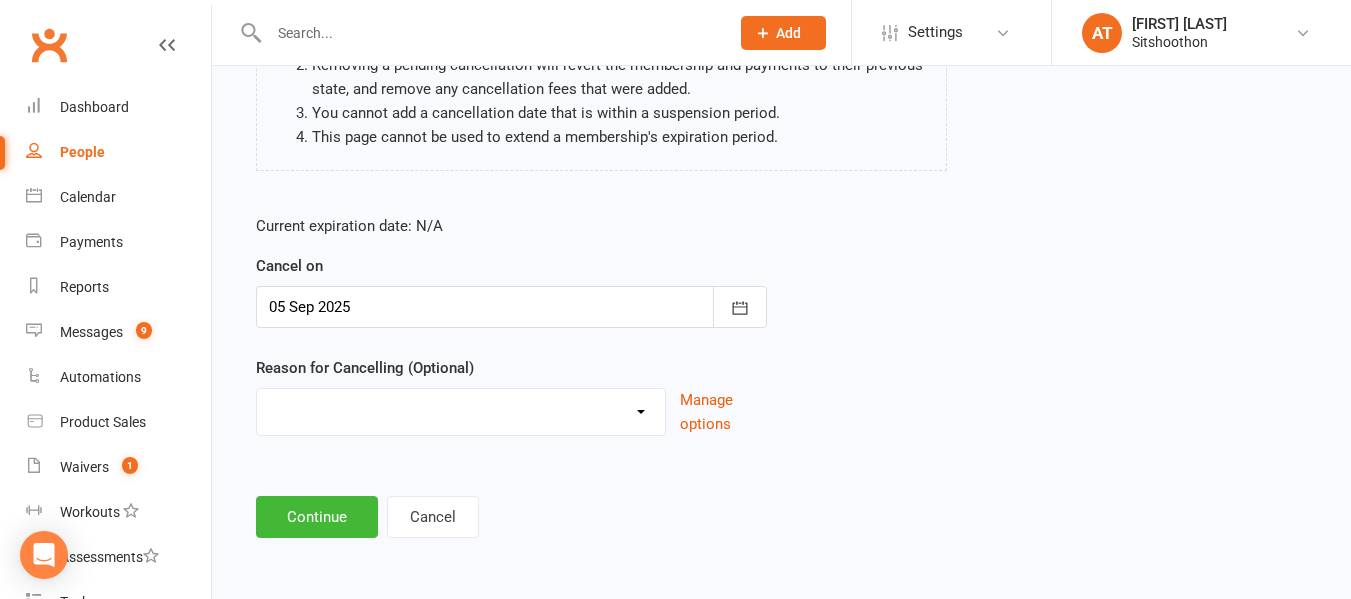 click on "Downgrade Financial Reasons Holiday Injury Upgrade Other reason" at bounding box center [461, 409] 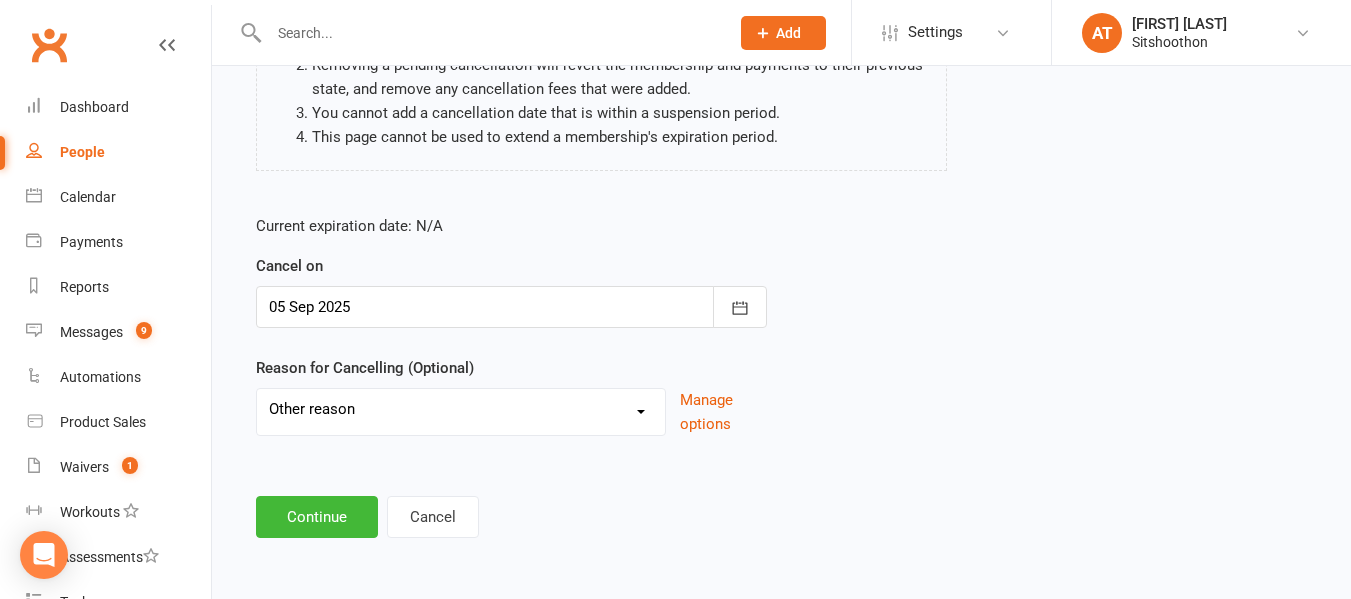 click on "Downgrade Financial Reasons Holiday Injury Upgrade Other reason" at bounding box center [461, 409] 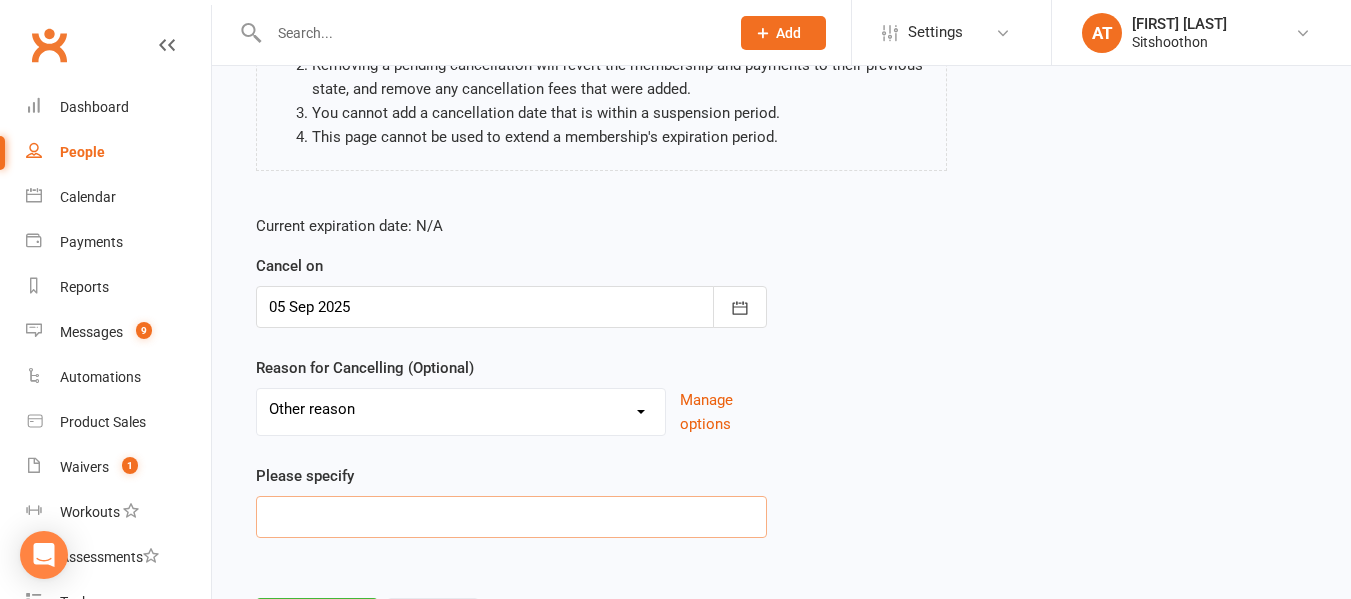 click at bounding box center (511, 517) 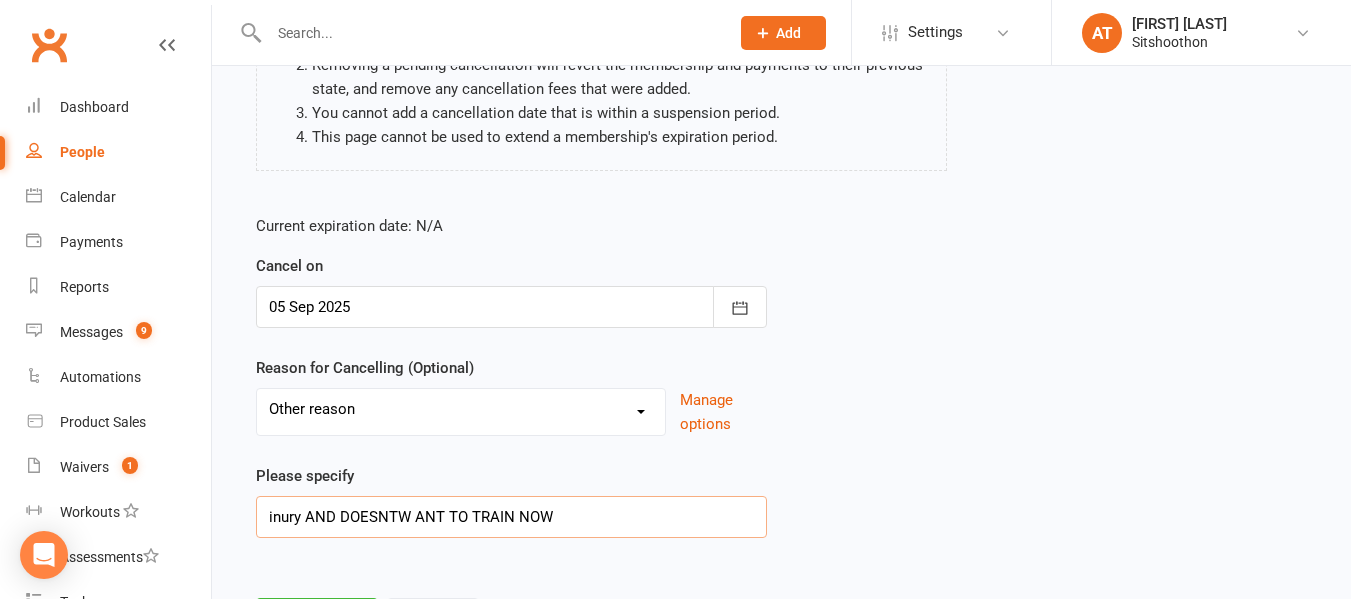 scroll, scrollTop: 367, scrollLeft: 0, axis: vertical 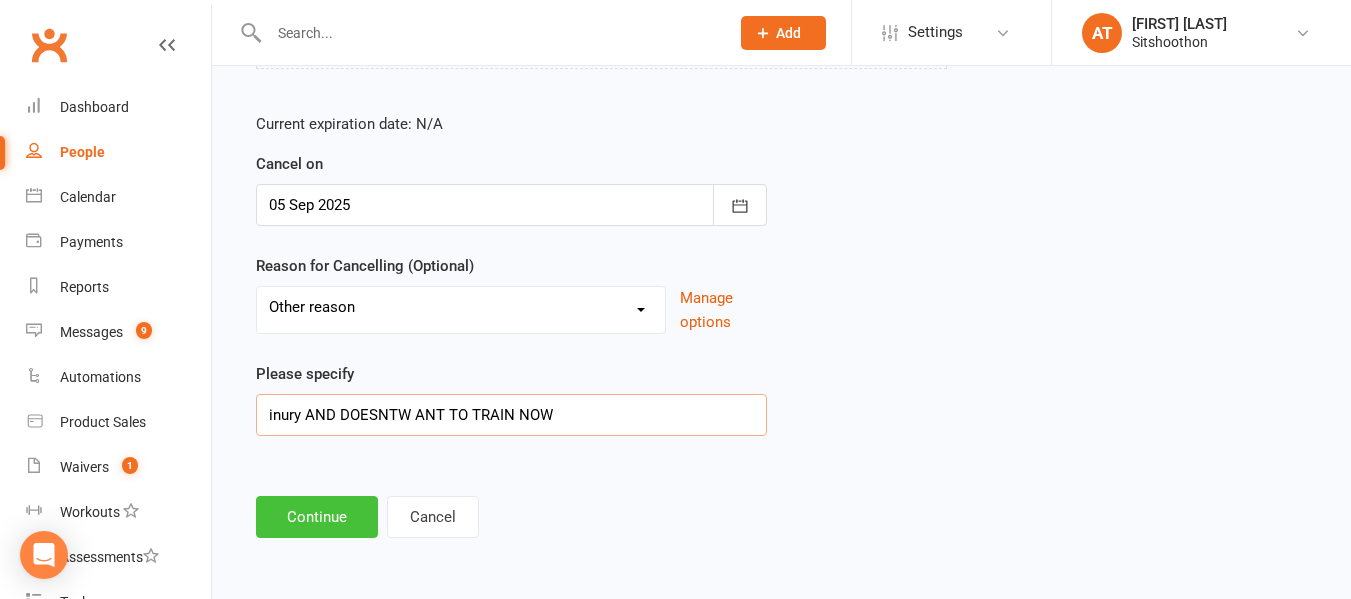 type on "inury AND DOESNTW ANT TO TRAIN NOW" 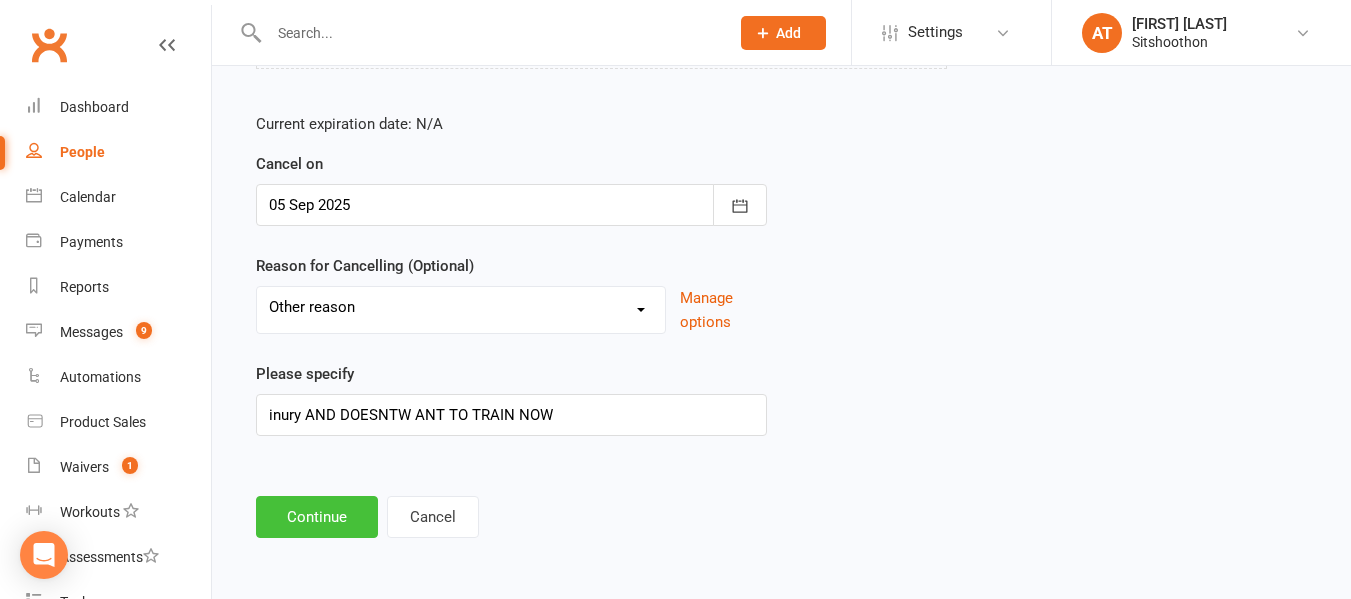 click on "Continue" at bounding box center [317, 517] 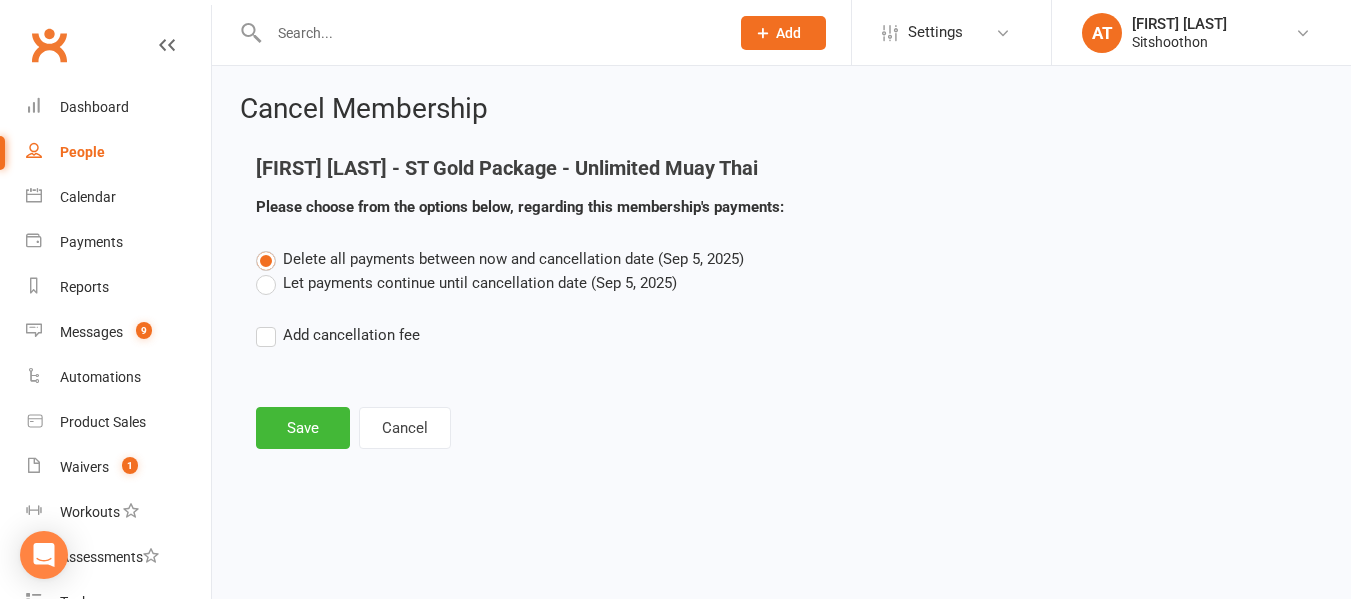 scroll, scrollTop: 0, scrollLeft: 0, axis: both 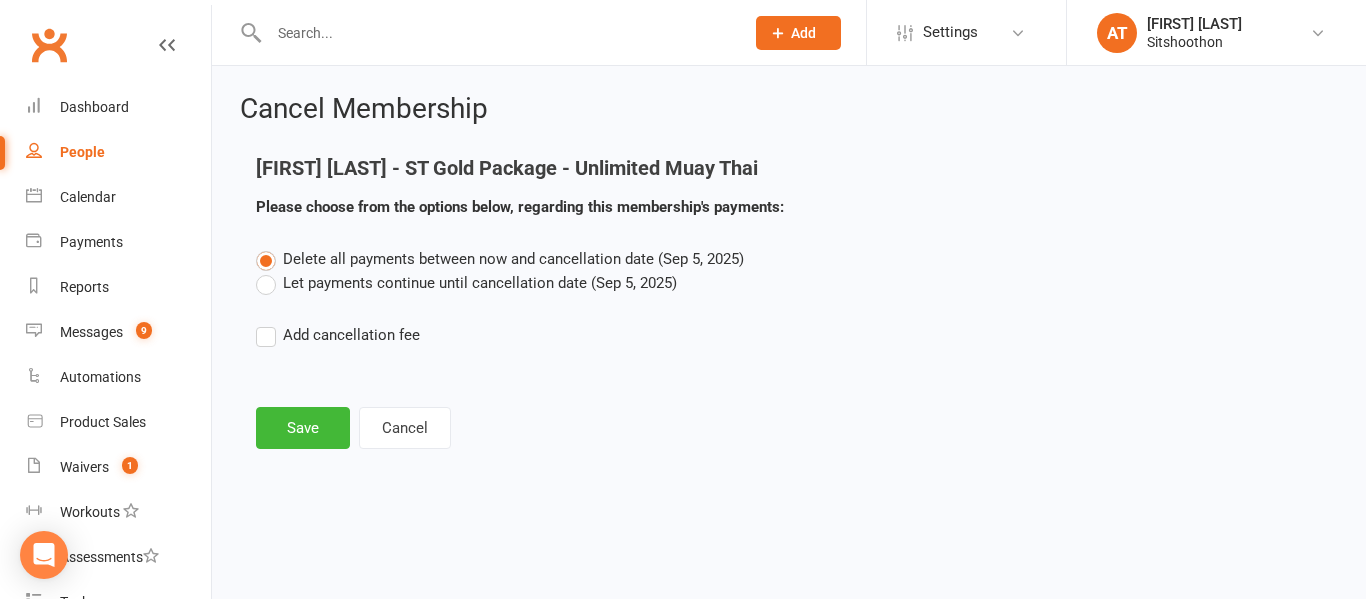 click on "Let payments continue until cancellation date (Sep 5, 2025)" at bounding box center [466, 283] 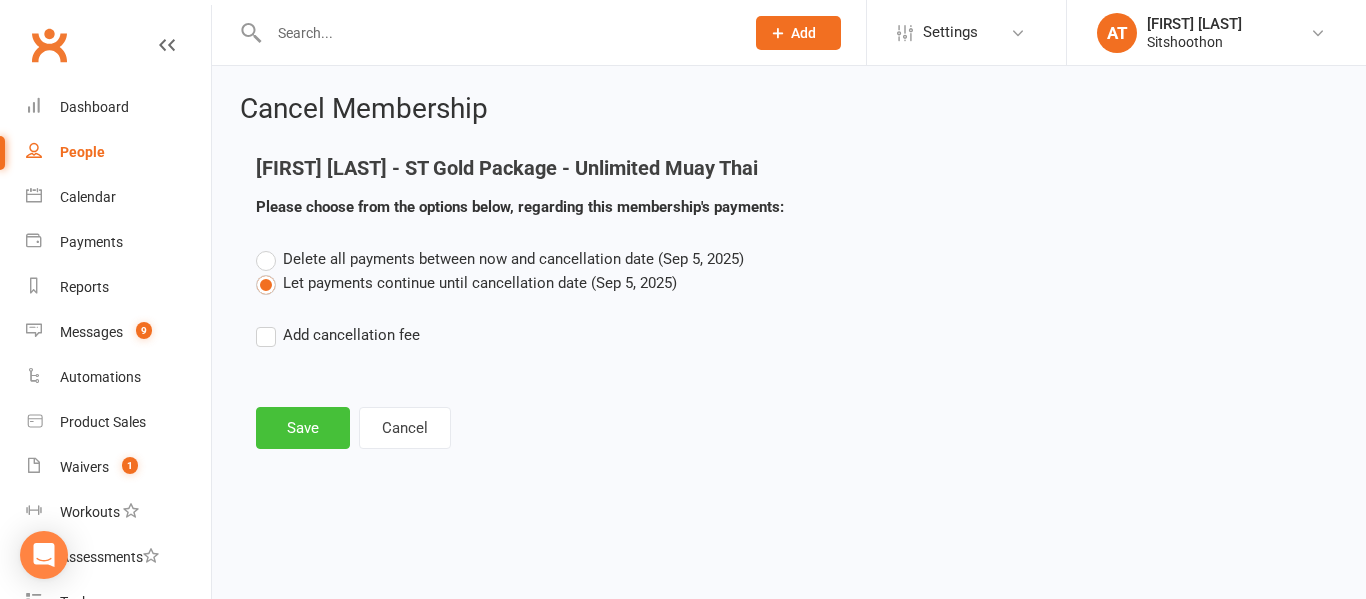 click on "Save" at bounding box center (303, 428) 